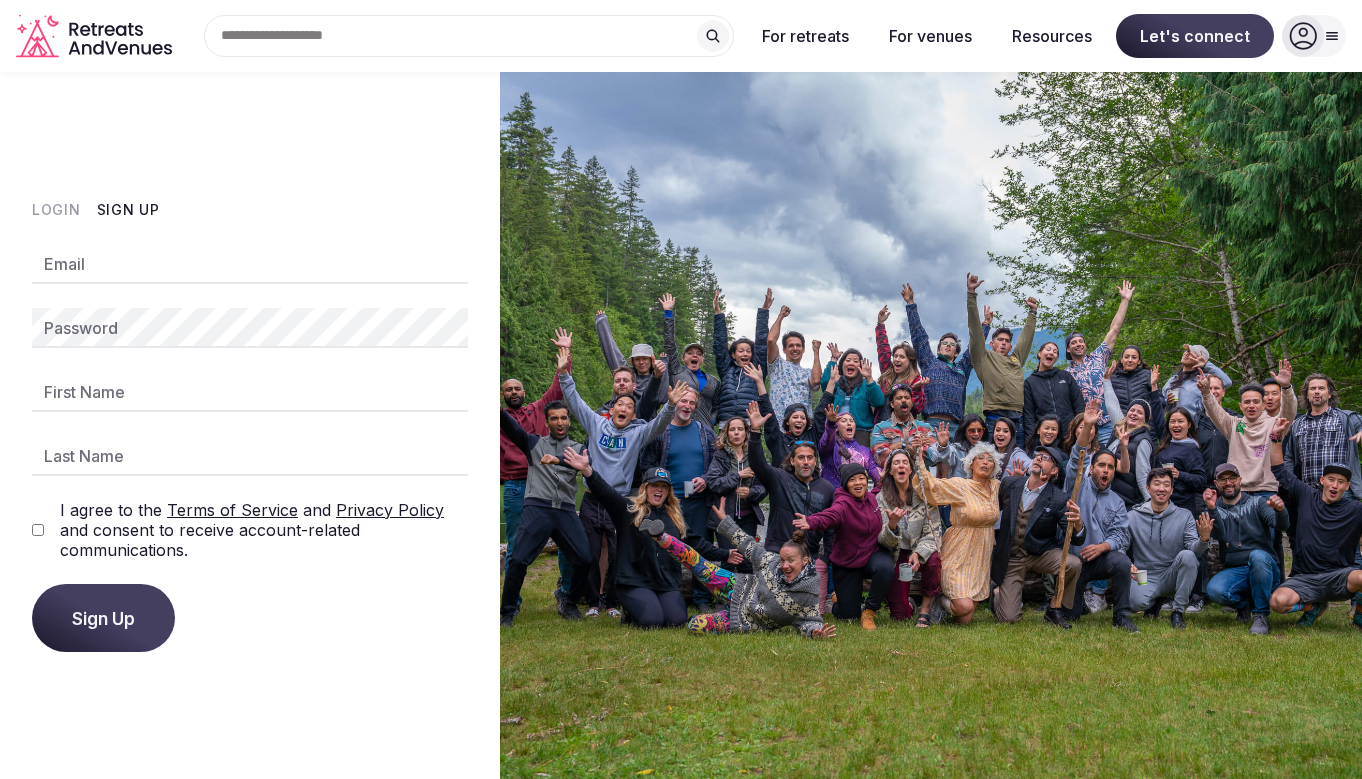 scroll, scrollTop: 0, scrollLeft: 0, axis: both 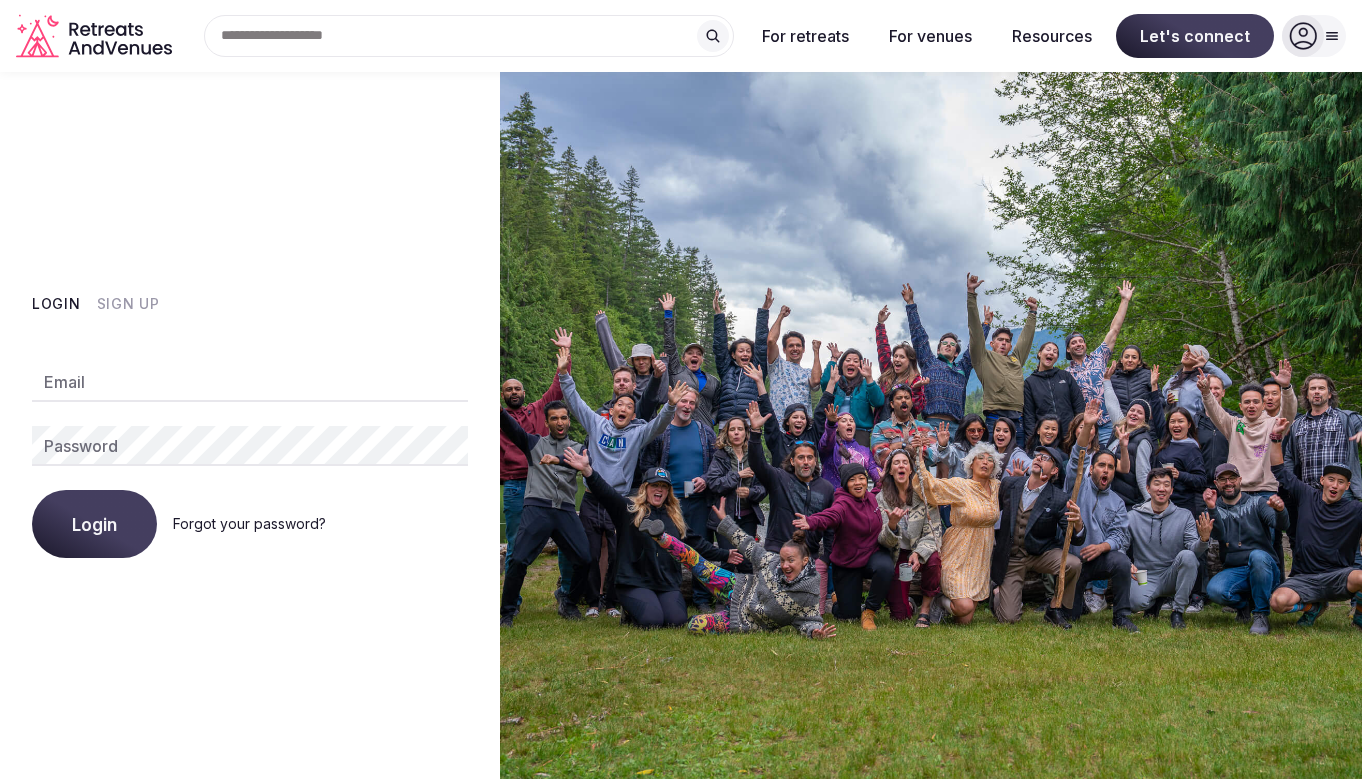 click on "Sign Up" at bounding box center [128, 304] 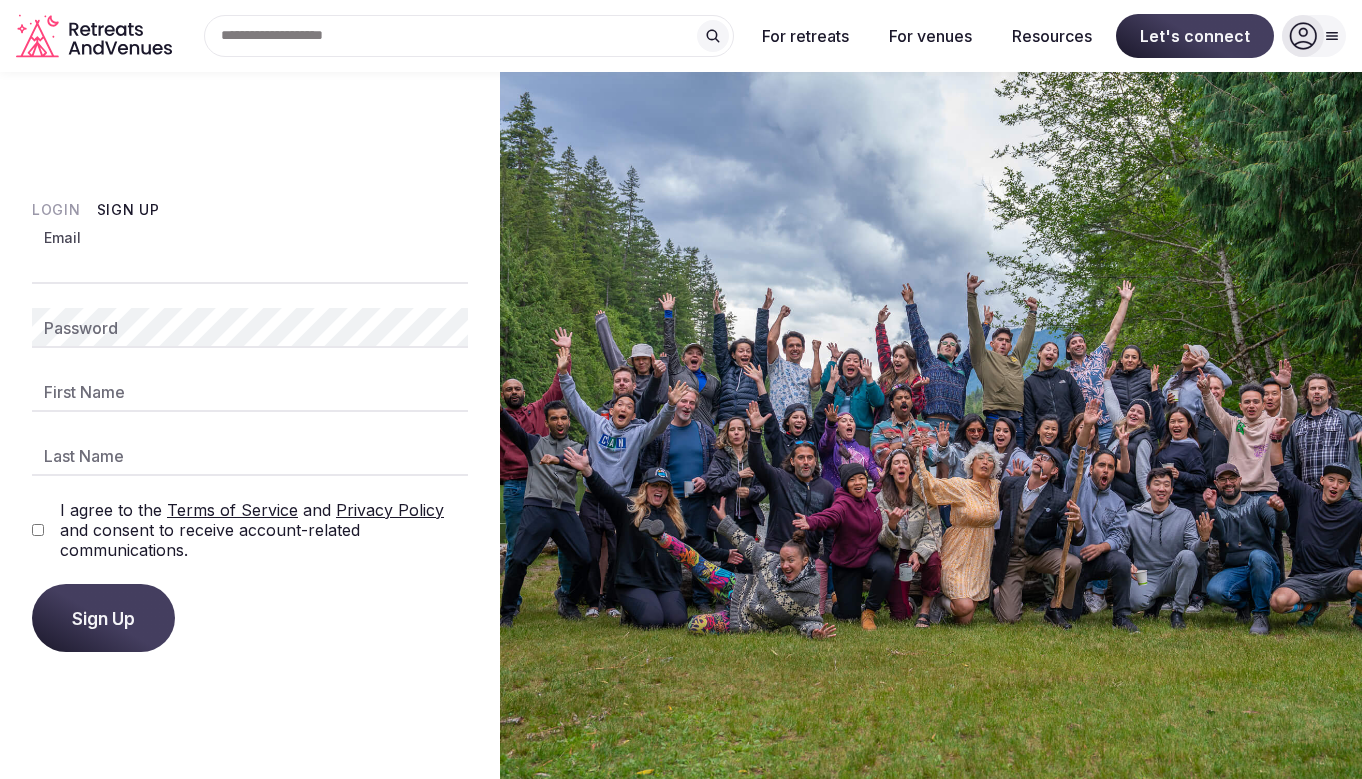 type on "**********" 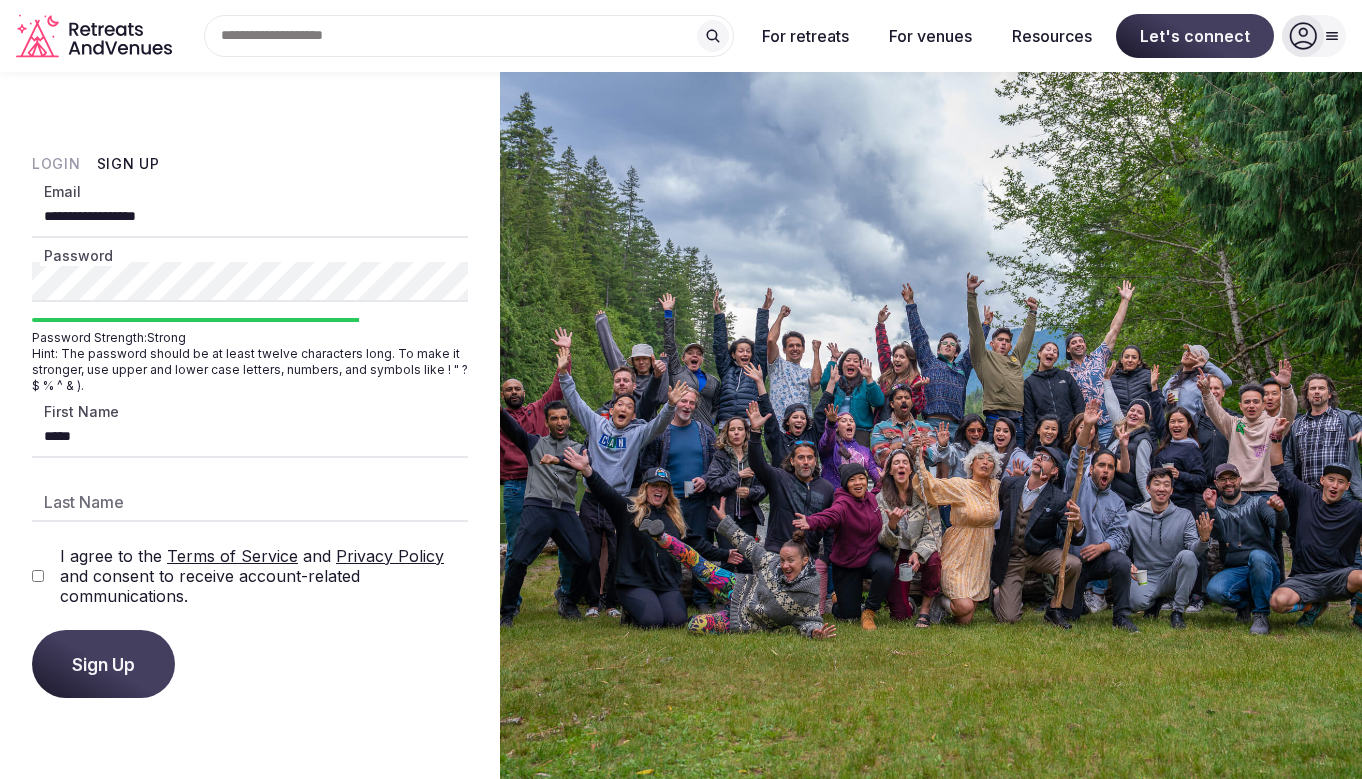 type on "*****" 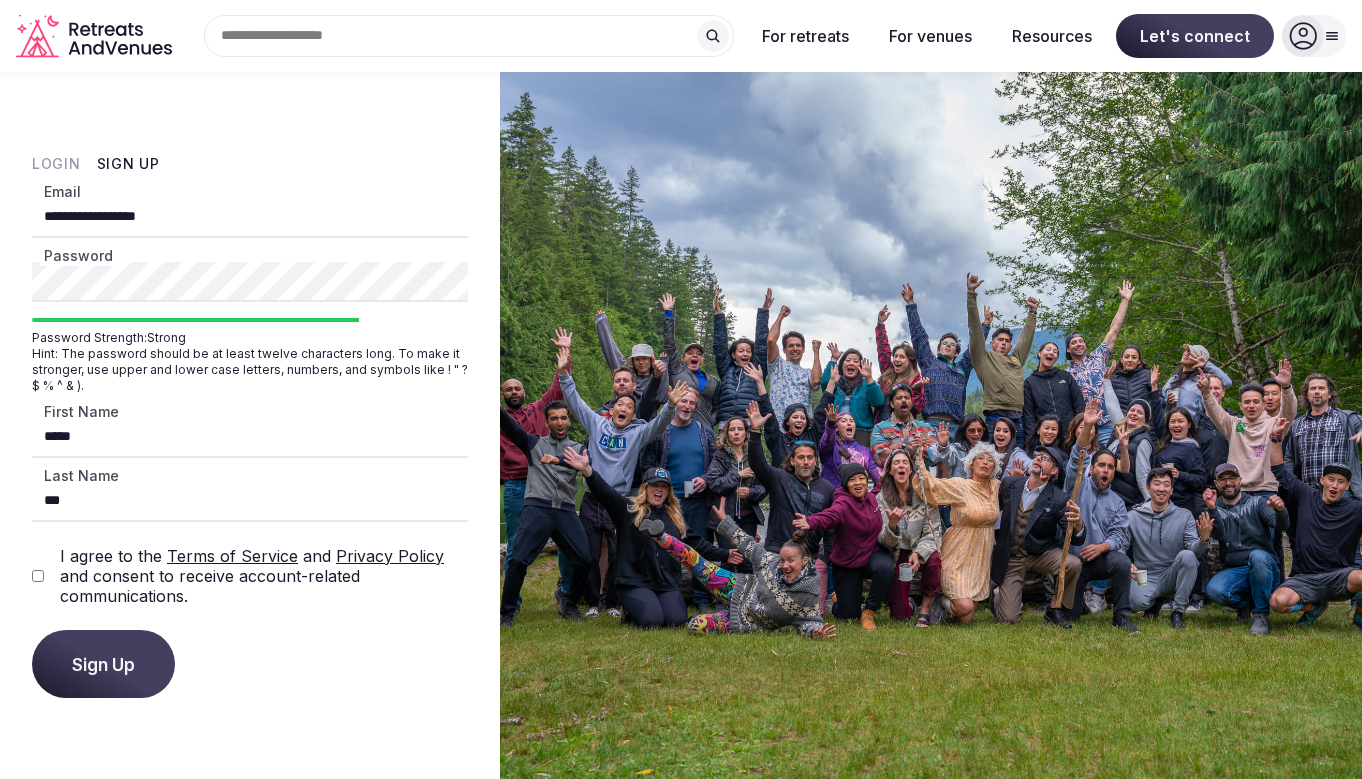 type on "***" 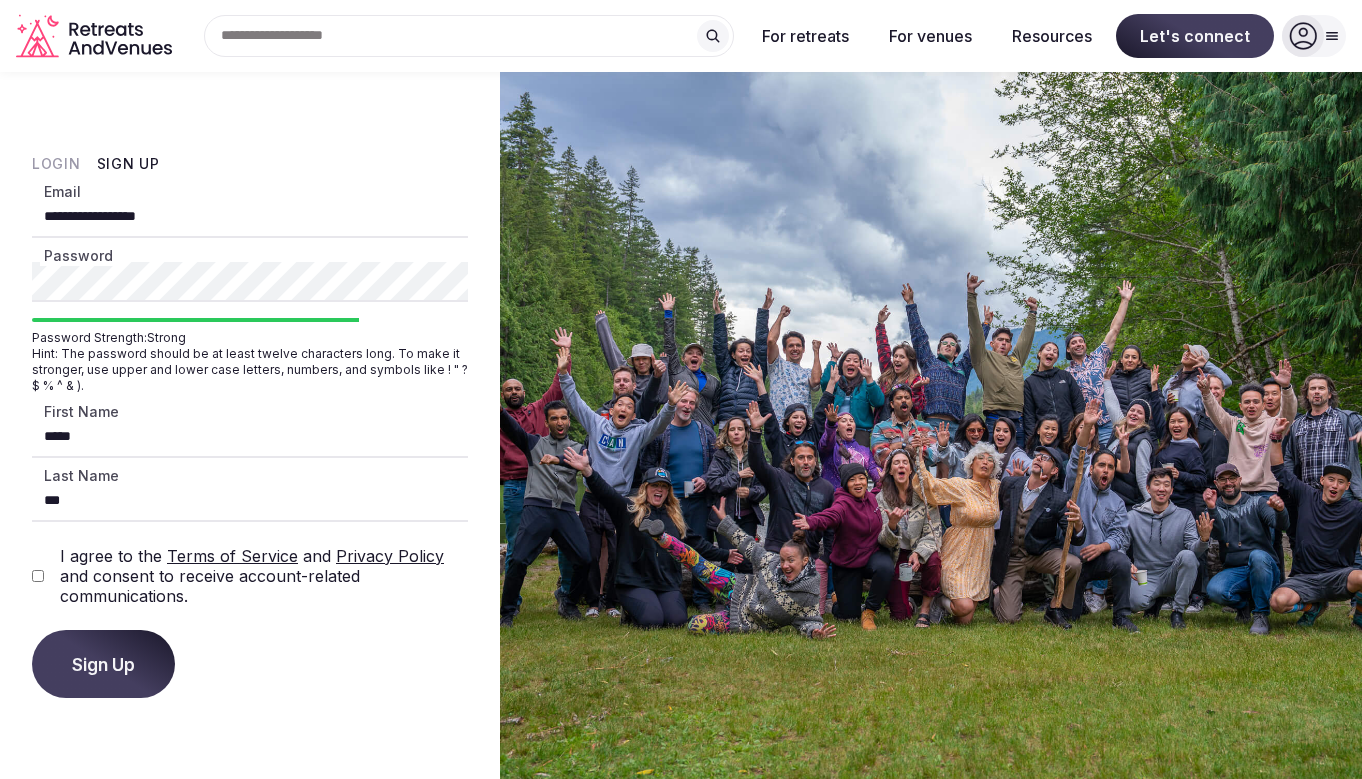 click on "Sign Up" at bounding box center [103, 664] 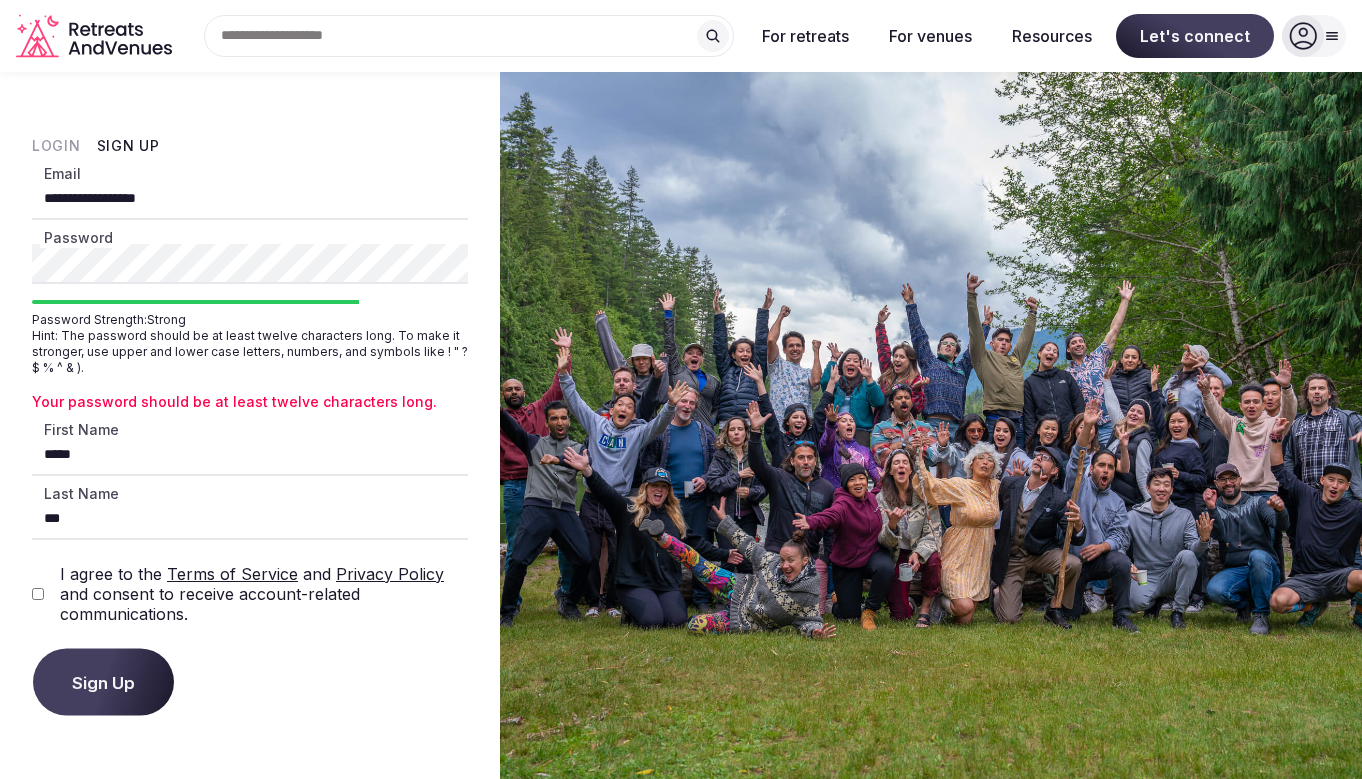 click on "Sign Up" at bounding box center [103, 682] 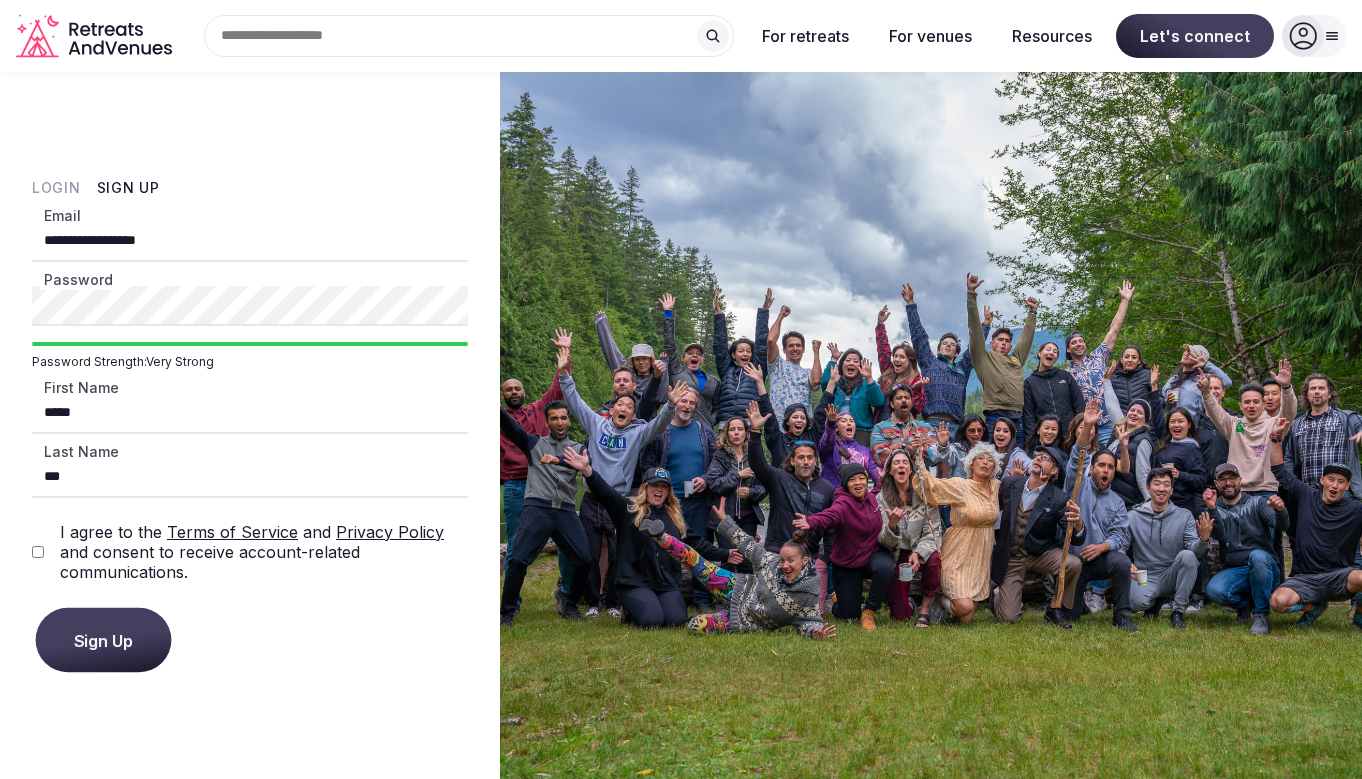 click on "Sign Up" at bounding box center [104, 639] 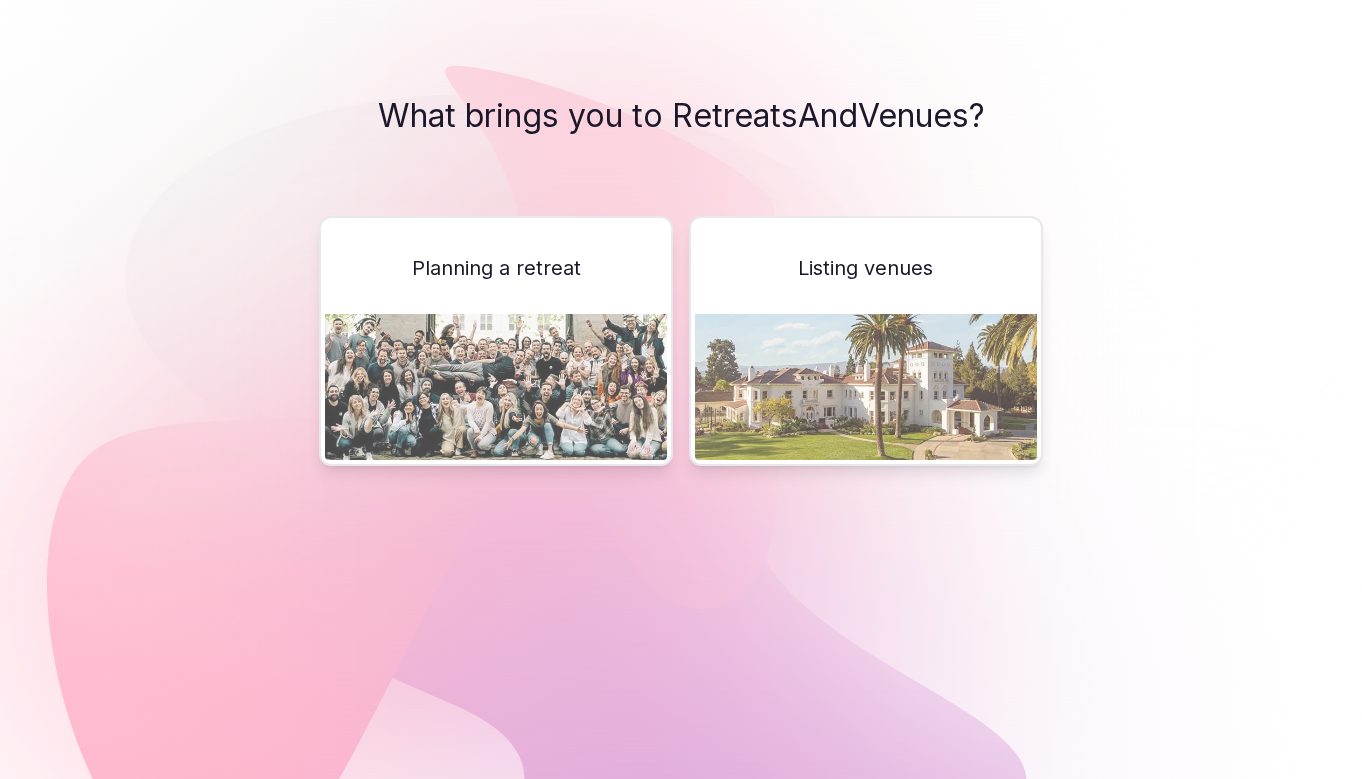 click at bounding box center (866, 387) 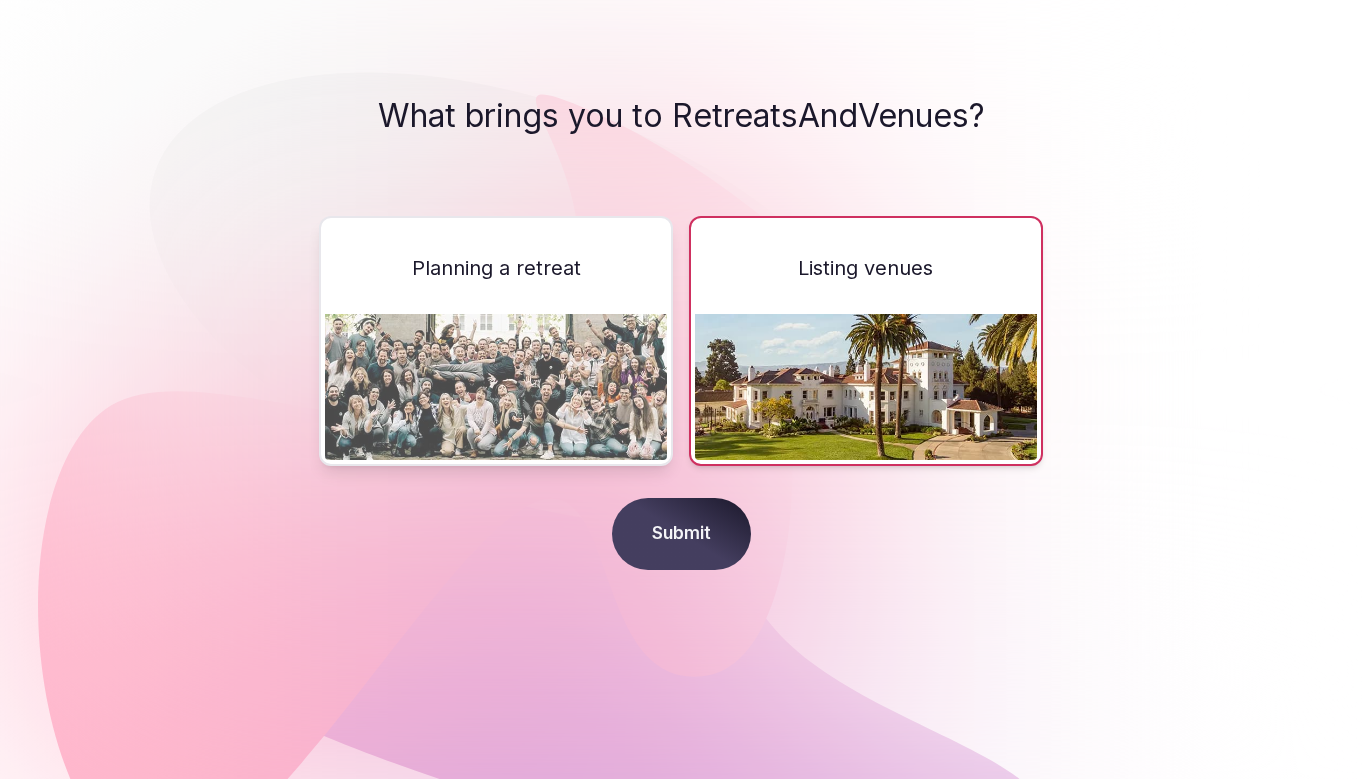 click on "Submit" at bounding box center [681, 534] 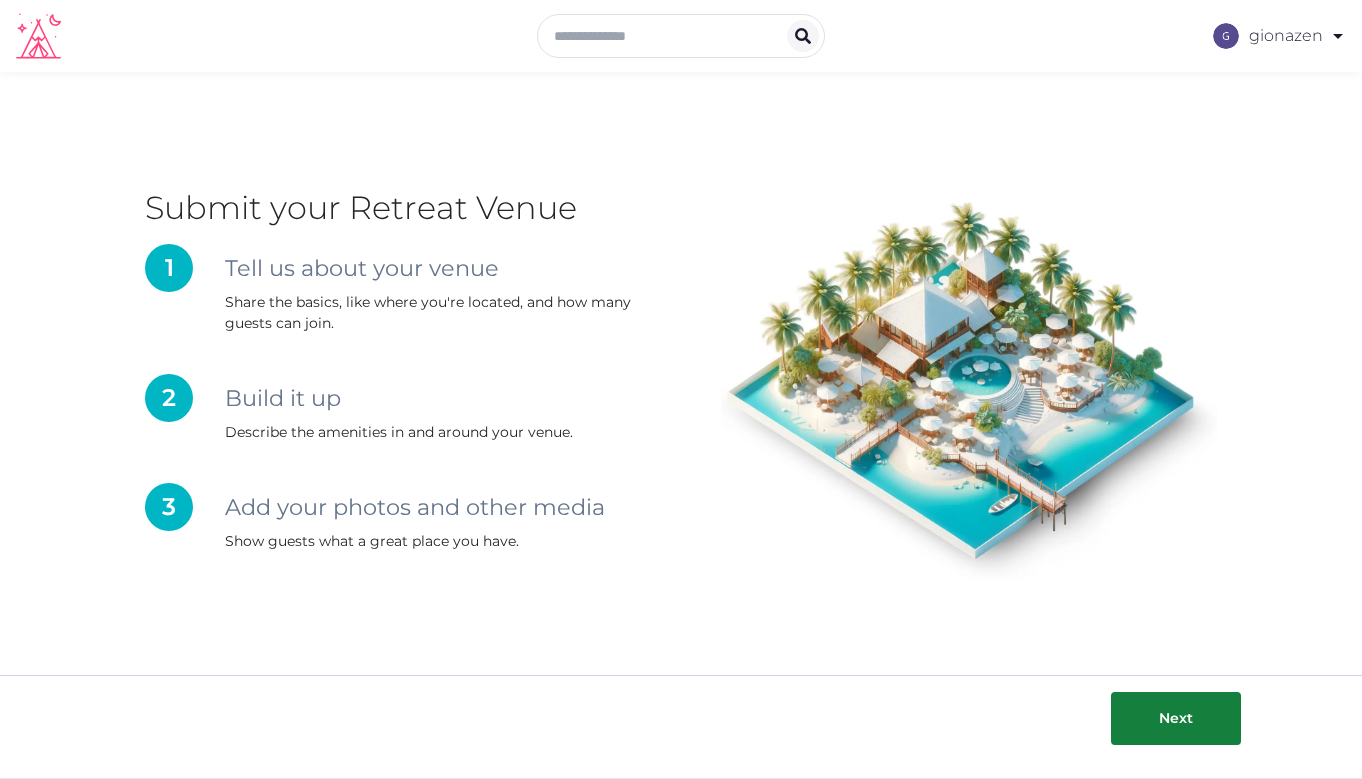 scroll, scrollTop: 0, scrollLeft: 0, axis: both 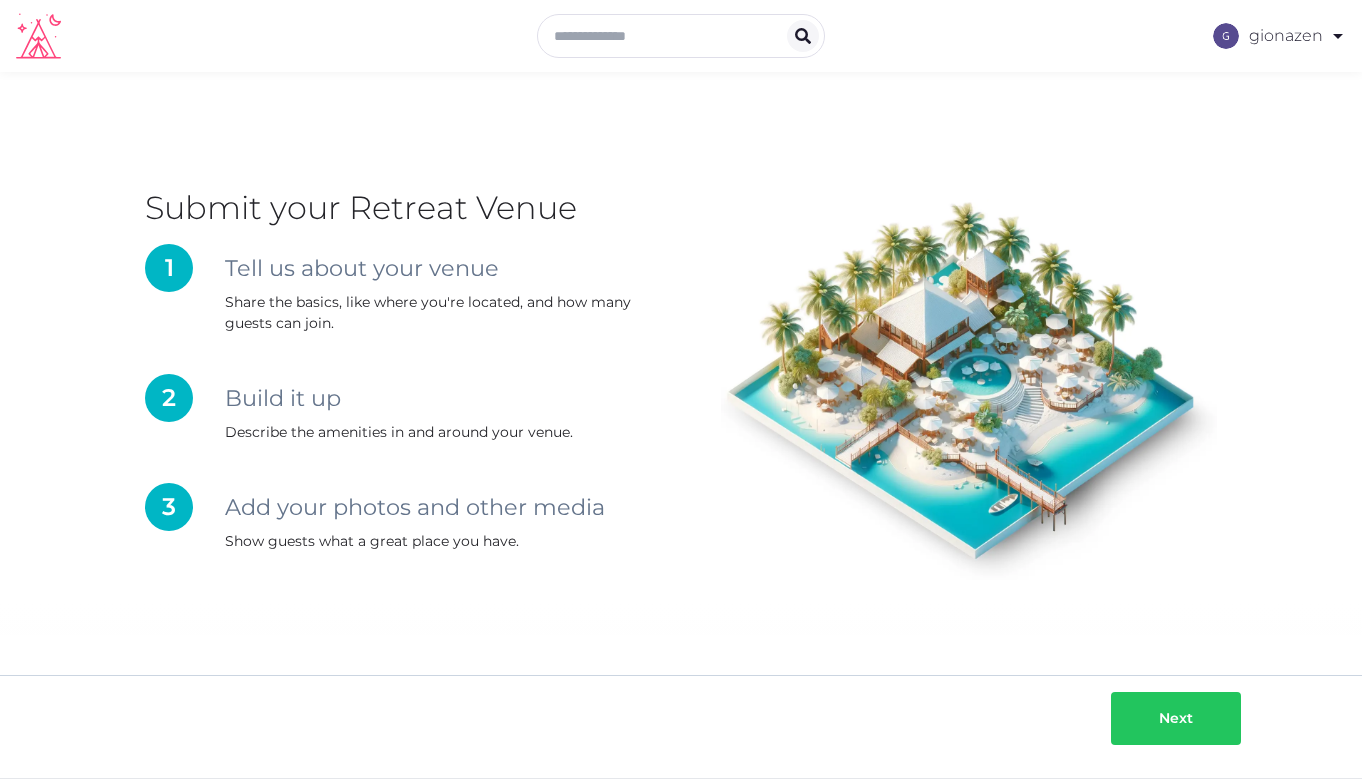 click on "Next" at bounding box center [1176, 718] 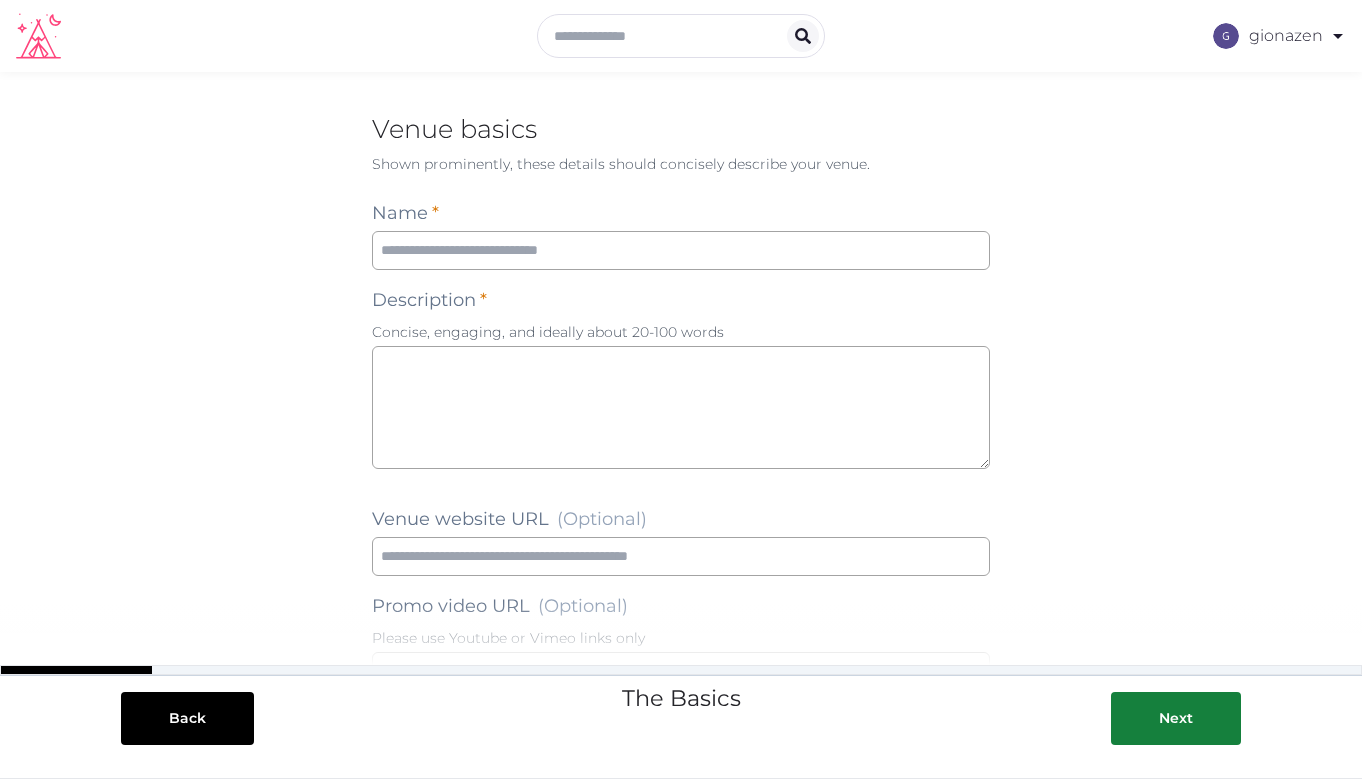 scroll, scrollTop: 6, scrollLeft: 0, axis: vertical 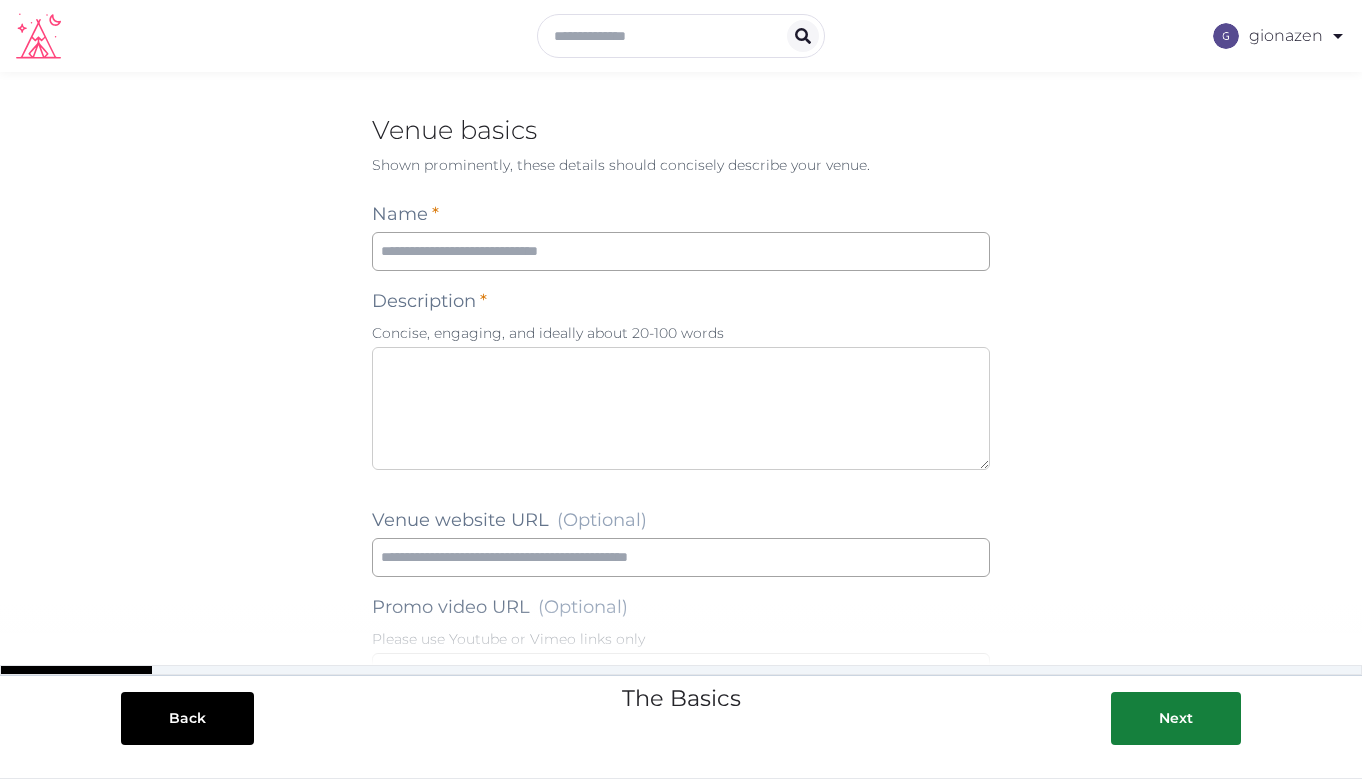 click at bounding box center [681, 408] 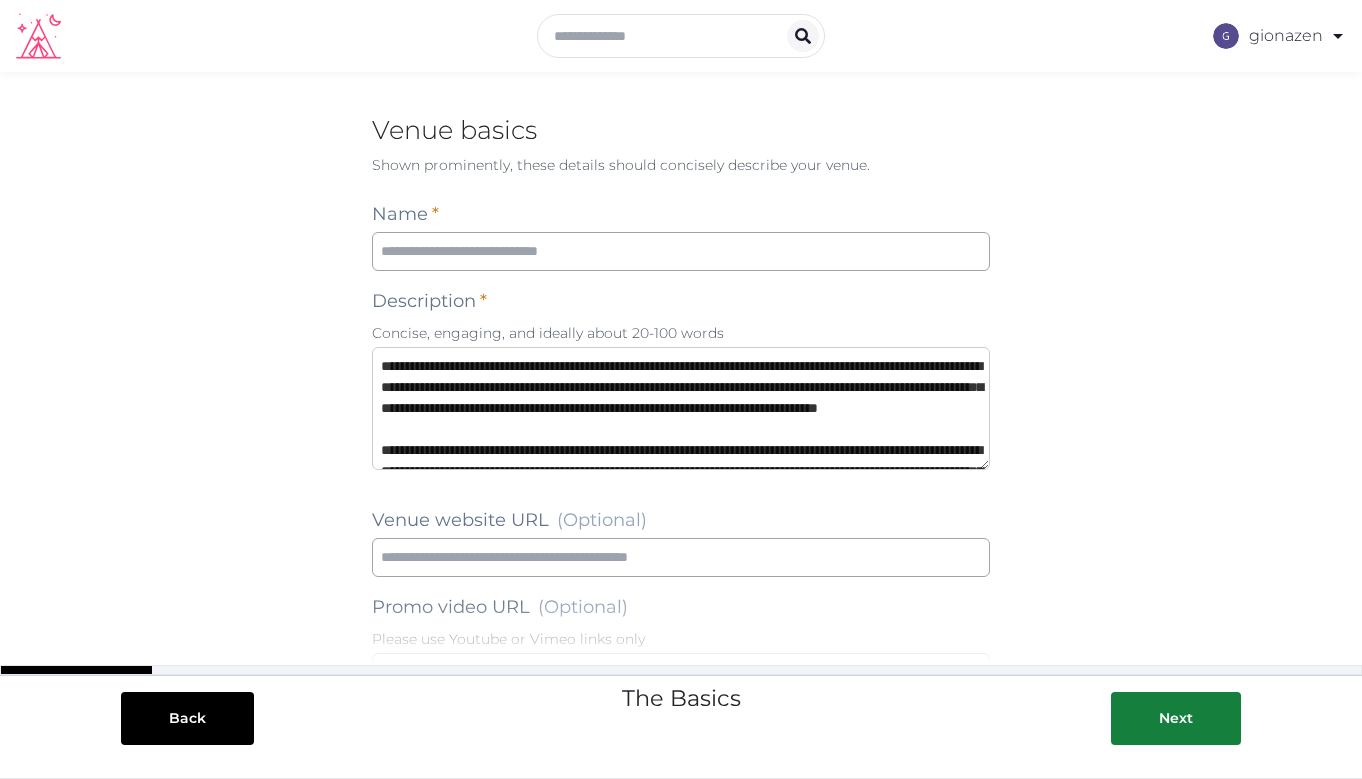 scroll, scrollTop: 105, scrollLeft: 0, axis: vertical 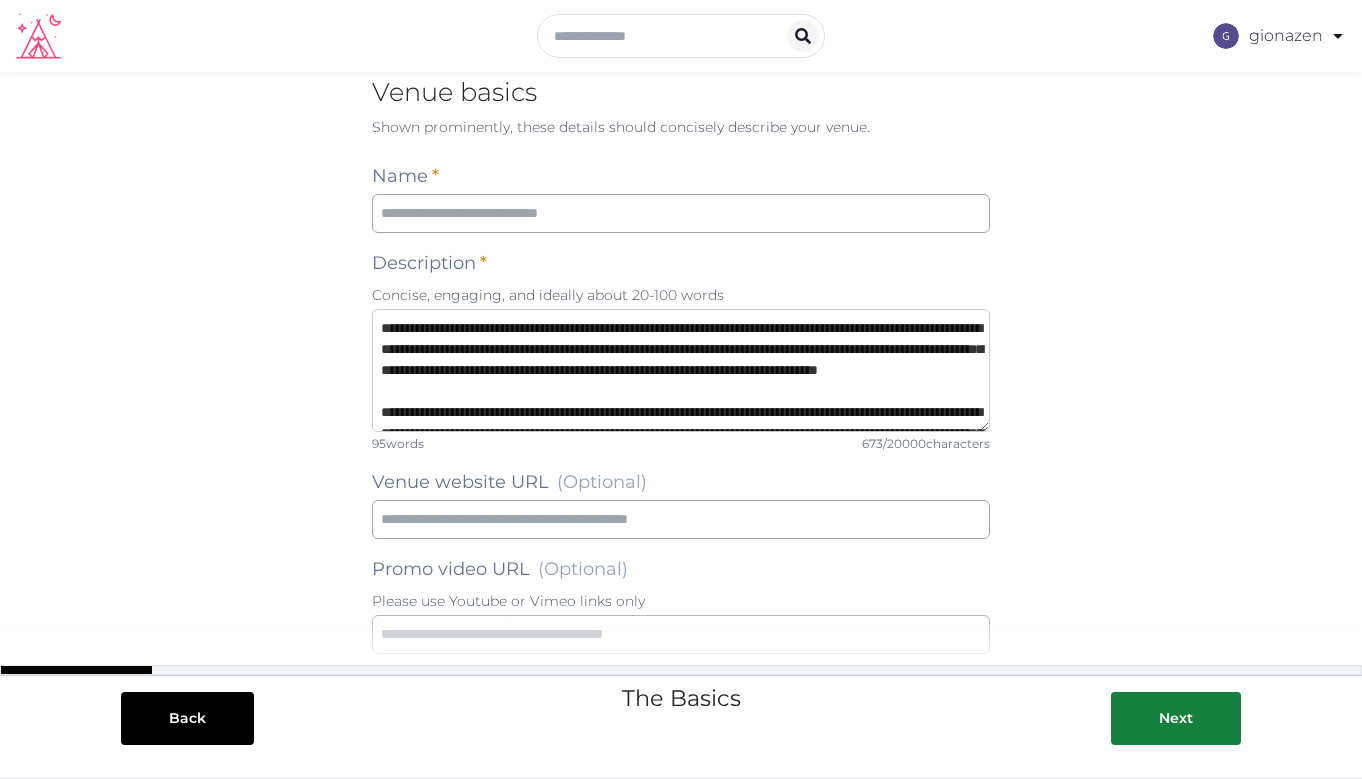 drag, startPoint x: 587, startPoint y: 414, endPoint x: 348, endPoint y: 252, distance: 288.72998 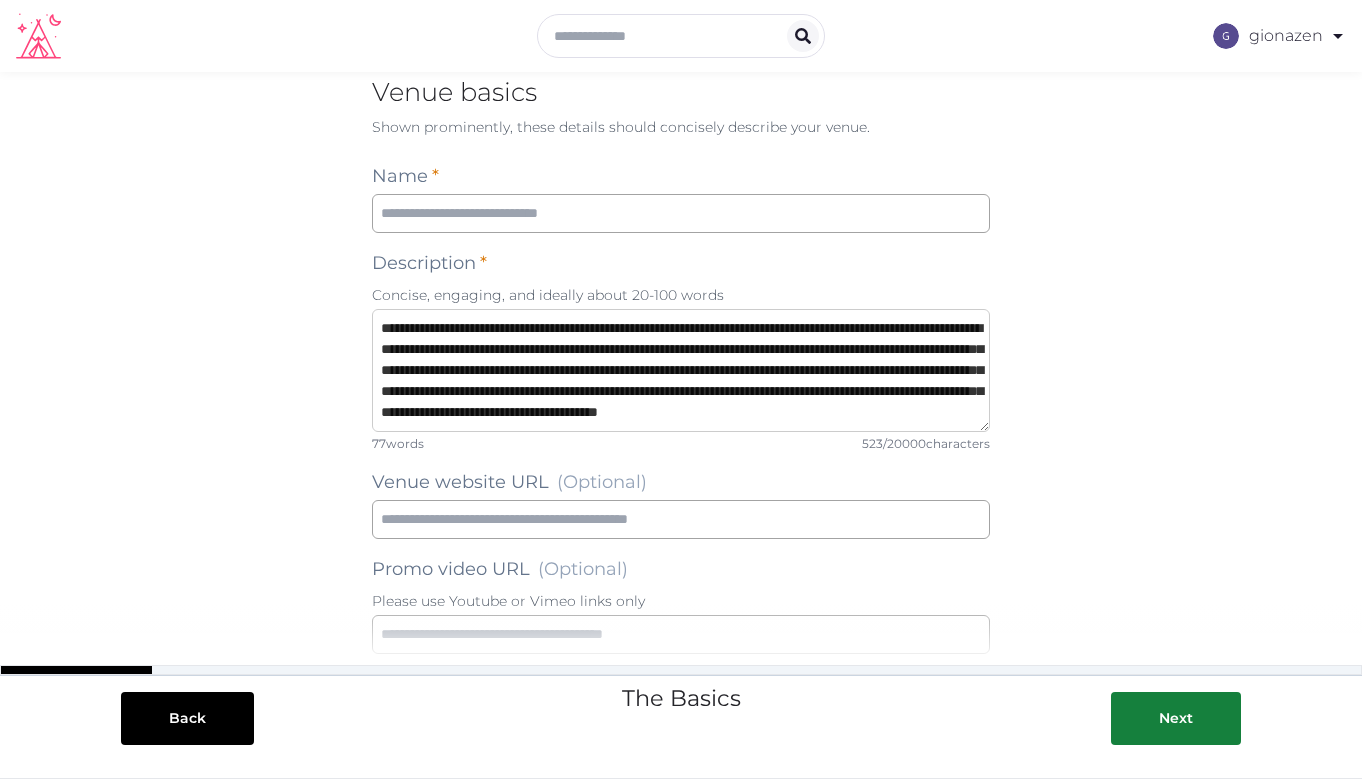 scroll, scrollTop: 42, scrollLeft: 0, axis: vertical 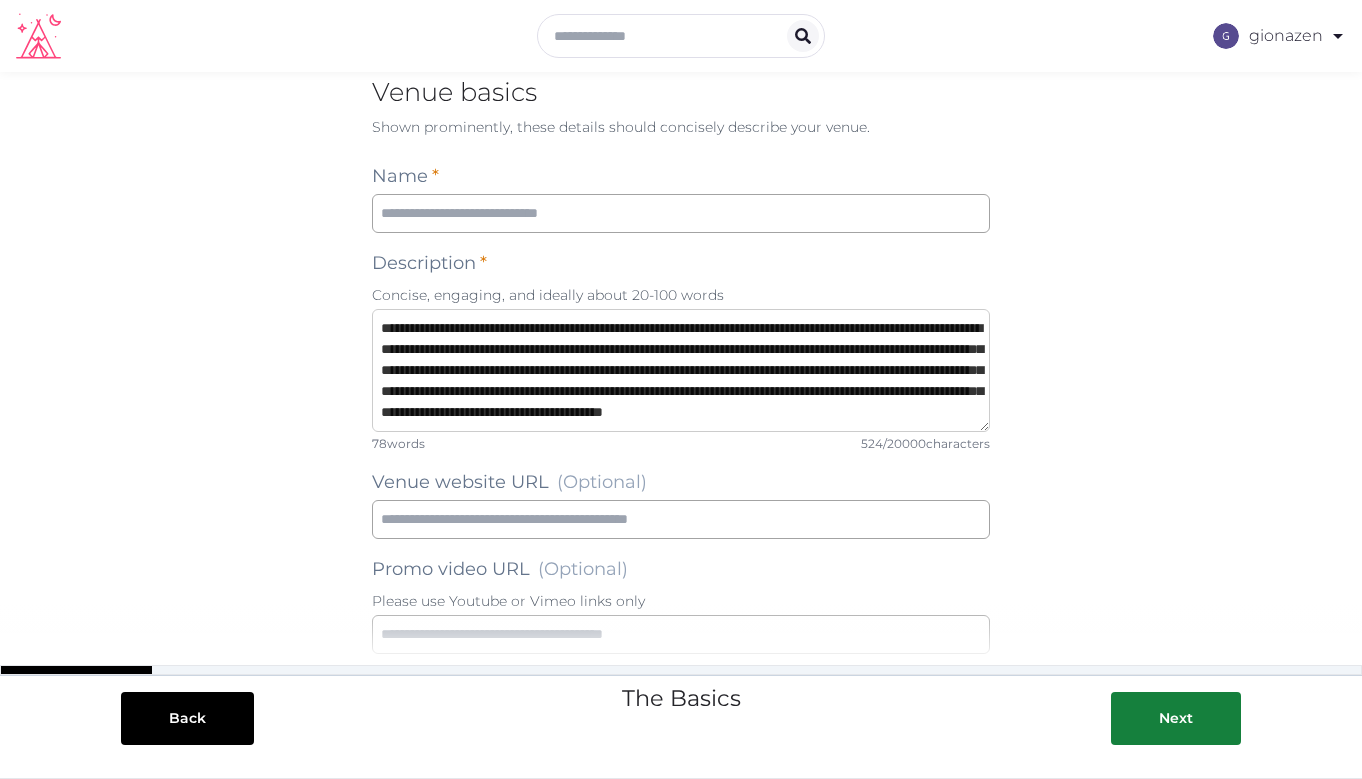 click on "**********" at bounding box center [681, 370] 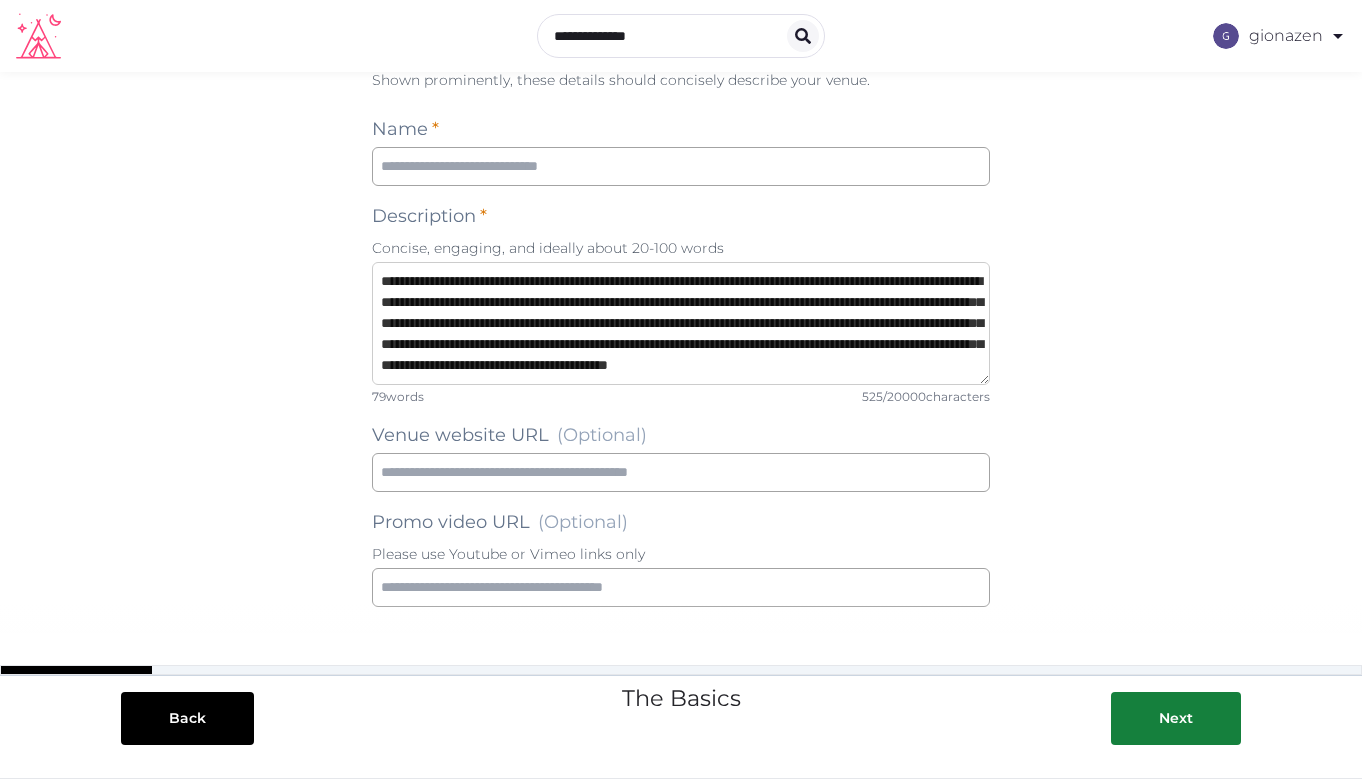 scroll, scrollTop: 99, scrollLeft: 0, axis: vertical 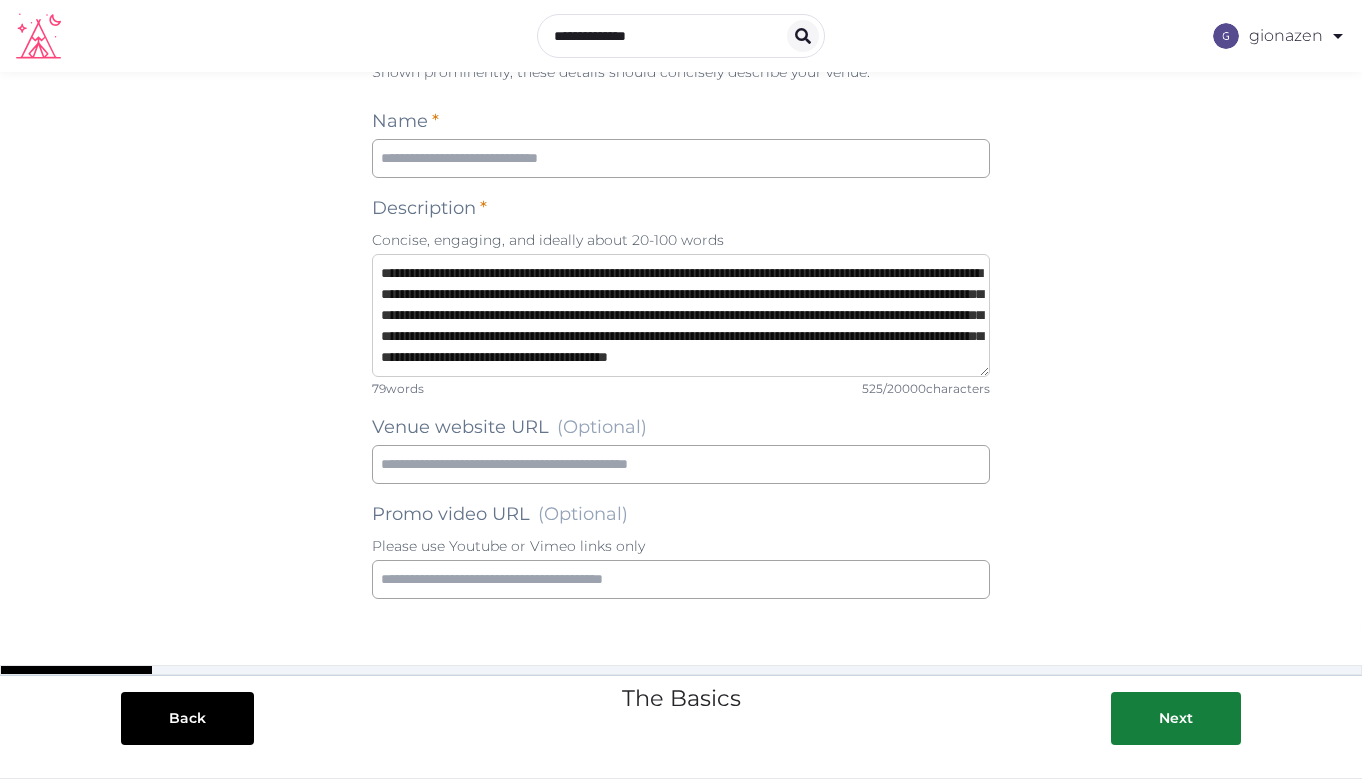type on "**********" 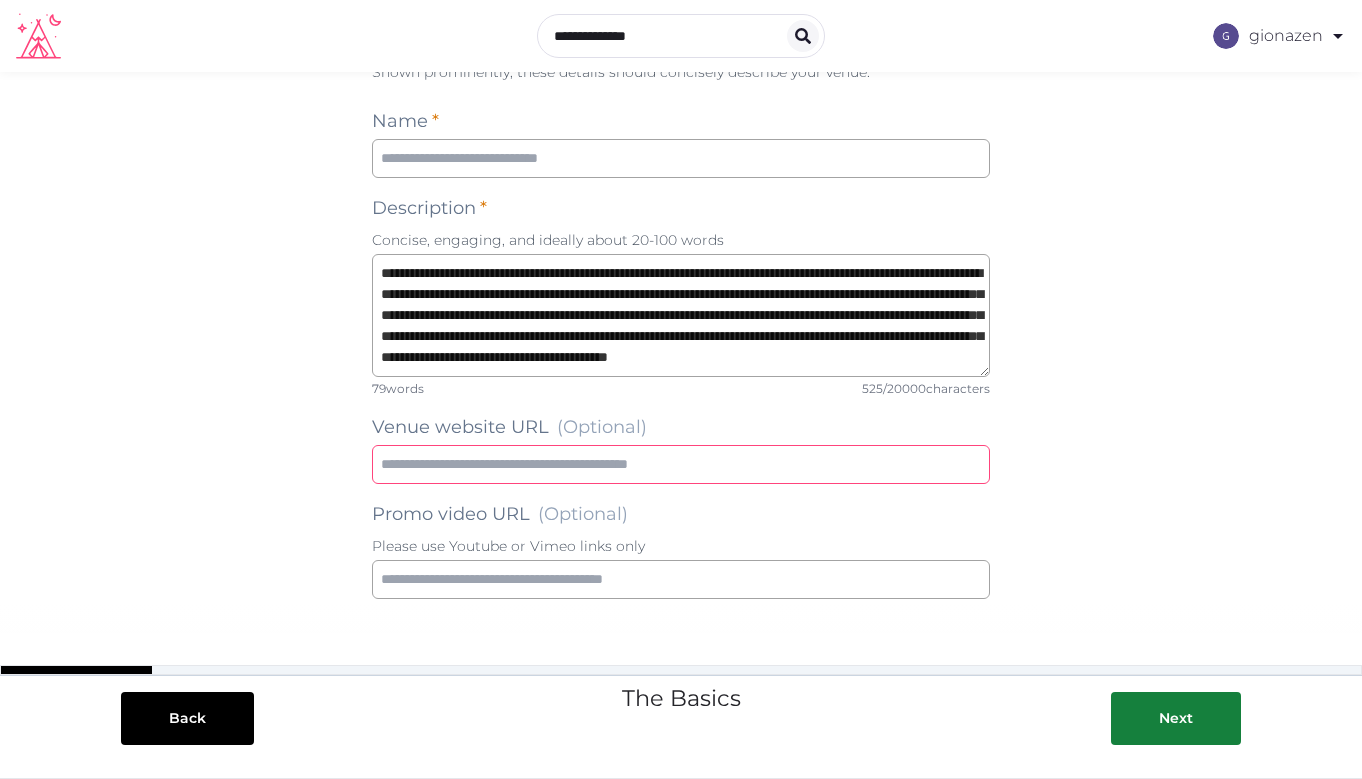 click at bounding box center (681, 464) 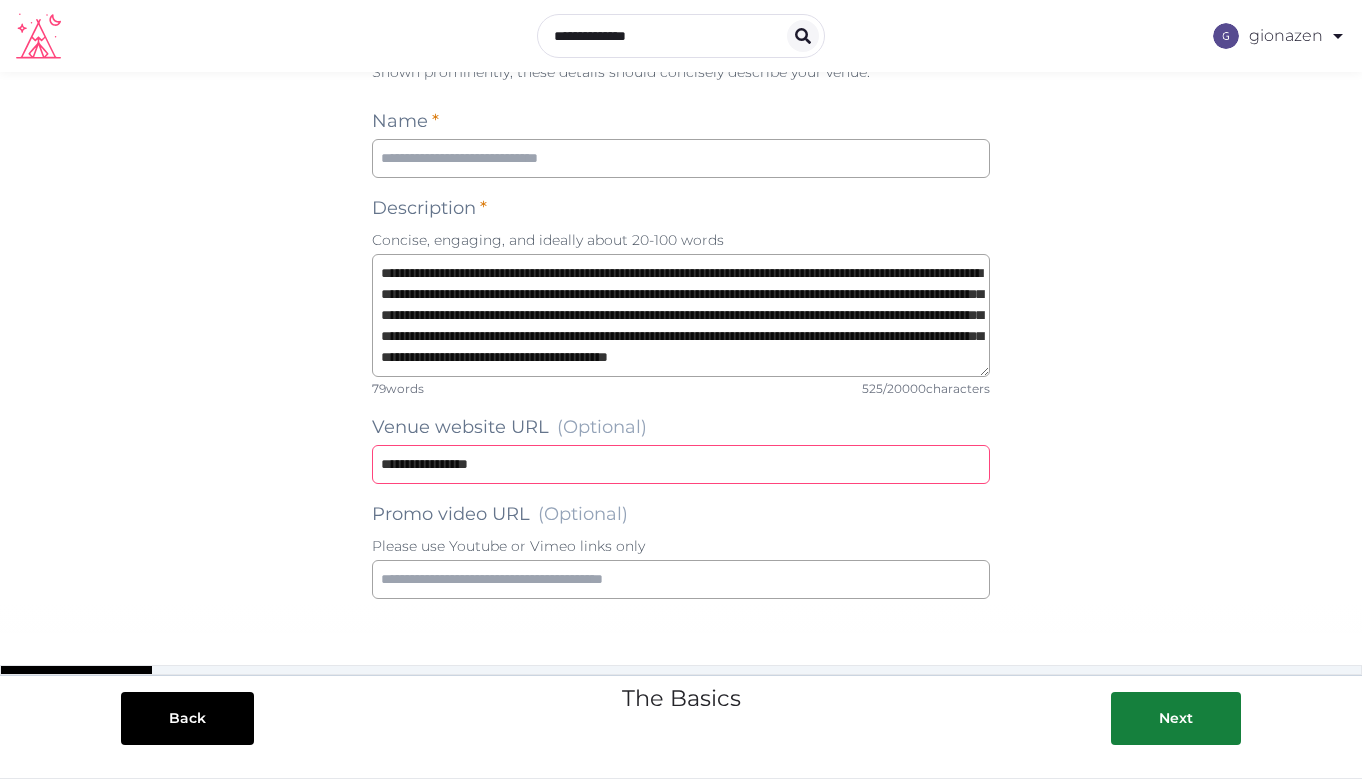 type on "**********" 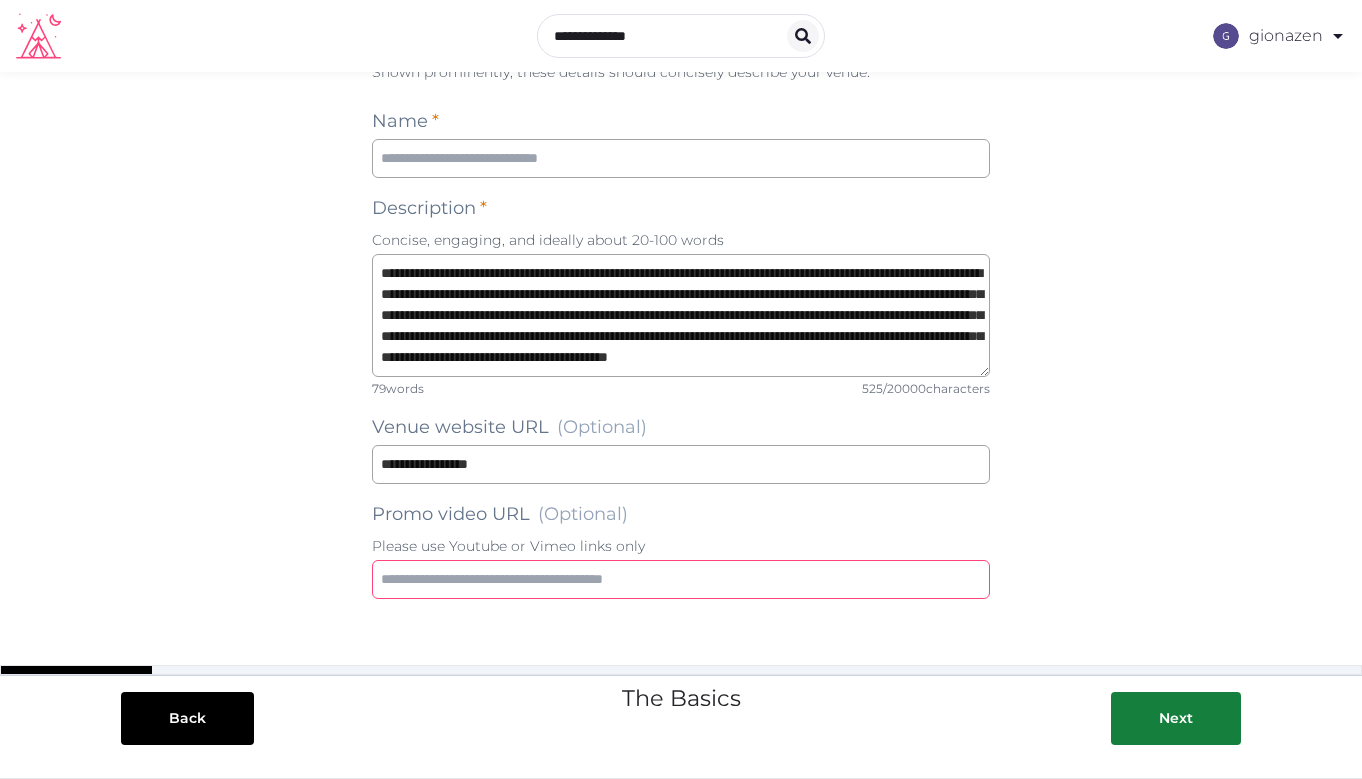 click at bounding box center [681, 579] 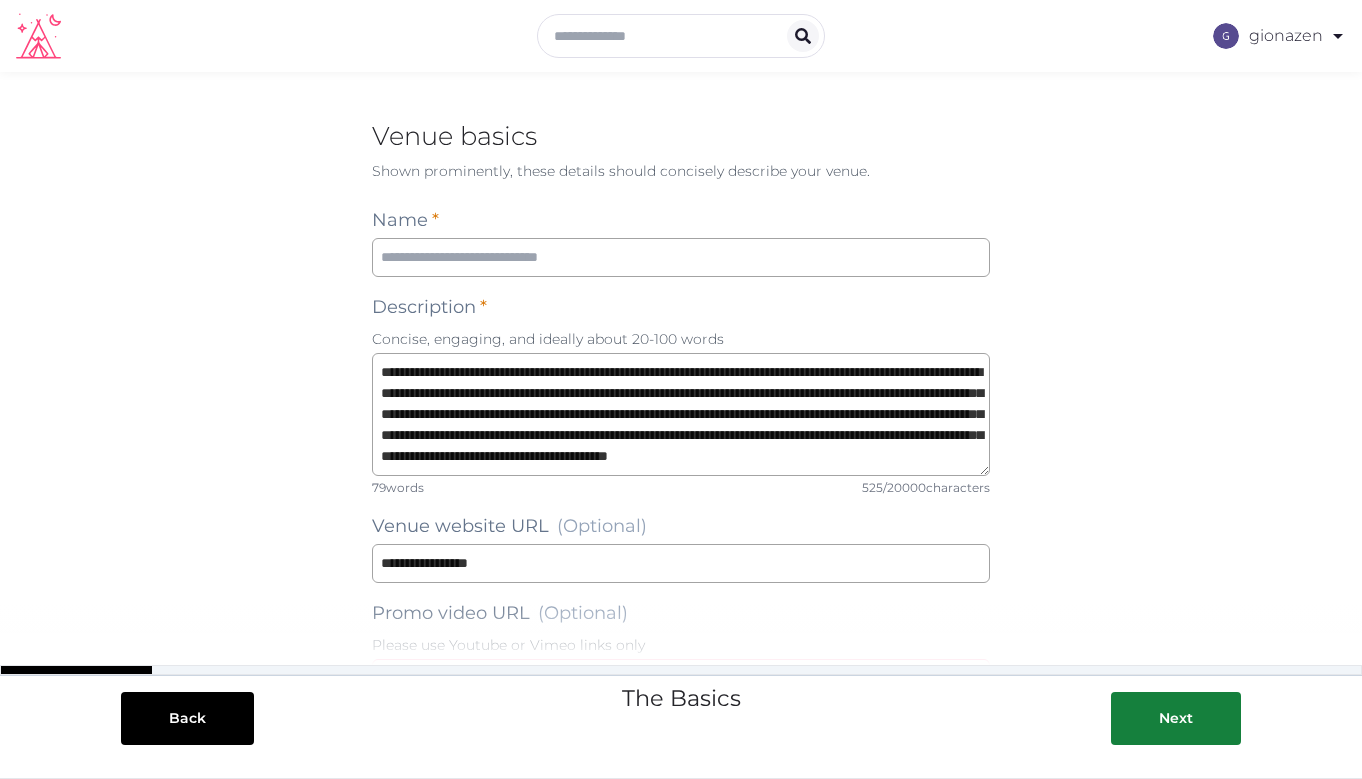 scroll, scrollTop: 0, scrollLeft: 0, axis: both 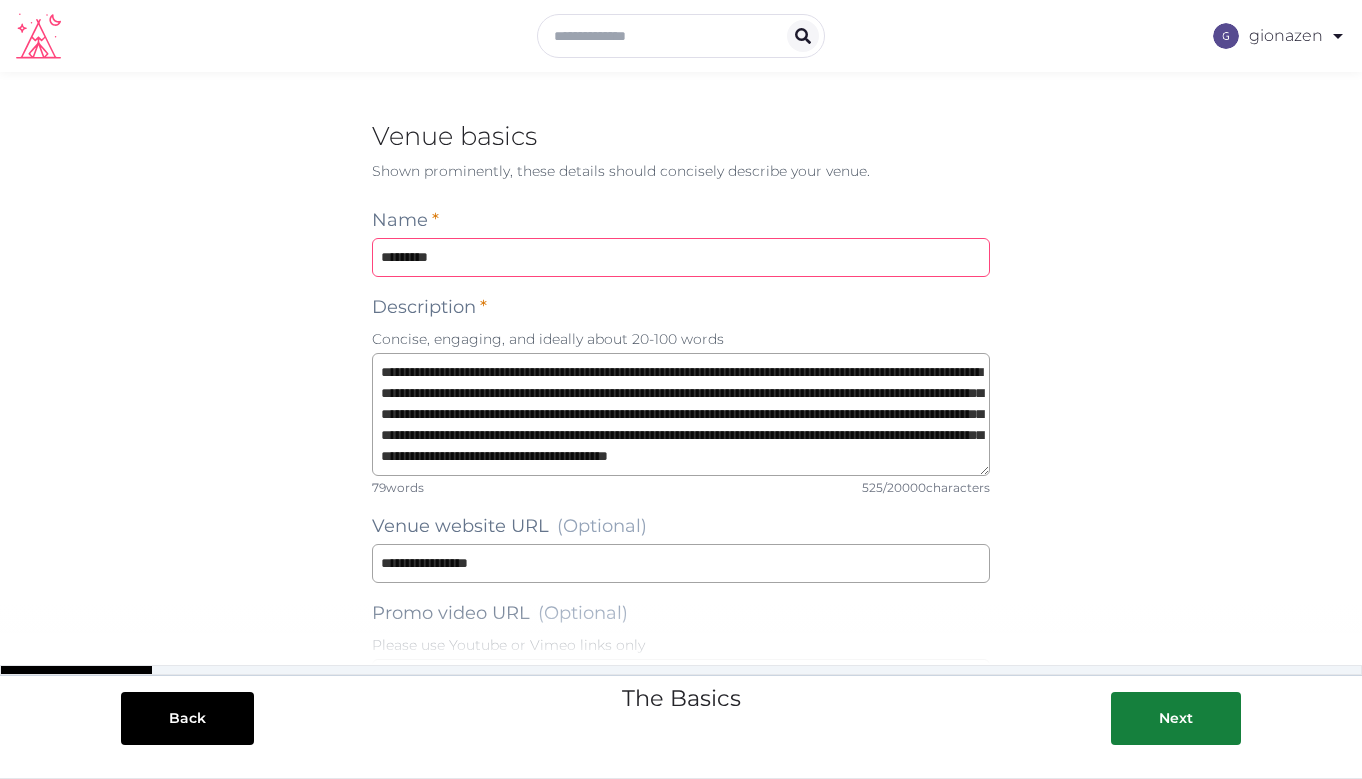 type on "**********" 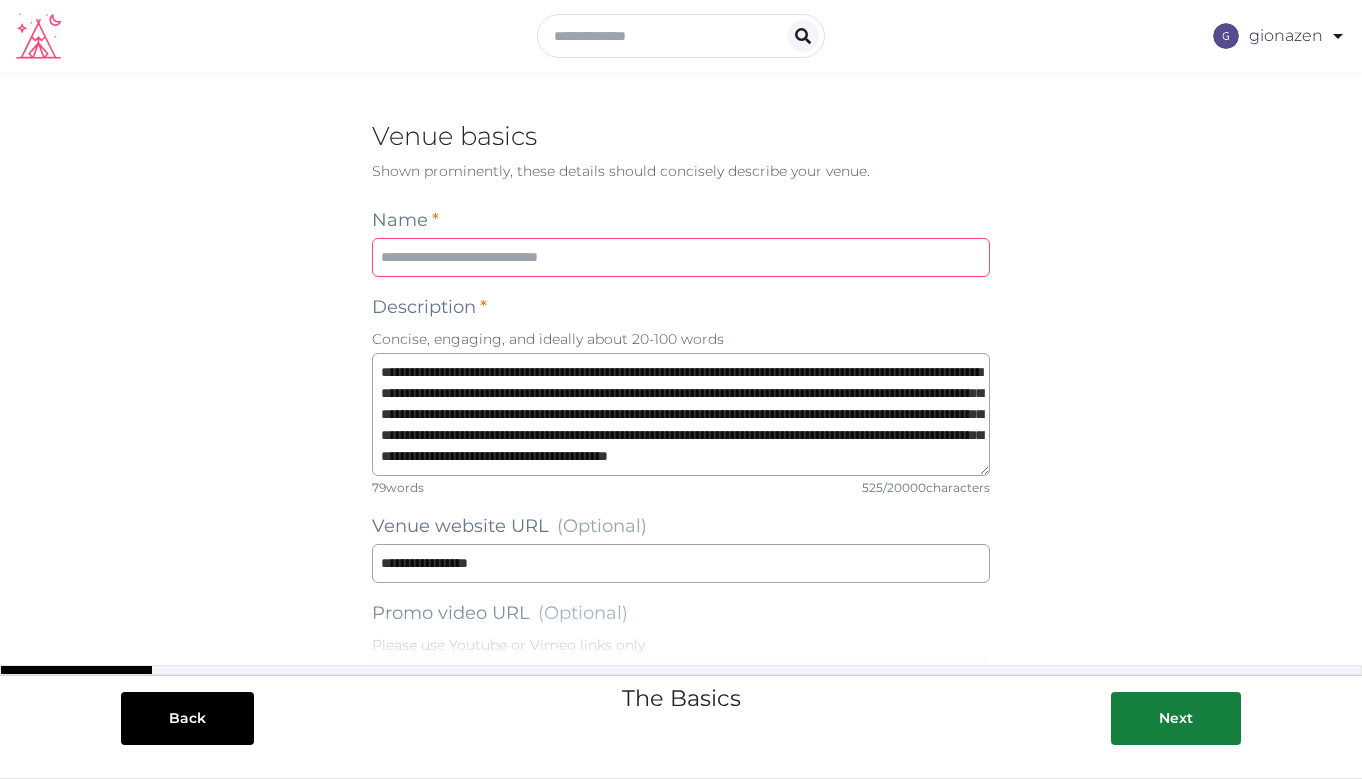 type on "**********" 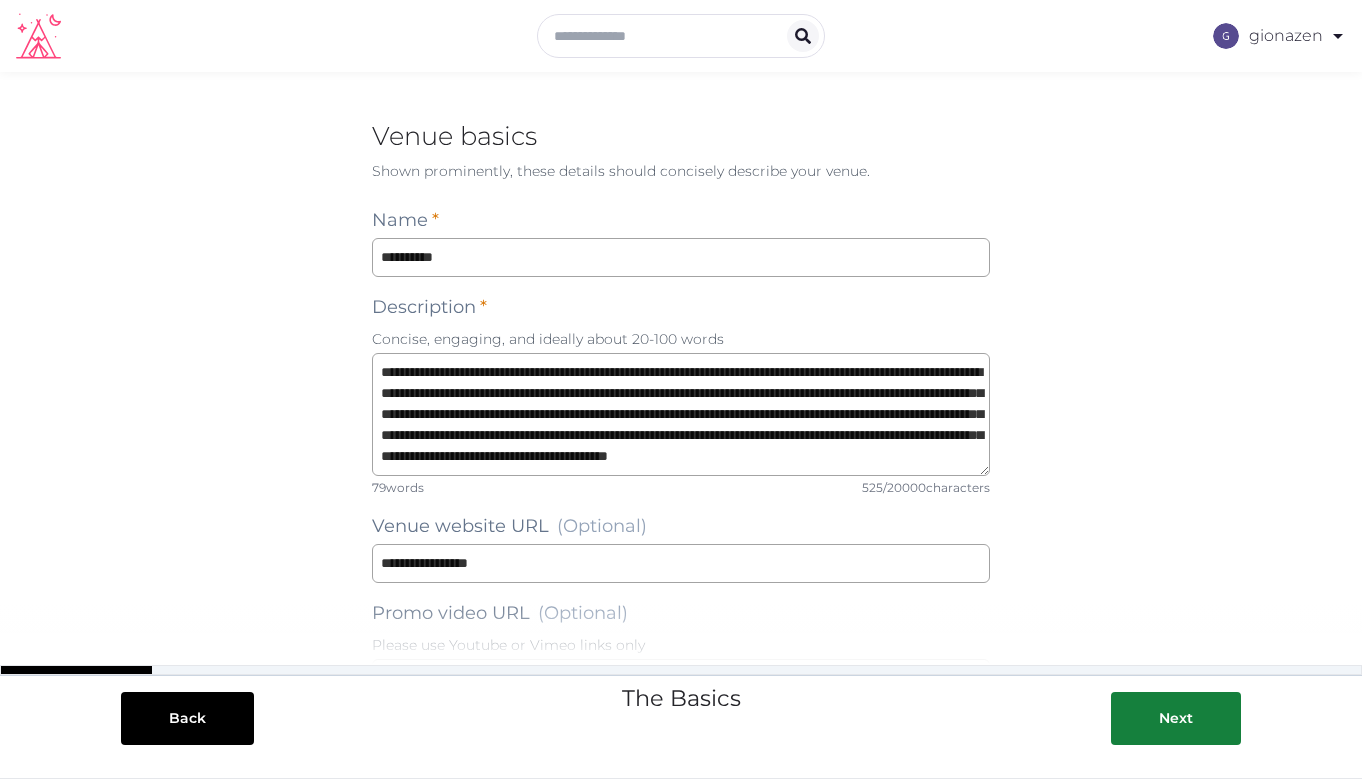 click on "**********" at bounding box center [681, 257] 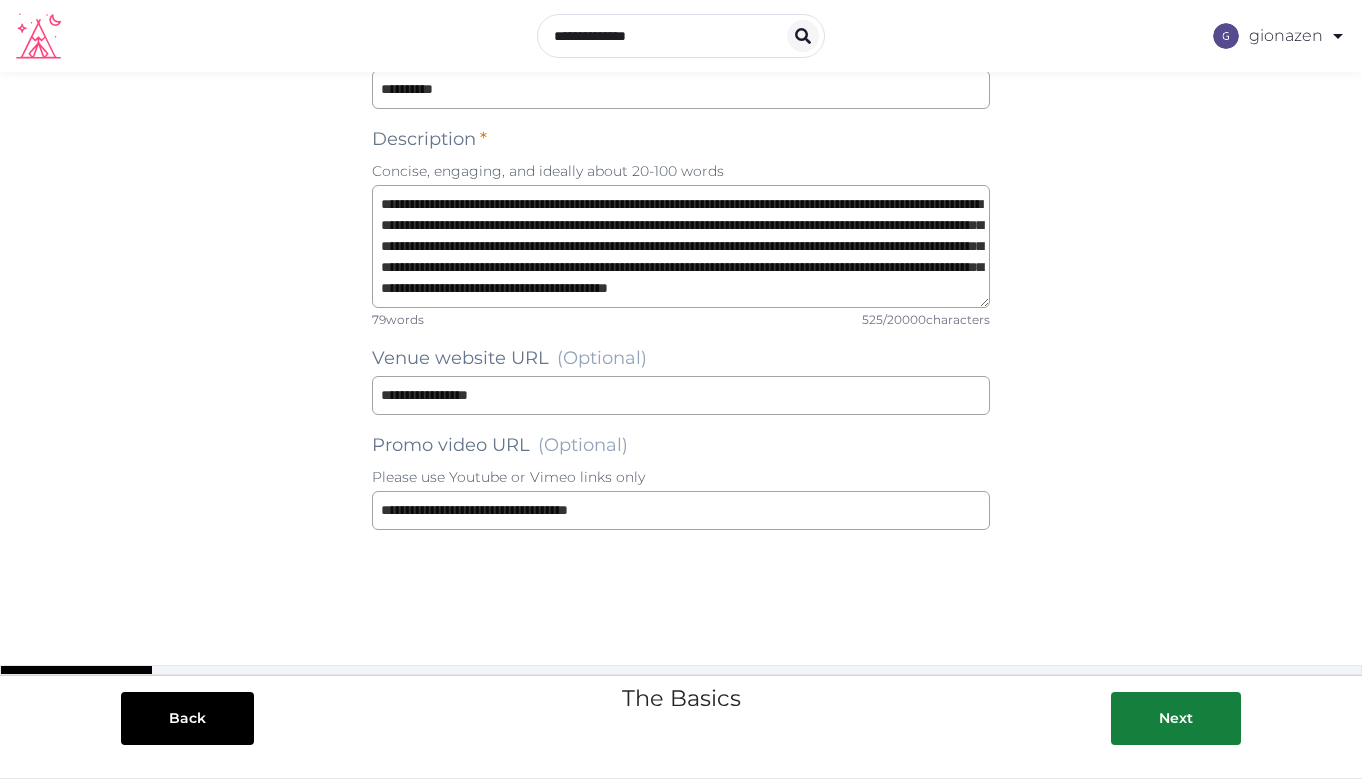 scroll, scrollTop: 168, scrollLeft: 0, axis: vertical 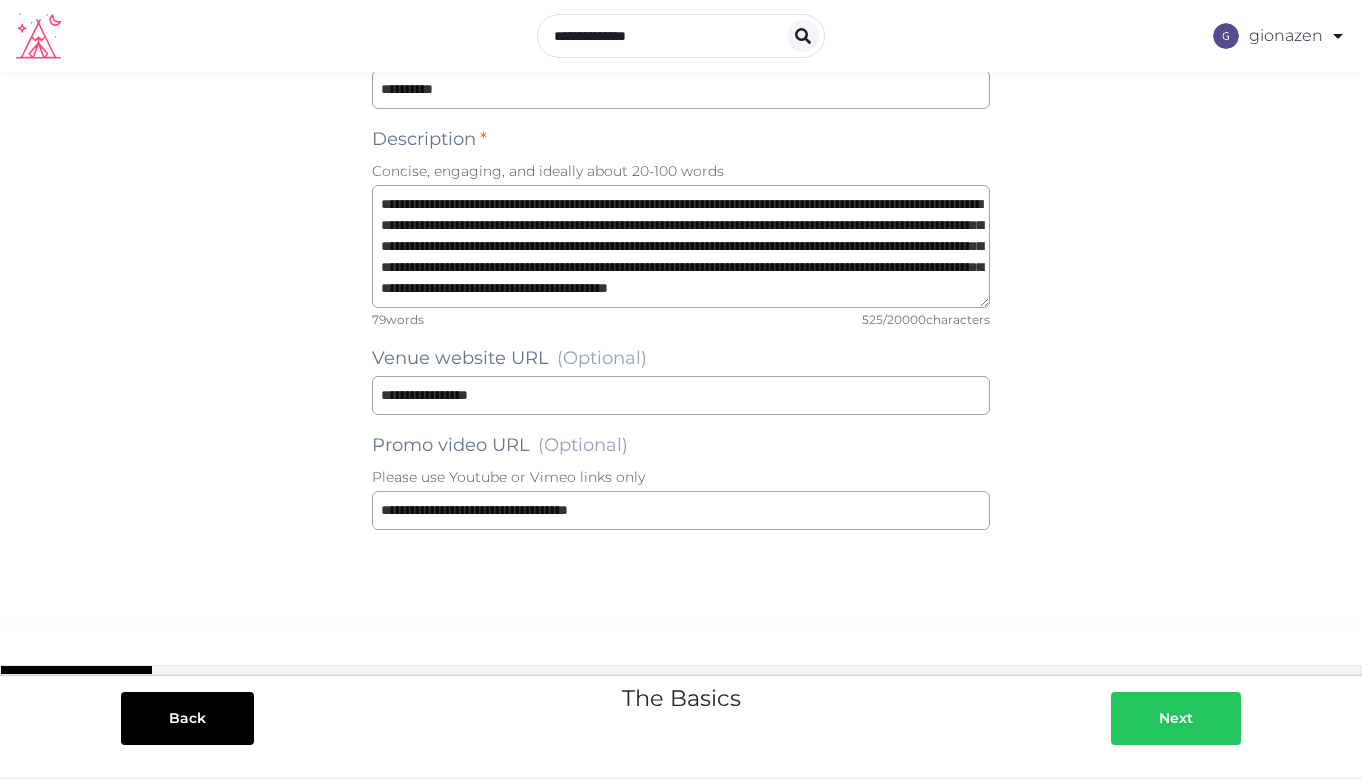 click on "Next" at bounding box center (1176, 718) 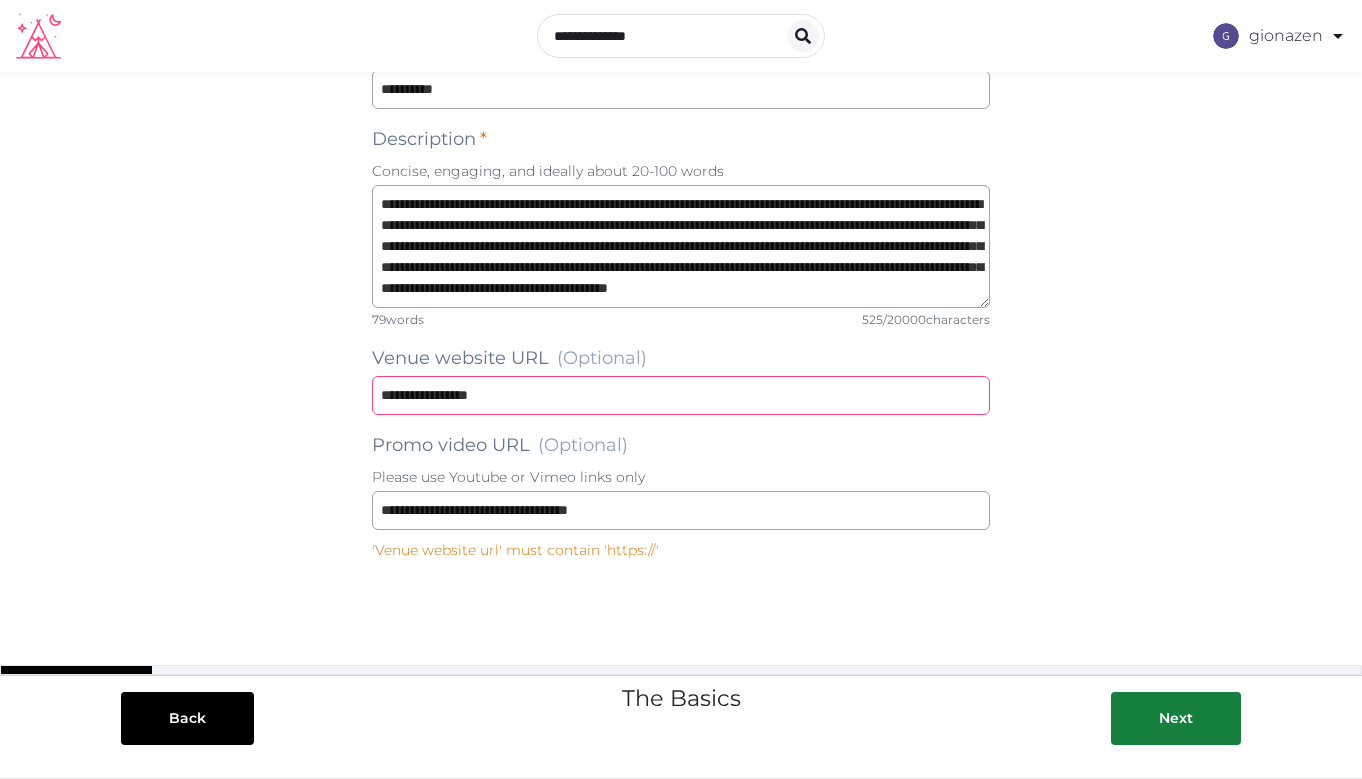 click on "**********" at bounding box center [681, 395] 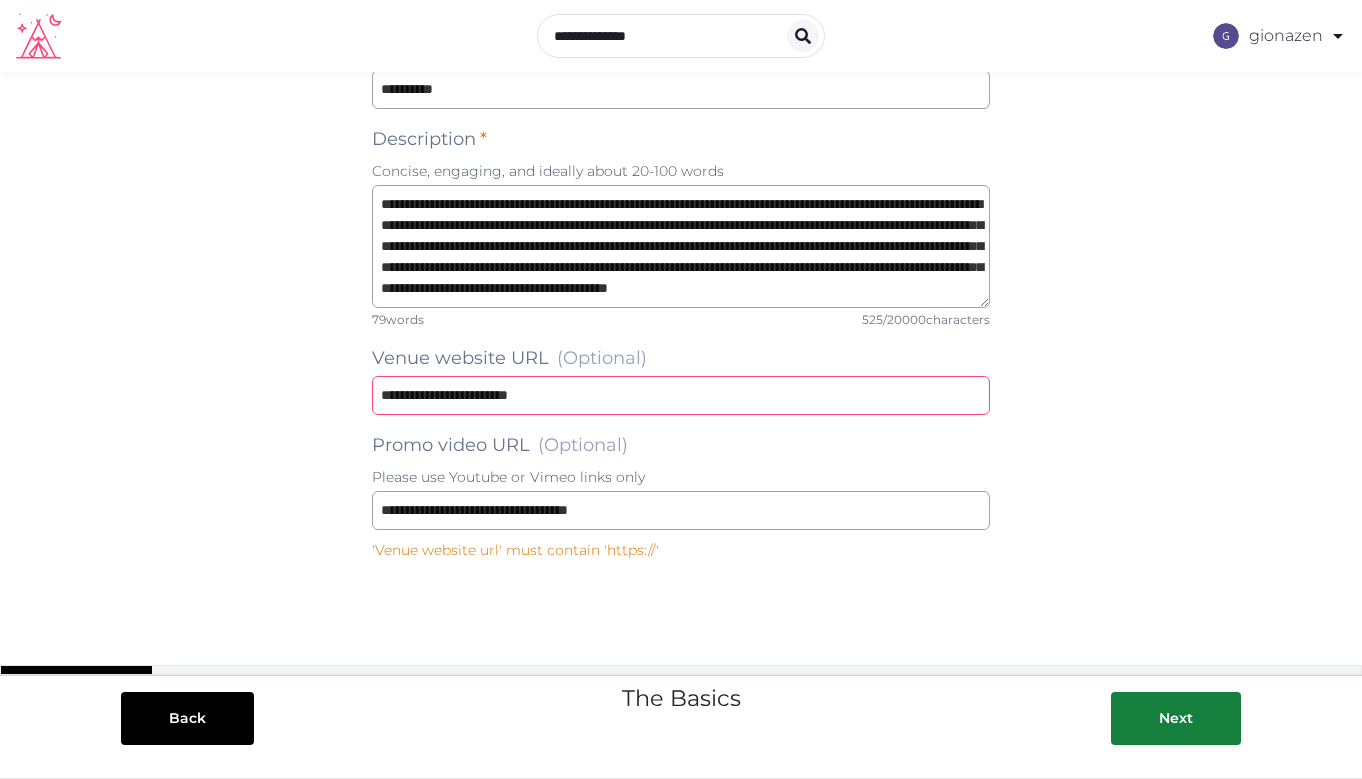 type on "**********" 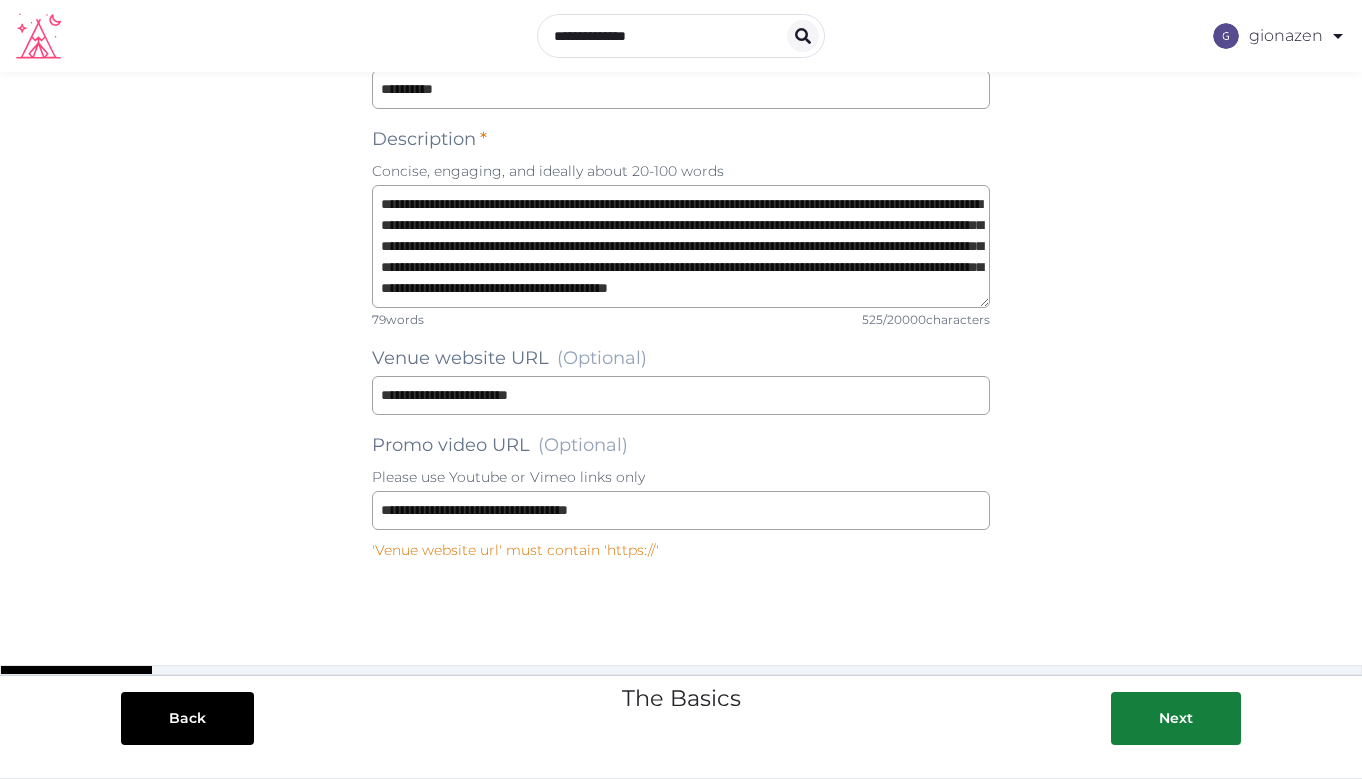 click on "Back The Basics Next" at bounding box center [681, 690] 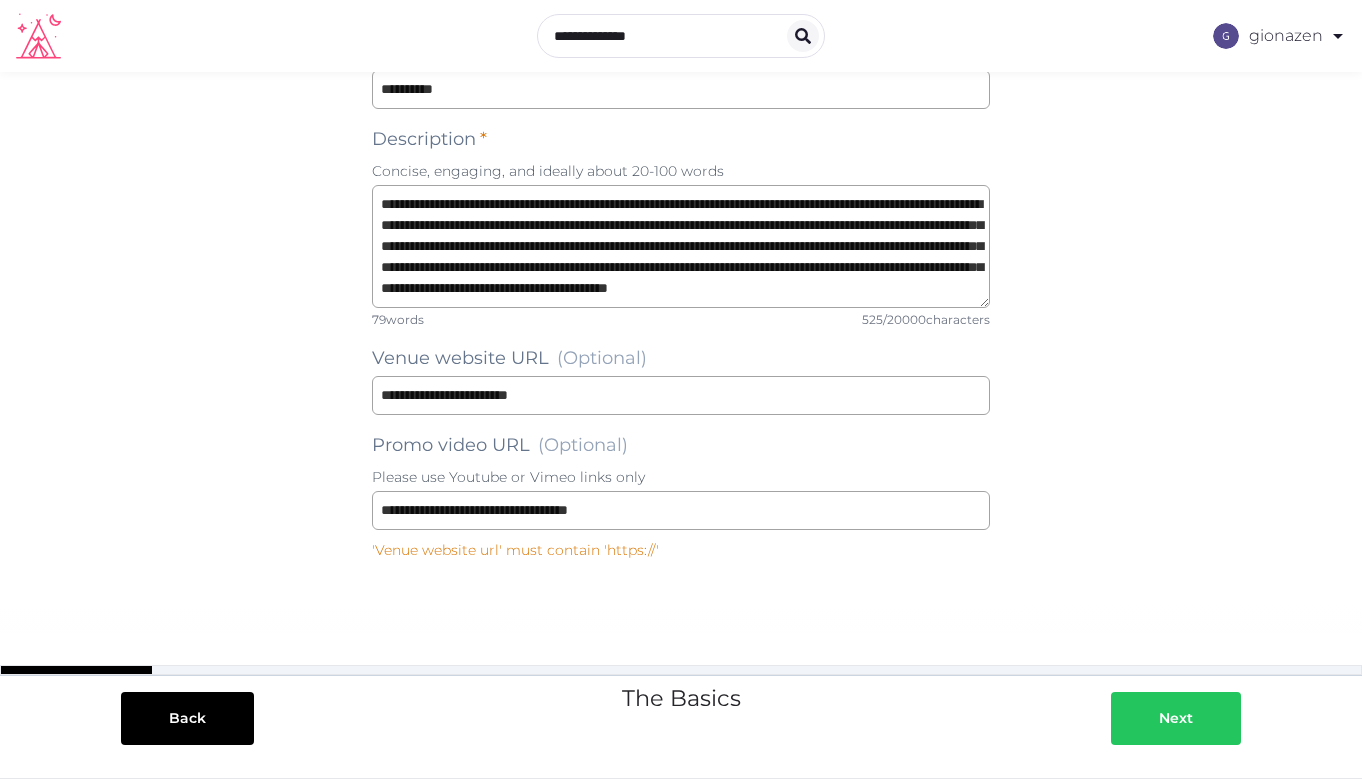 click on "Next" at bounding box center (1176, 718) 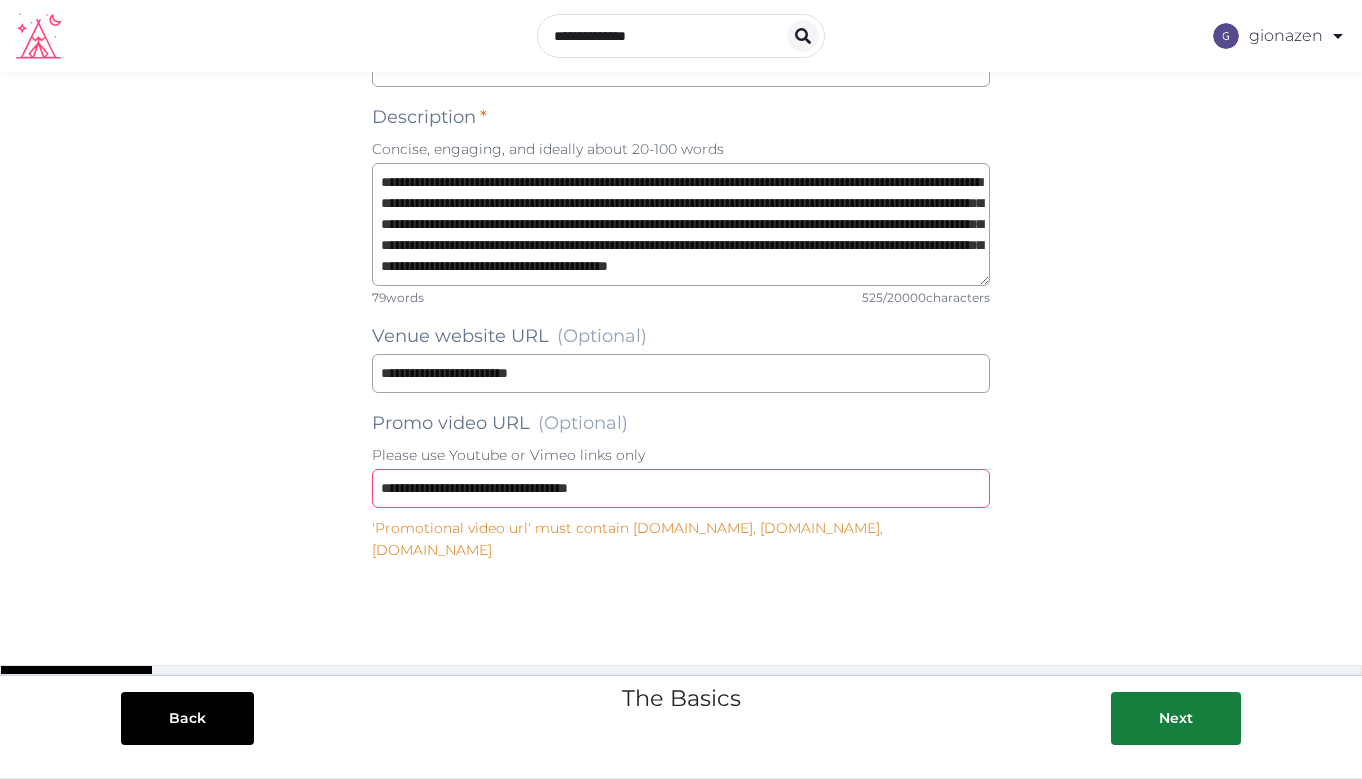click on "**********" at bounding box center (681, 488) 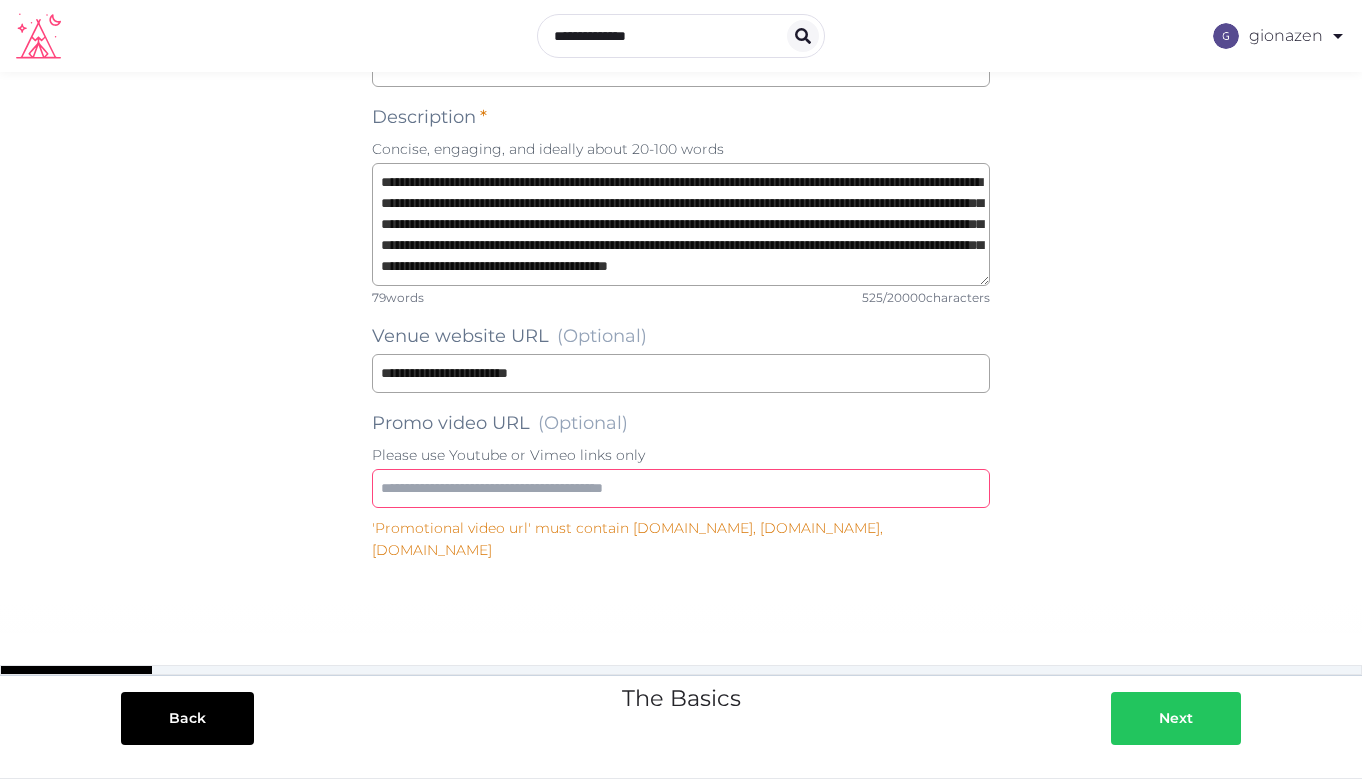 type 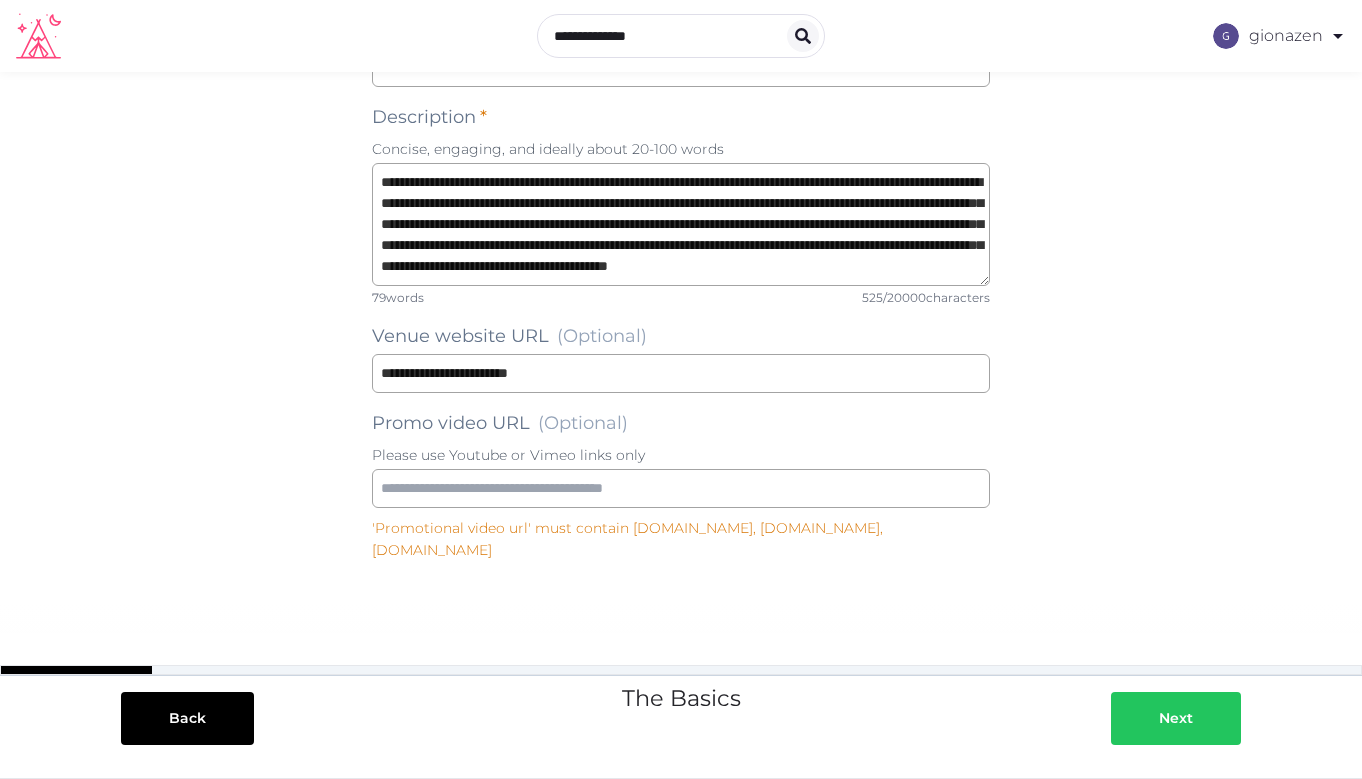 click on "Next" at bounding box center (1176, 718) 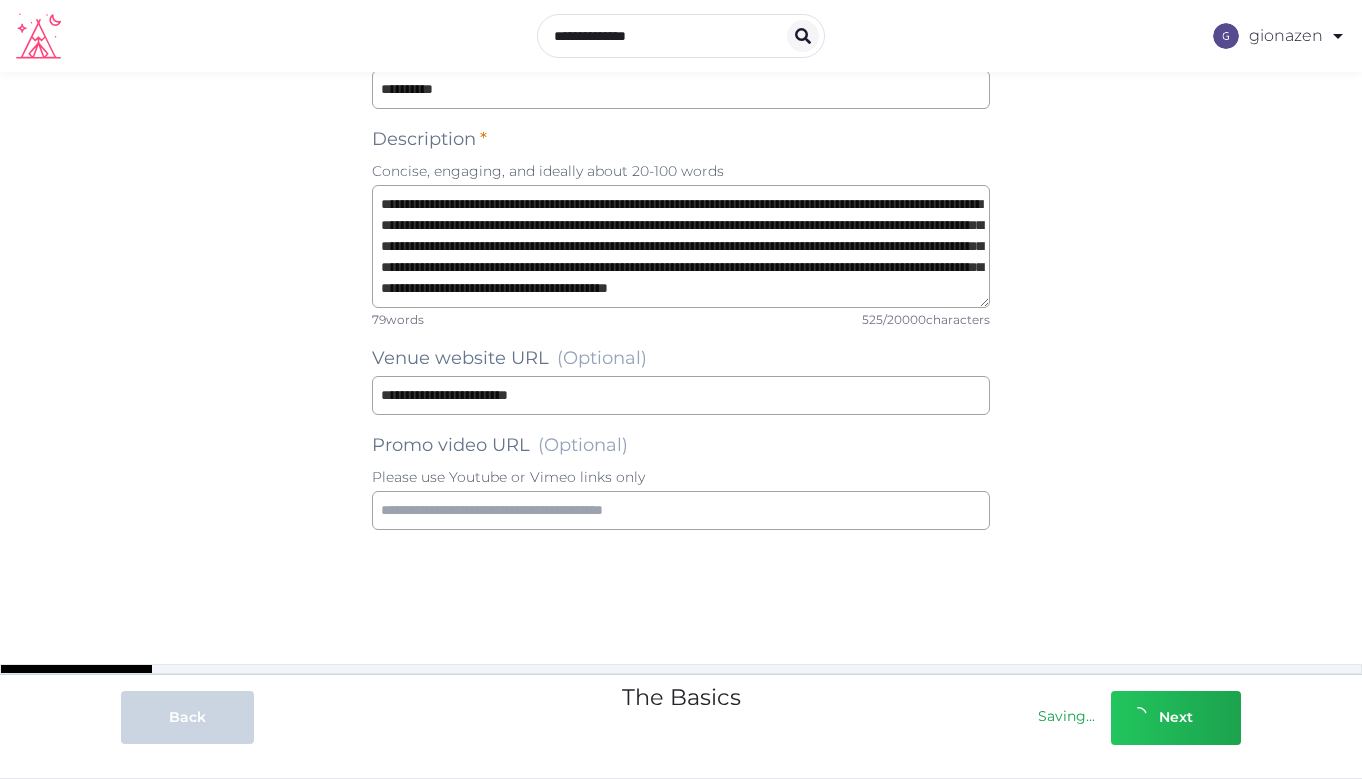 scroll, scrollTop: 168, scrollLeft: 0, axis: vertical 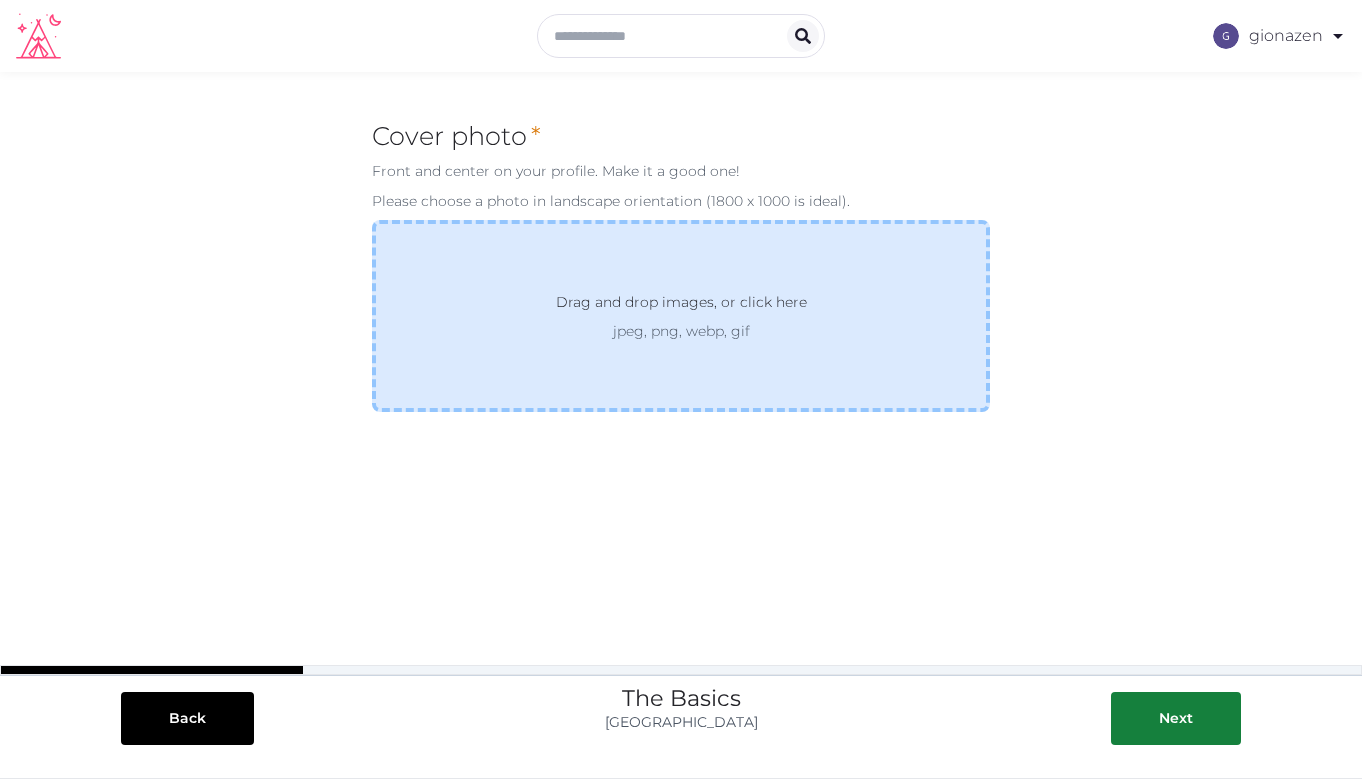 click on "Drag and drop images, or click here" at bounding box center [681, 306] 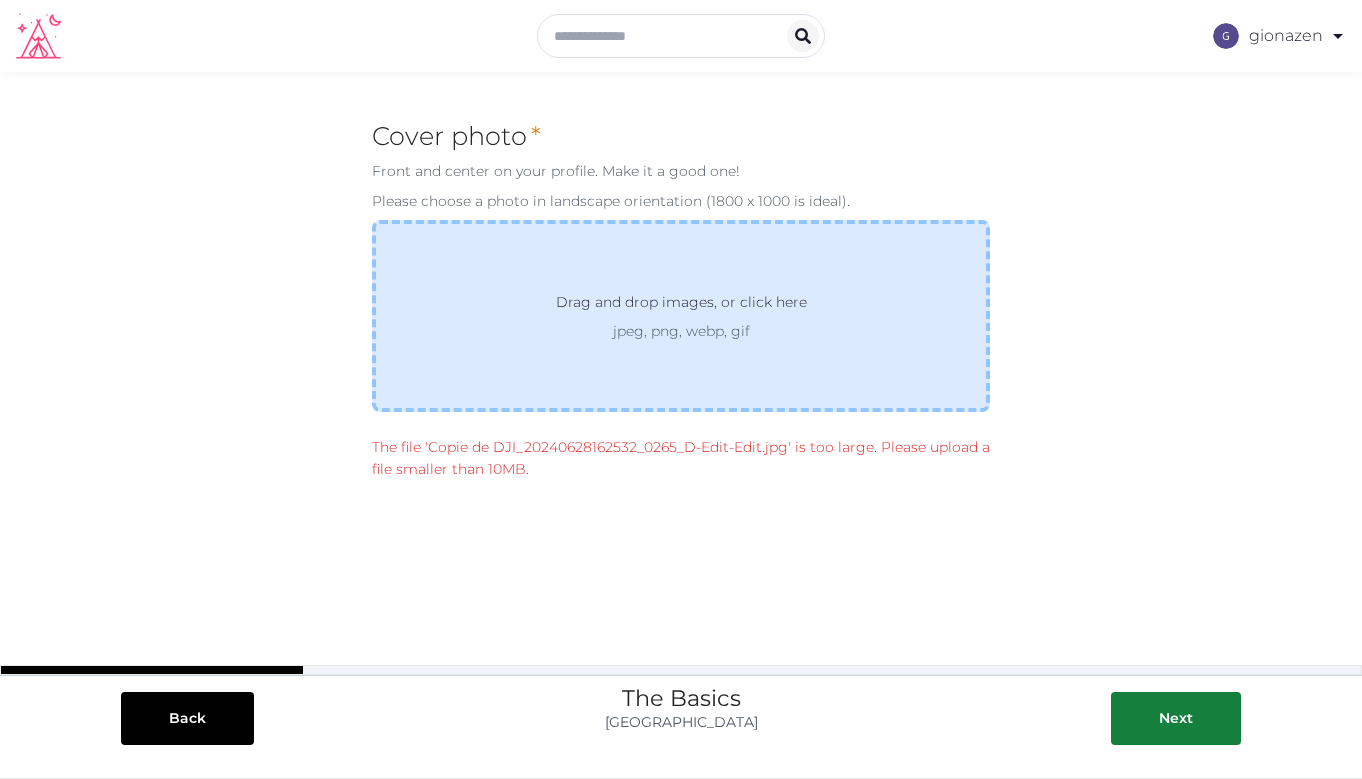 click on "Drag and drop images, or click here jpeg, png, webp, gif" at bounding box center [681, 316] 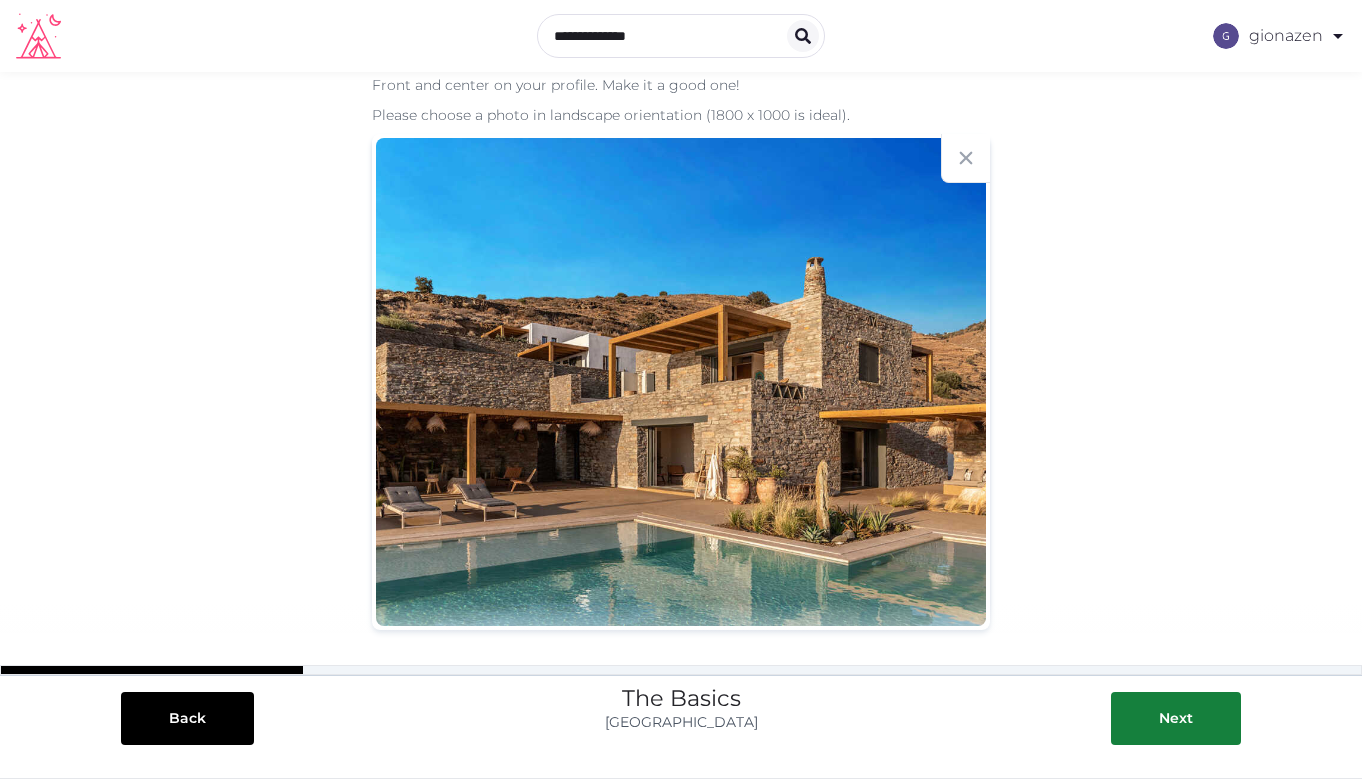 scroll, scrollTop: 85, scrollLeft: 0, axis: vertical 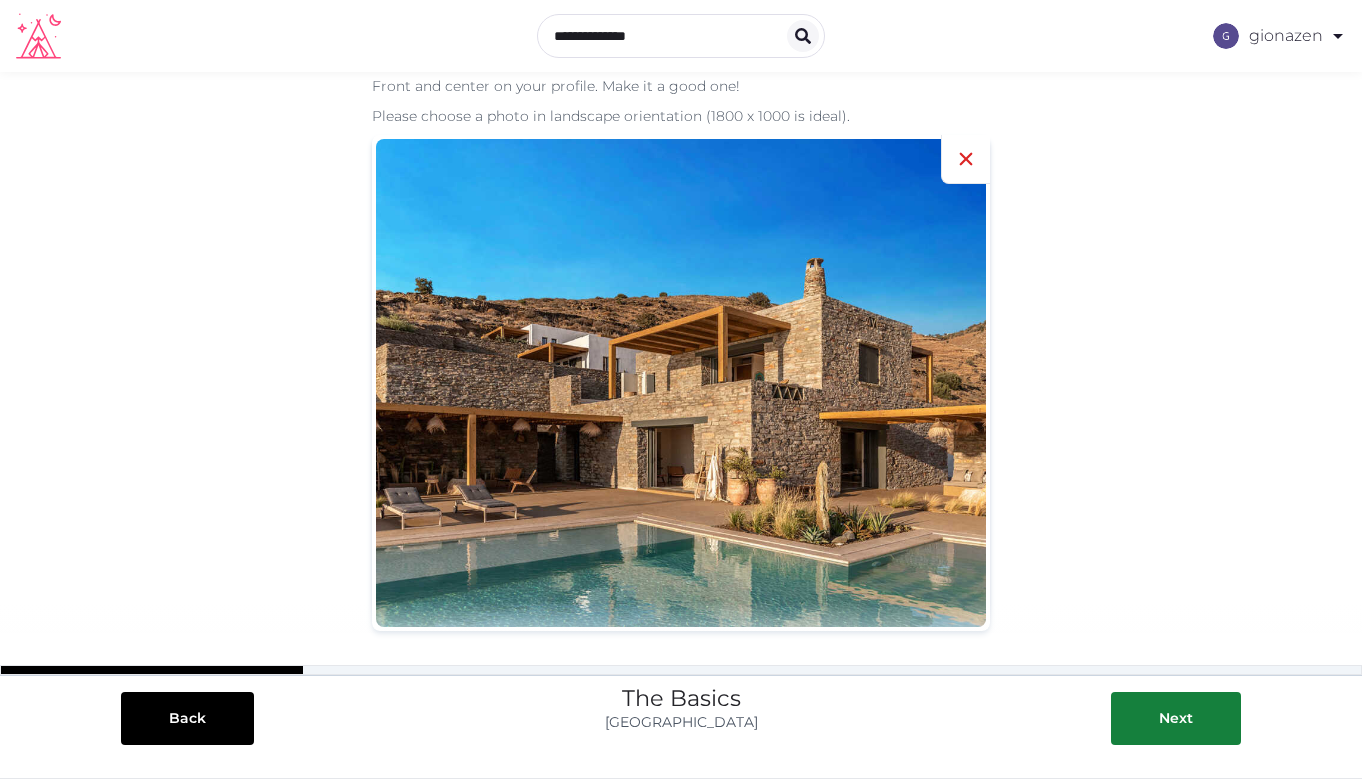 click 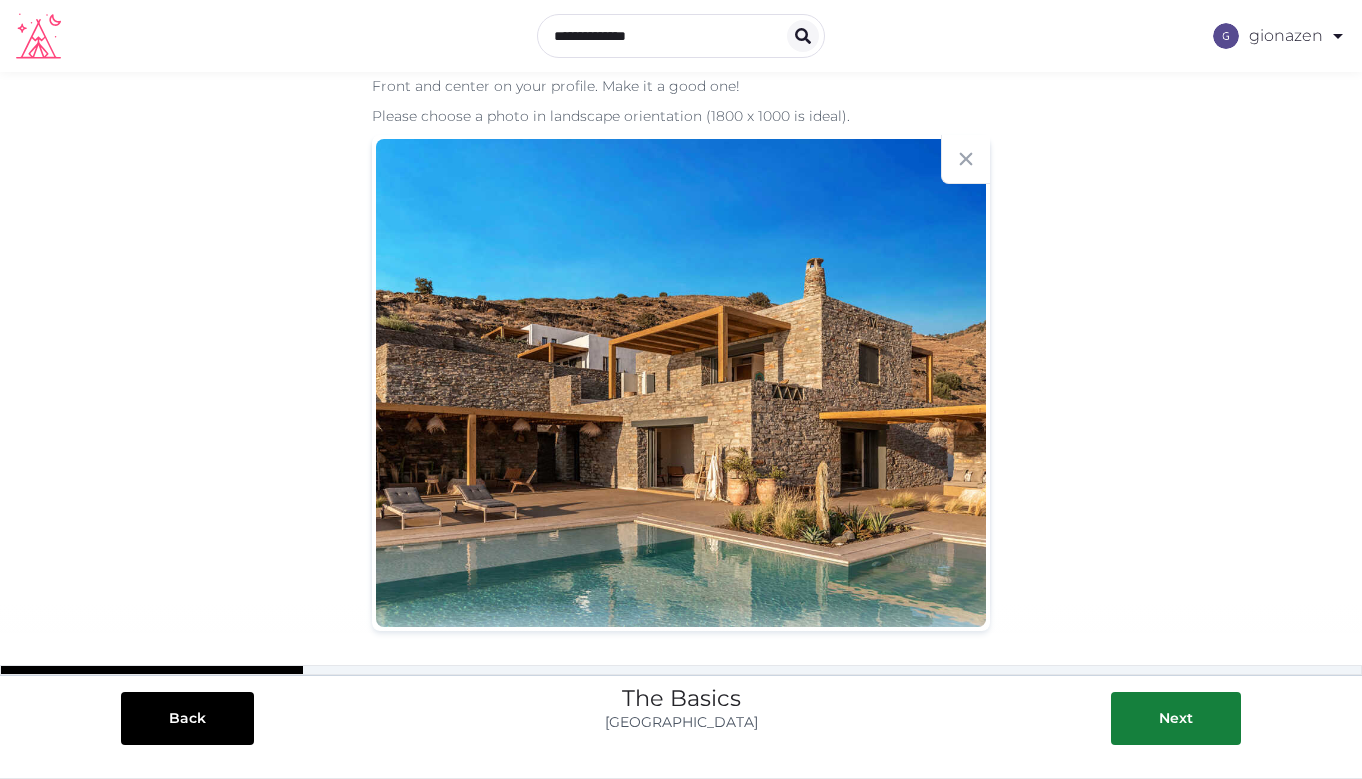 scroll, scrollTop: 0, scrollLeft: 0, axis: both 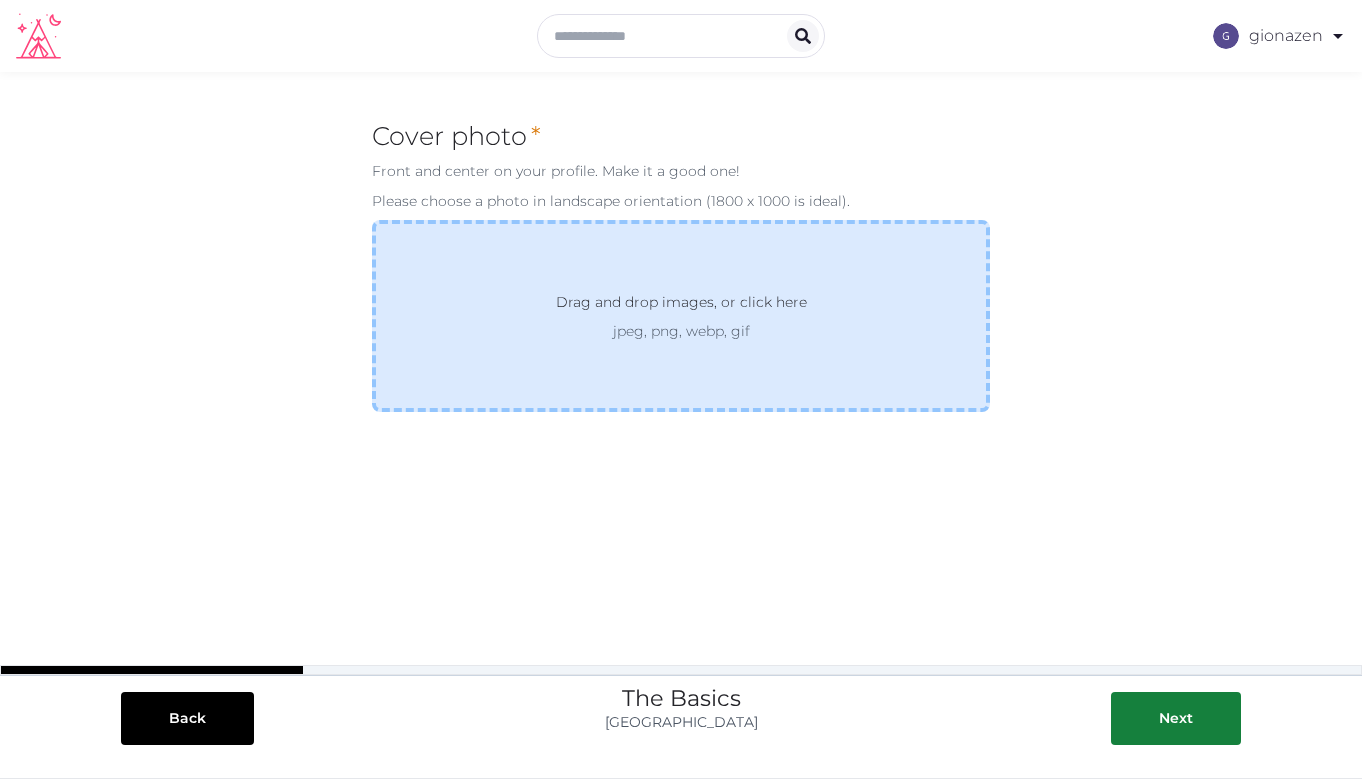 click on "jpeg, png, webp, gif" at bounding box center (681, 331) 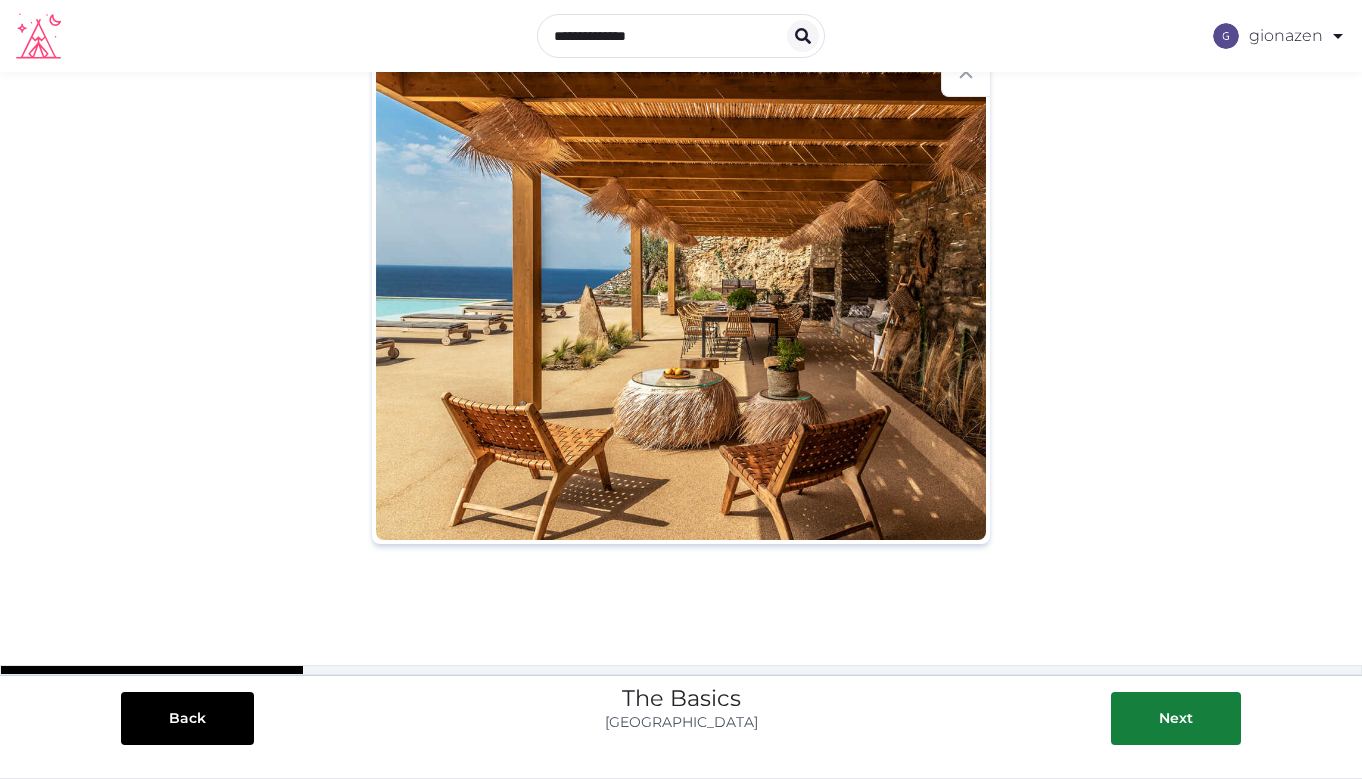 scroll, scrollTop: 174, scrollLeft: 0, axis: vertical 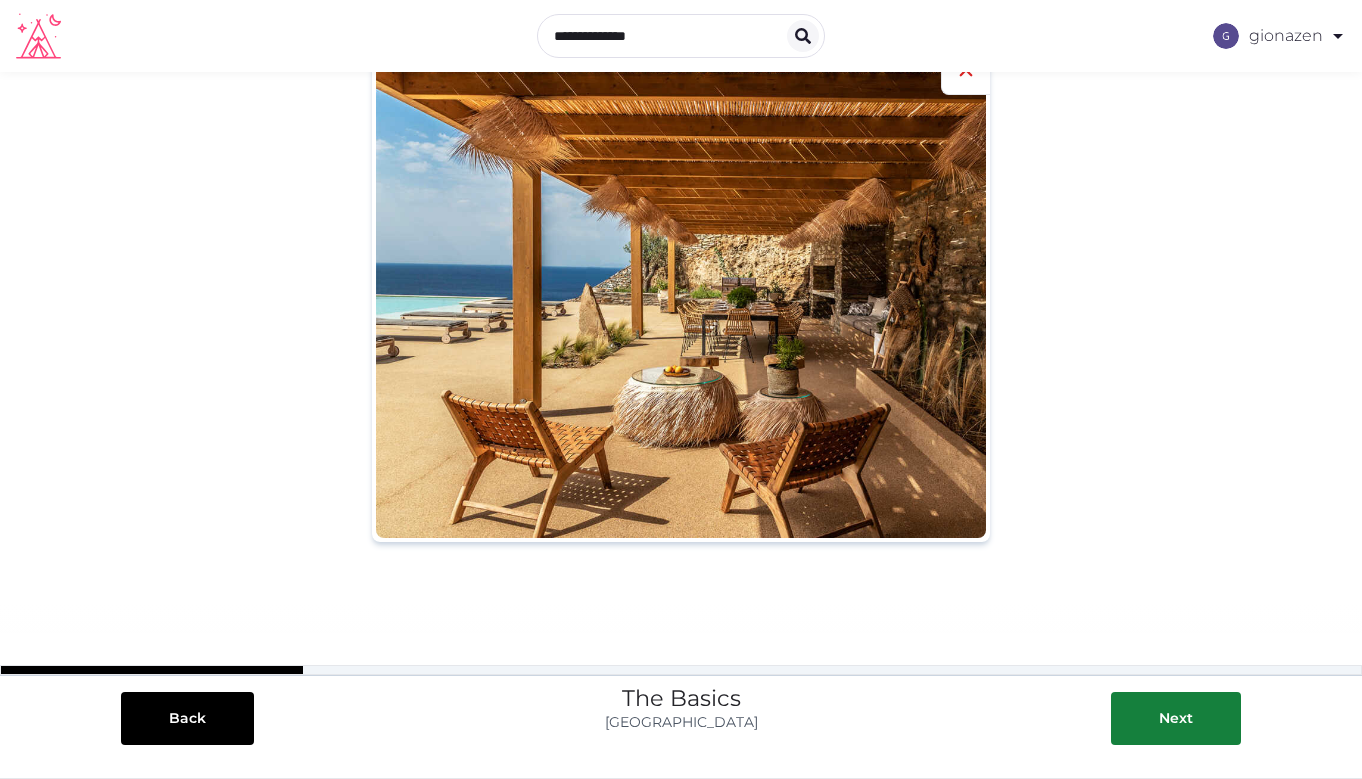 click at bounding box center [965, 70] 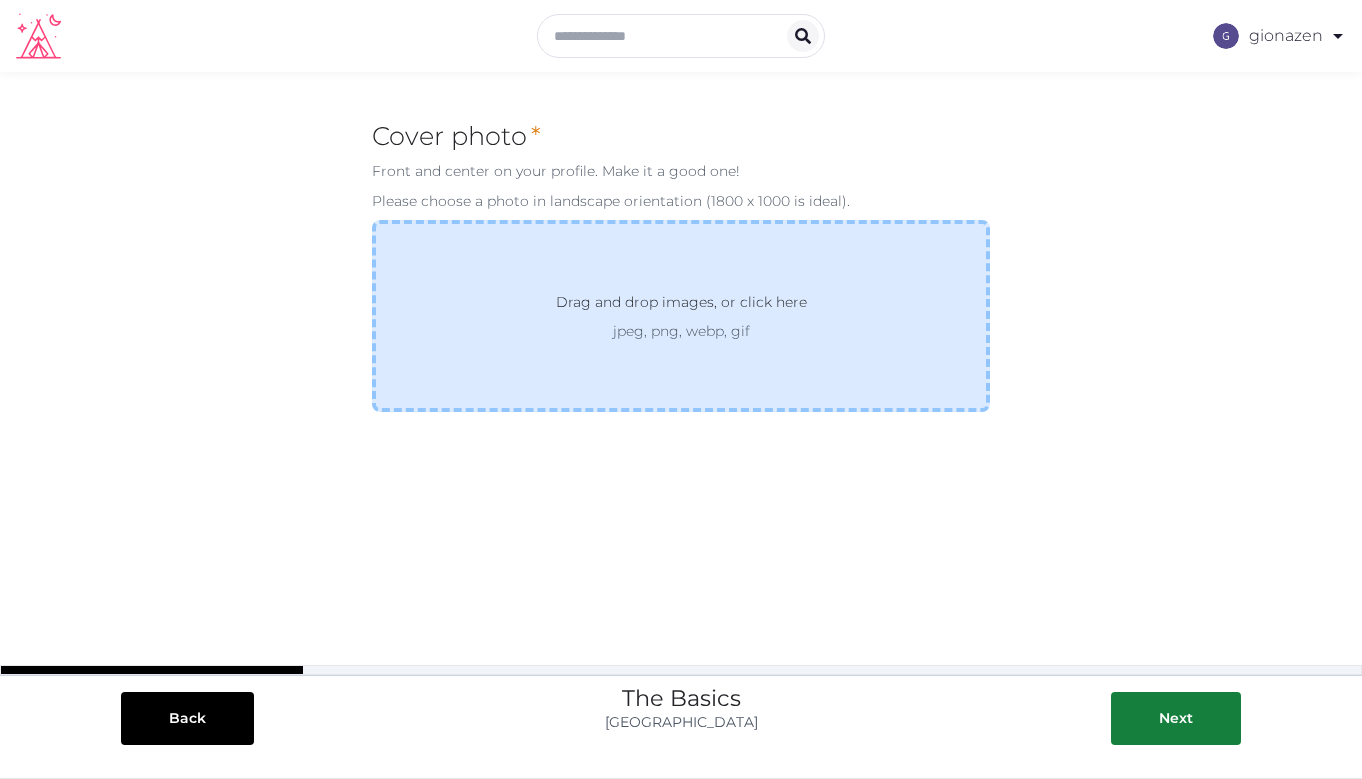 click on "Drag and drop images, or click here" at bounding box center [681, 306] 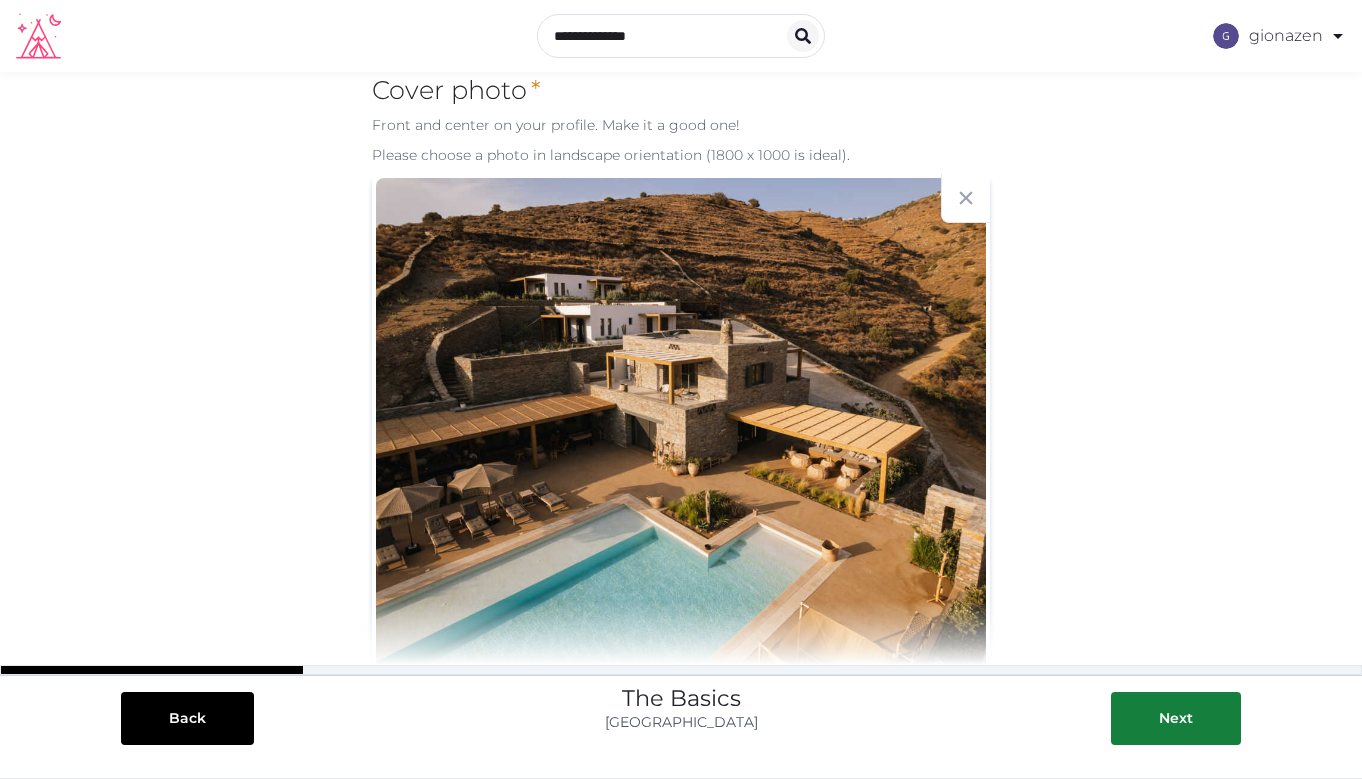 scroll, scrollTop: 27, scrollLeft: 0, axis: vertical 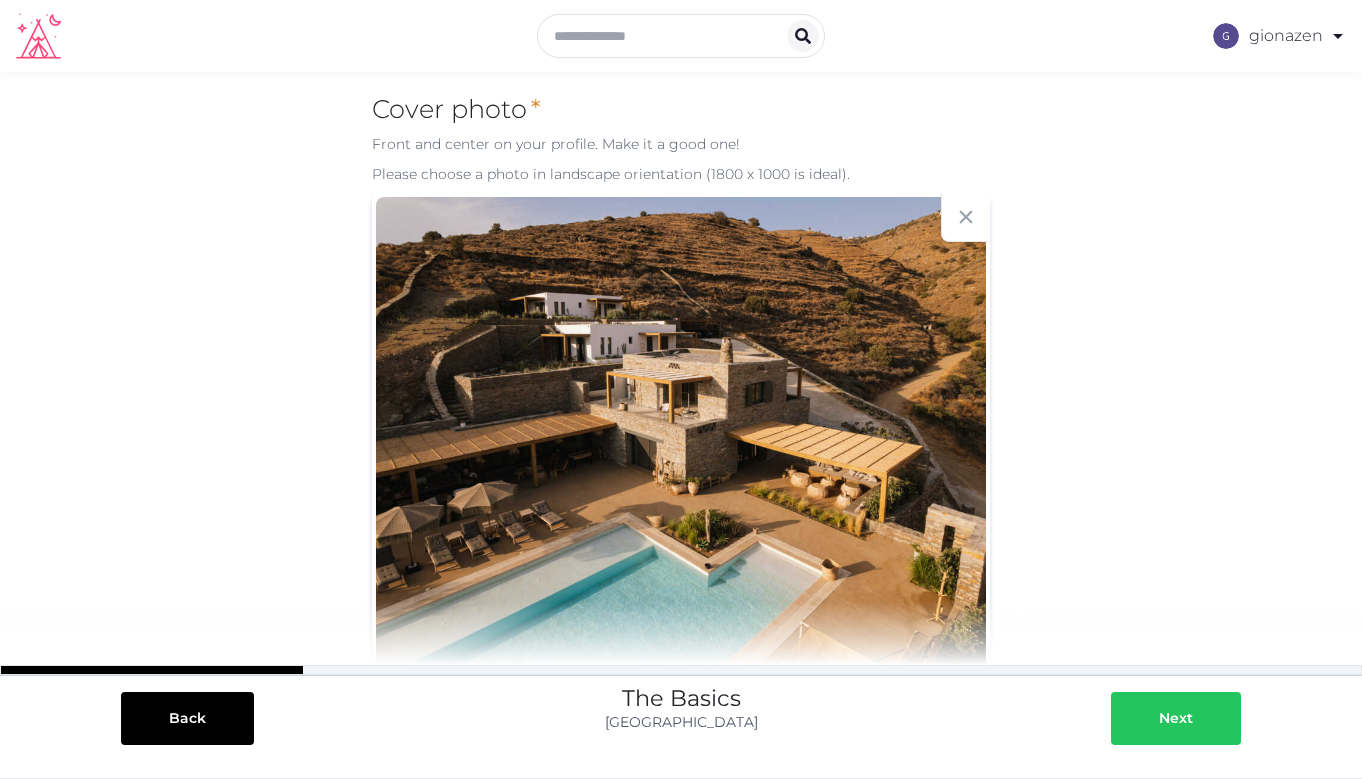 click on "Next" at bounding box center [1176, 718] 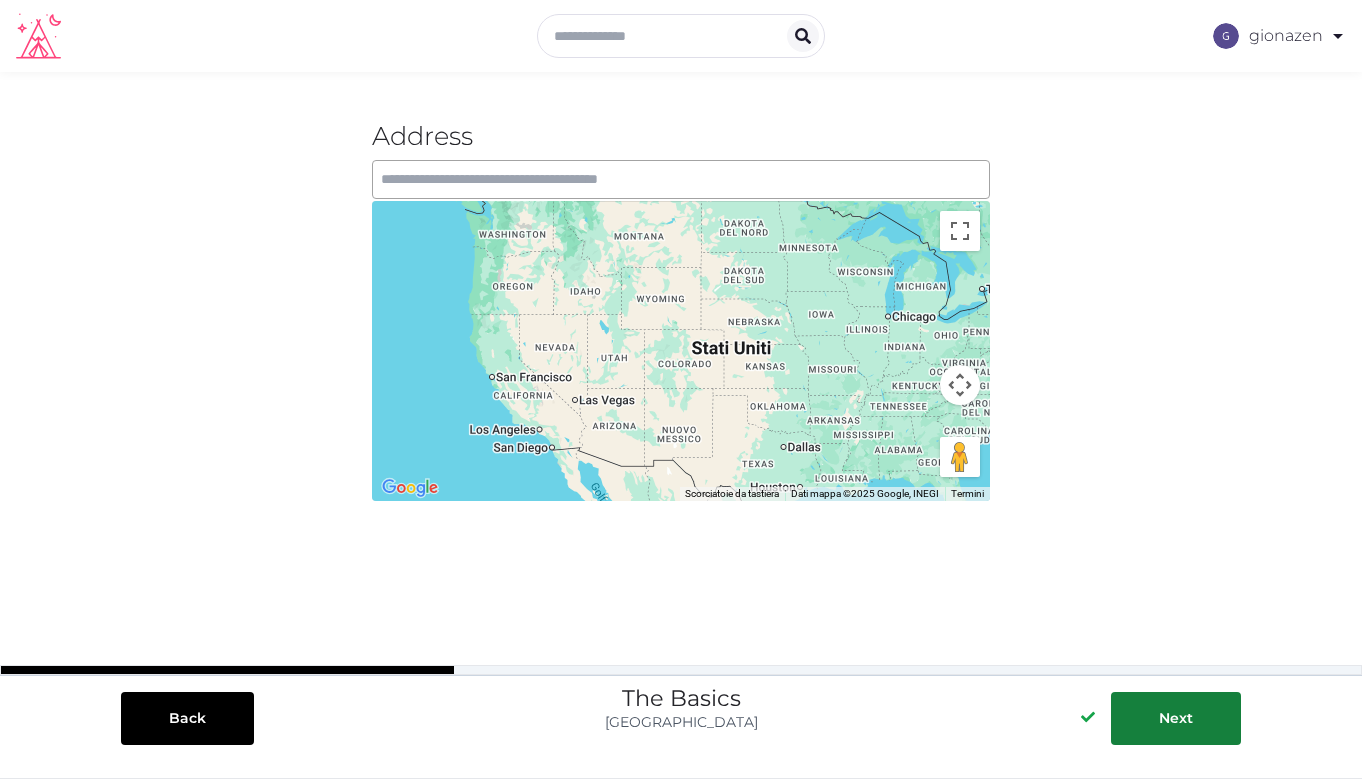 scroll, scrollTop: 0, scrollLeft: 0, axis: both 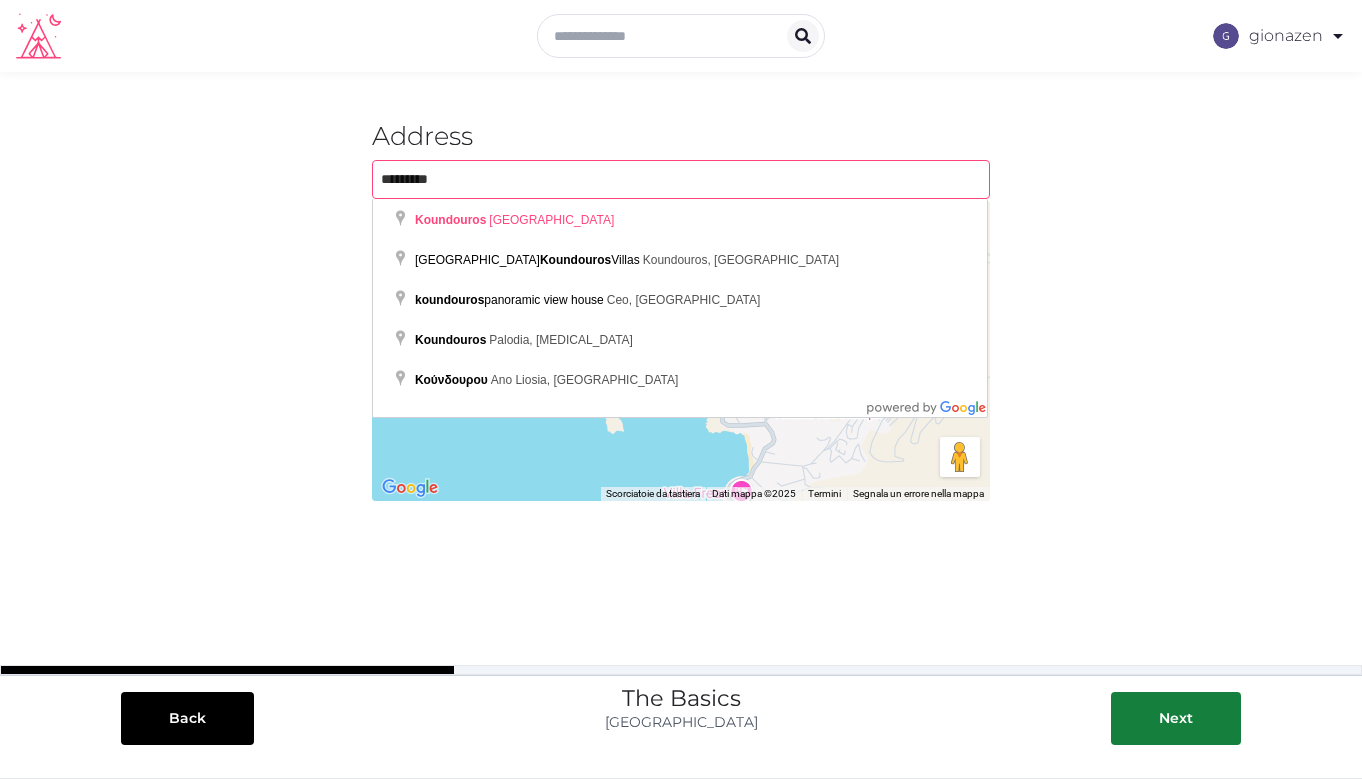 type on "*********" 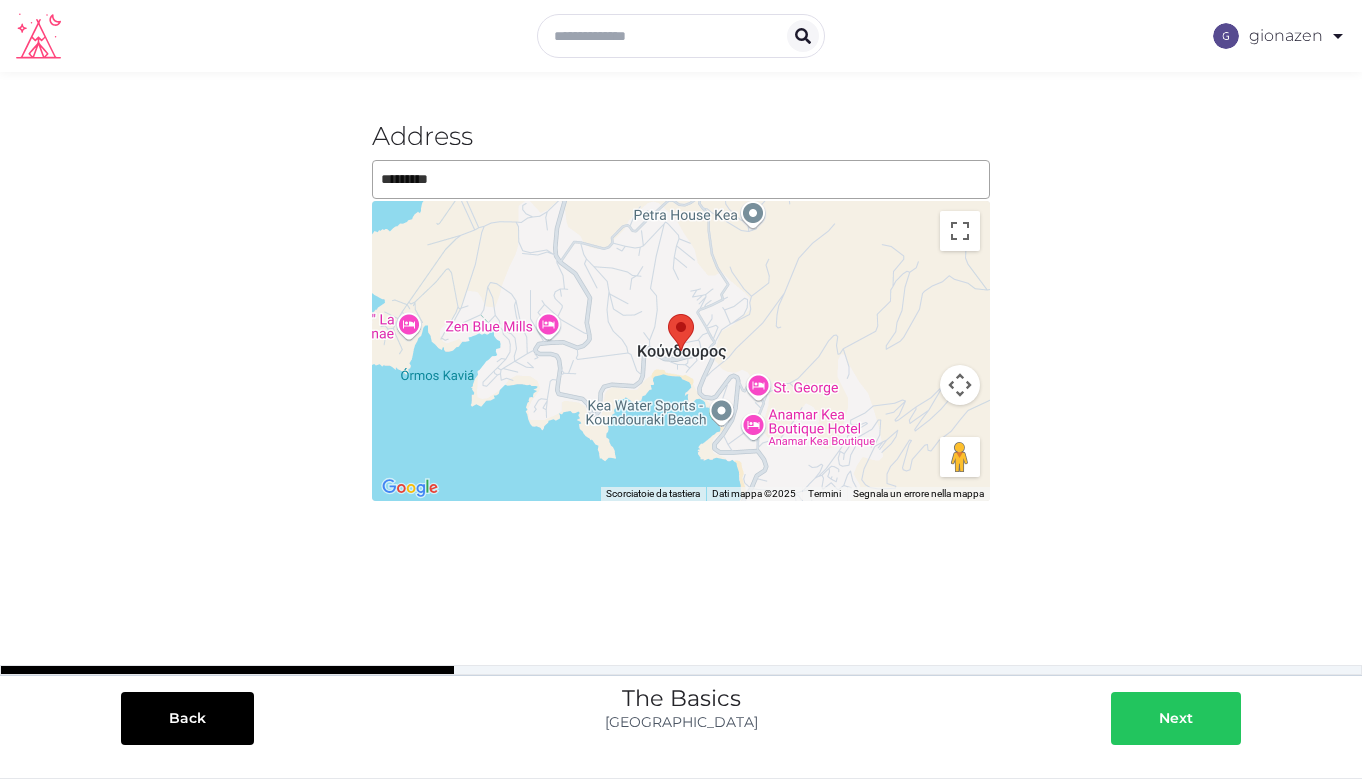 click at bounding box center [1213, 718] 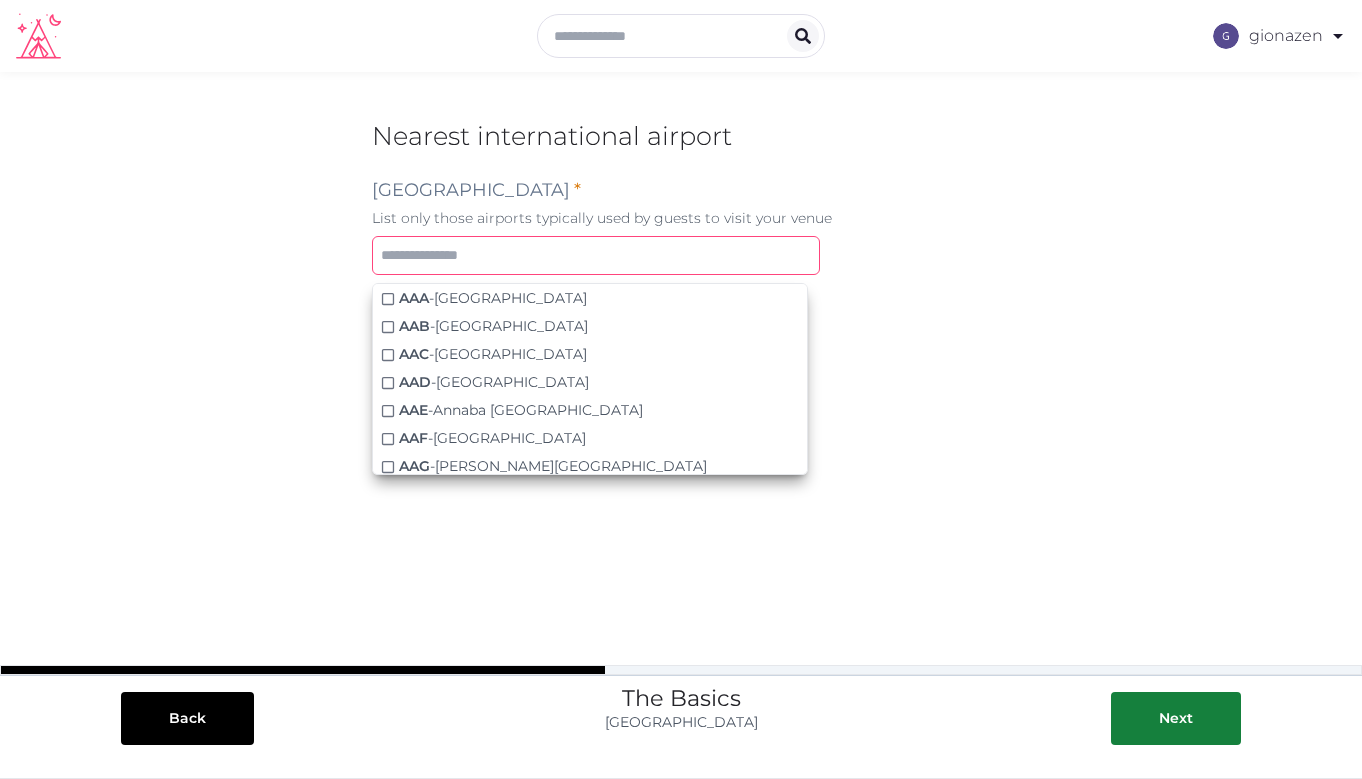 click at bounding box center (596, 255) 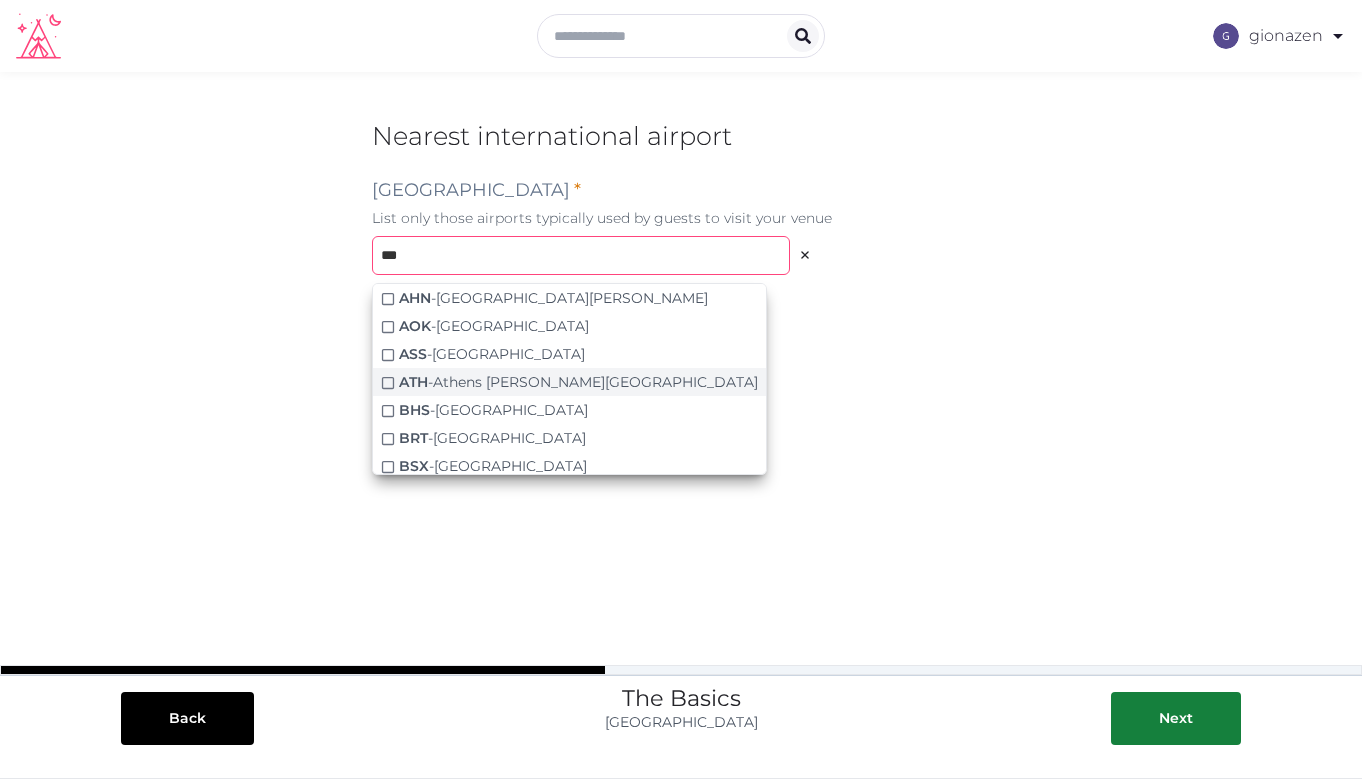 type on "***" 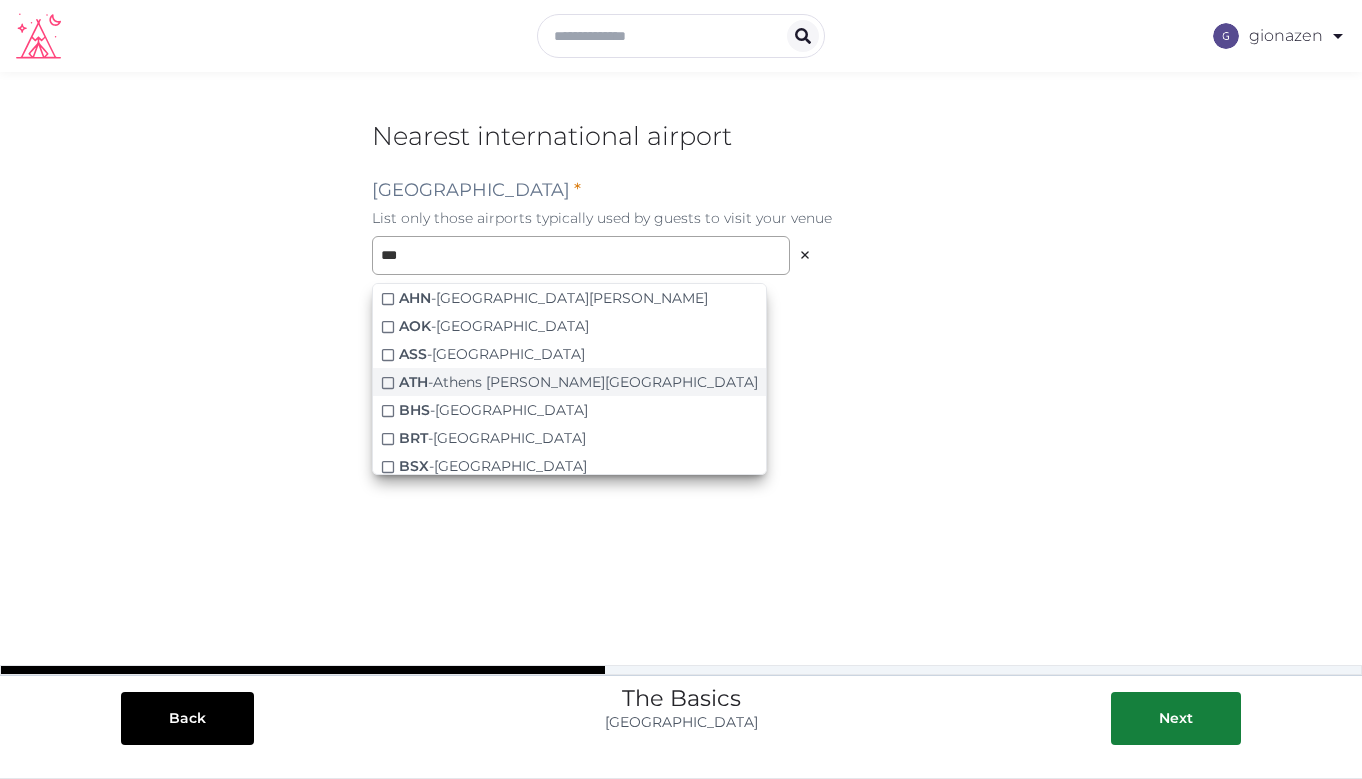 click on "ATH" at bounding box center [413, 382] 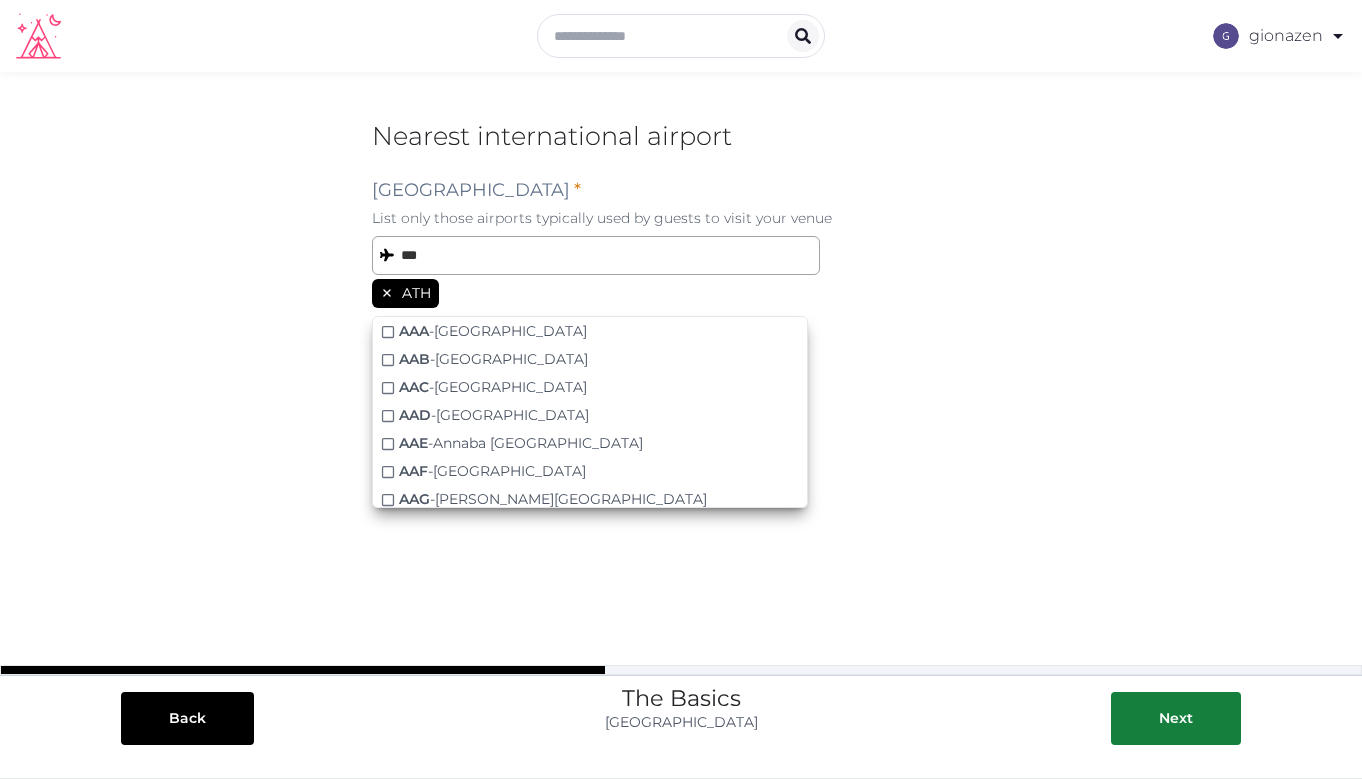 scroll, scrollTop: 0, scrollLeft: 0, axis: both 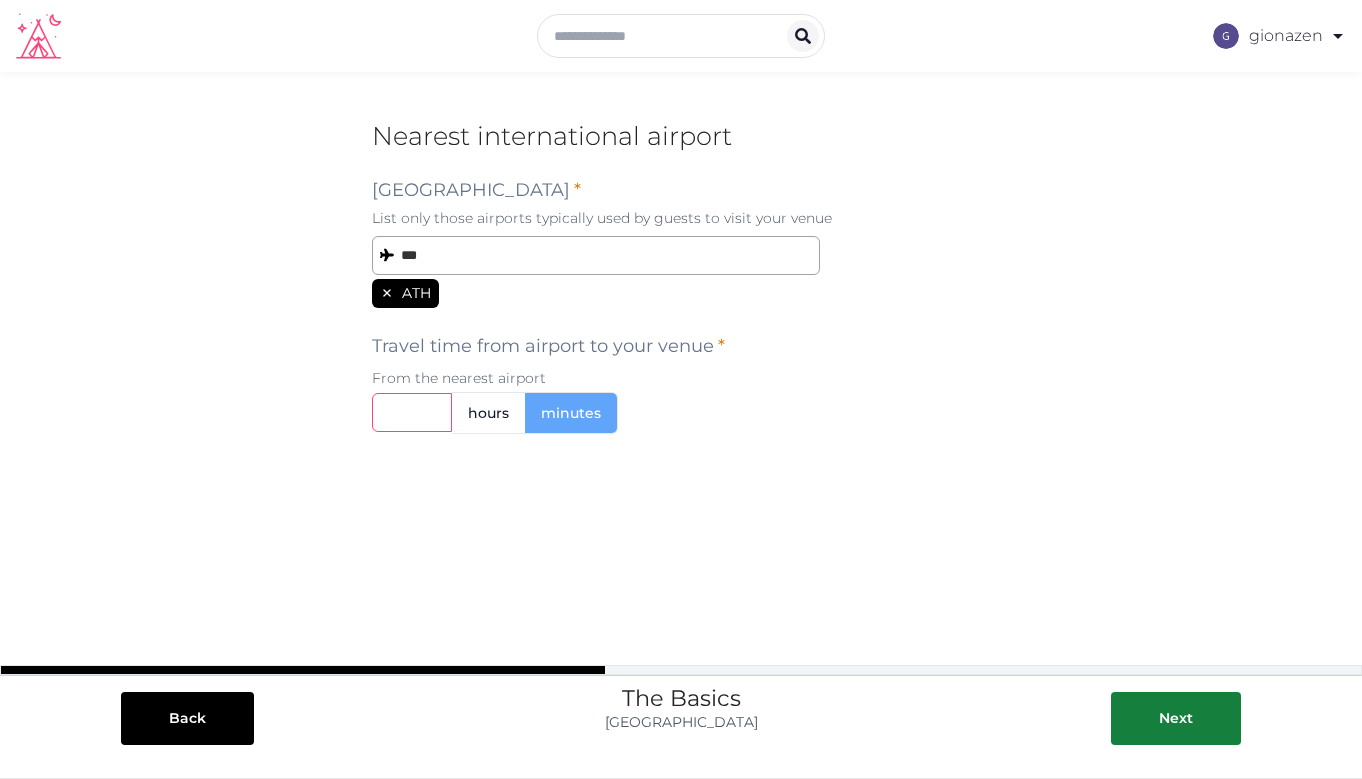 click at bounding box center (412, 412) 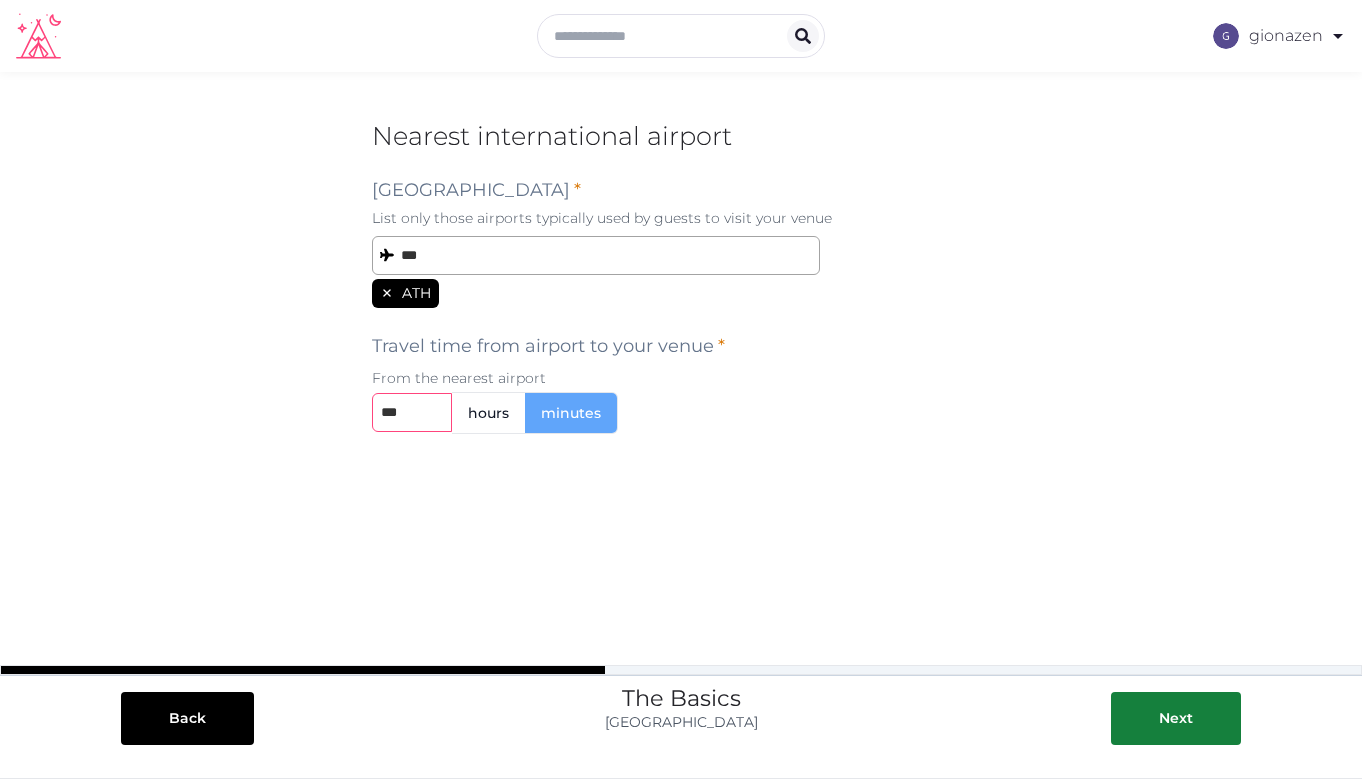 type on "***" 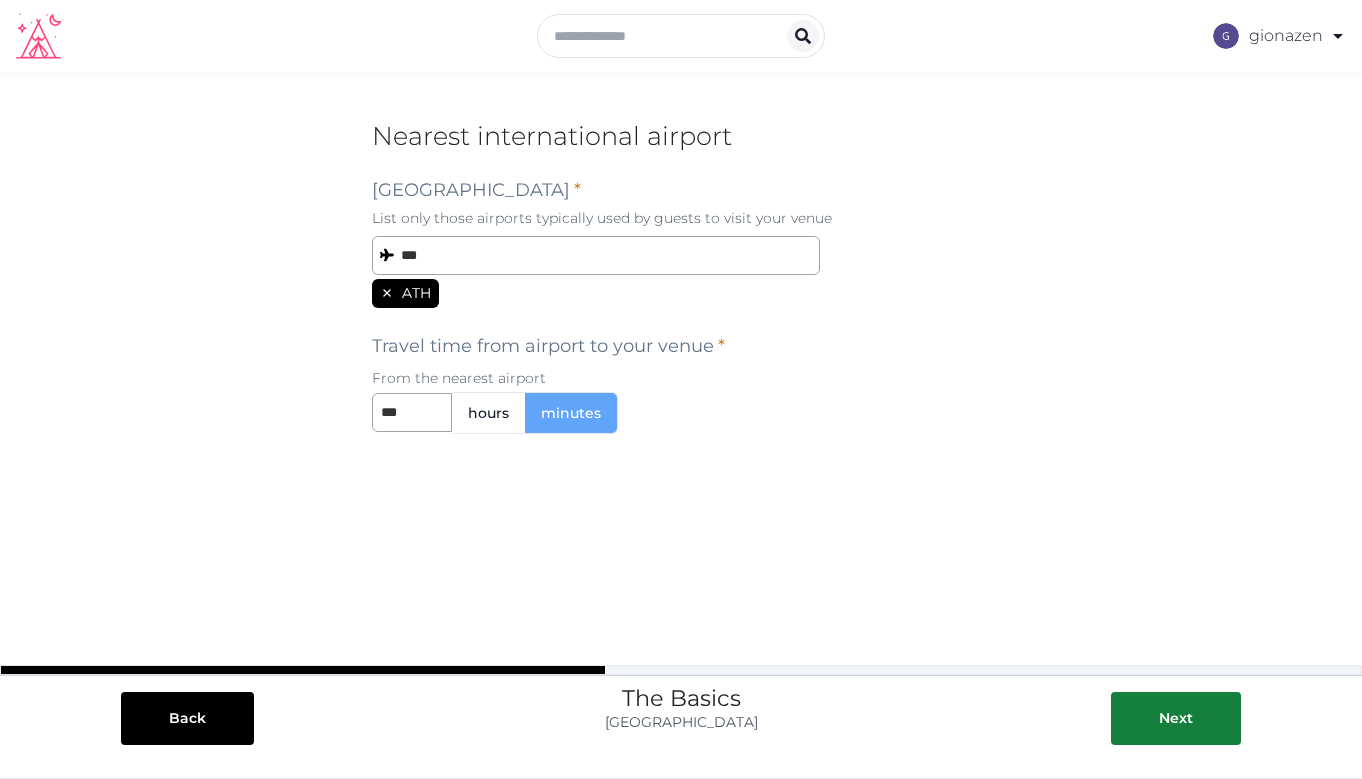 click on "hours" at bounding box center [488, 413] 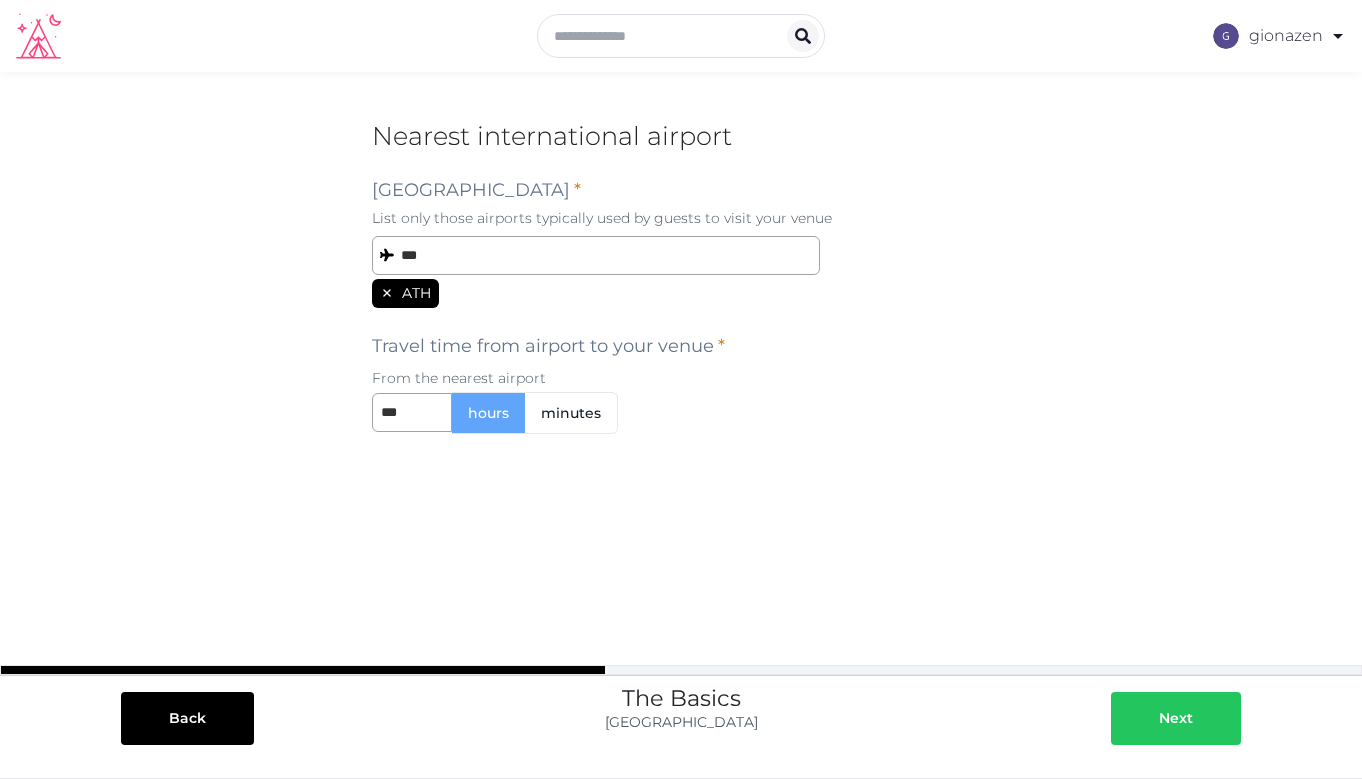 click on "Next" at bounding box center (1176, 718) 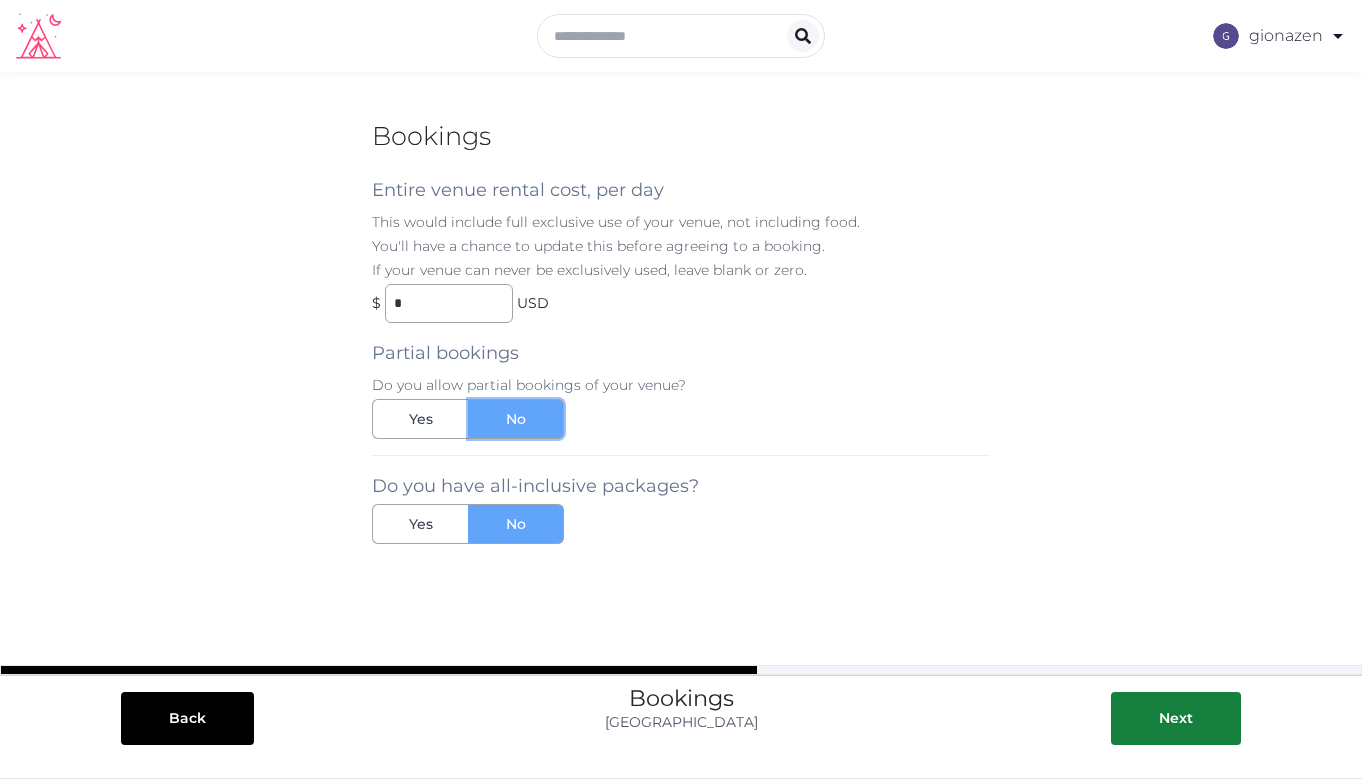 click on "No" at bounding box center [516, 419] 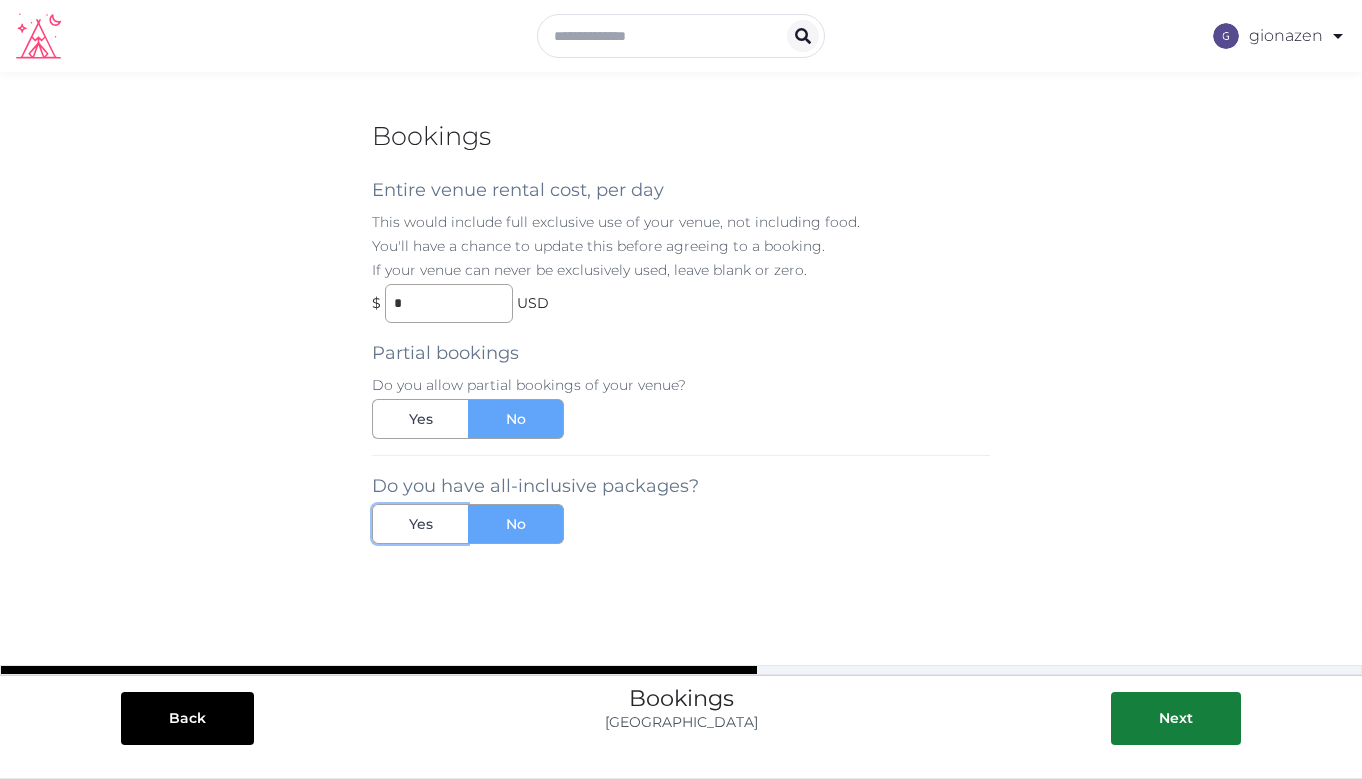 click on "Yes" at bounding box center [420, 524] 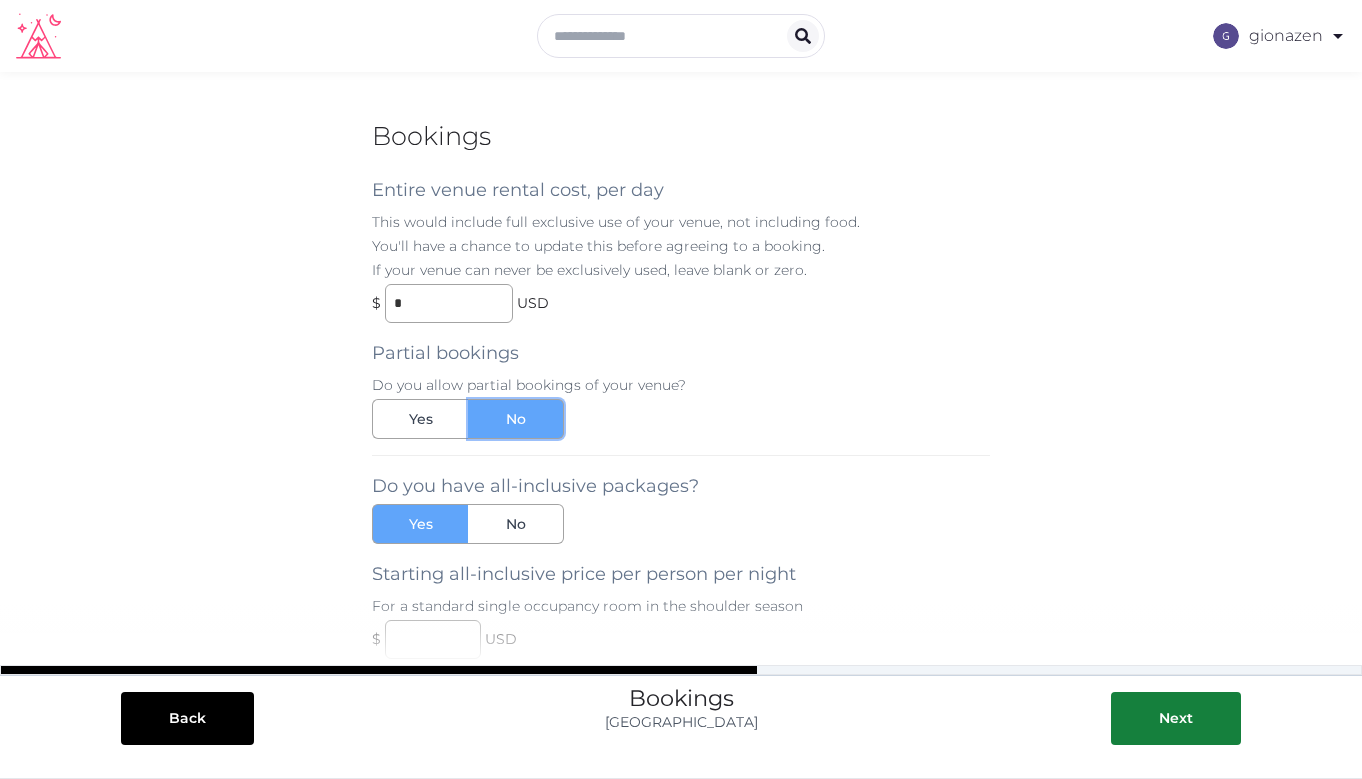 click on "No" at bounding box center (516, 419) 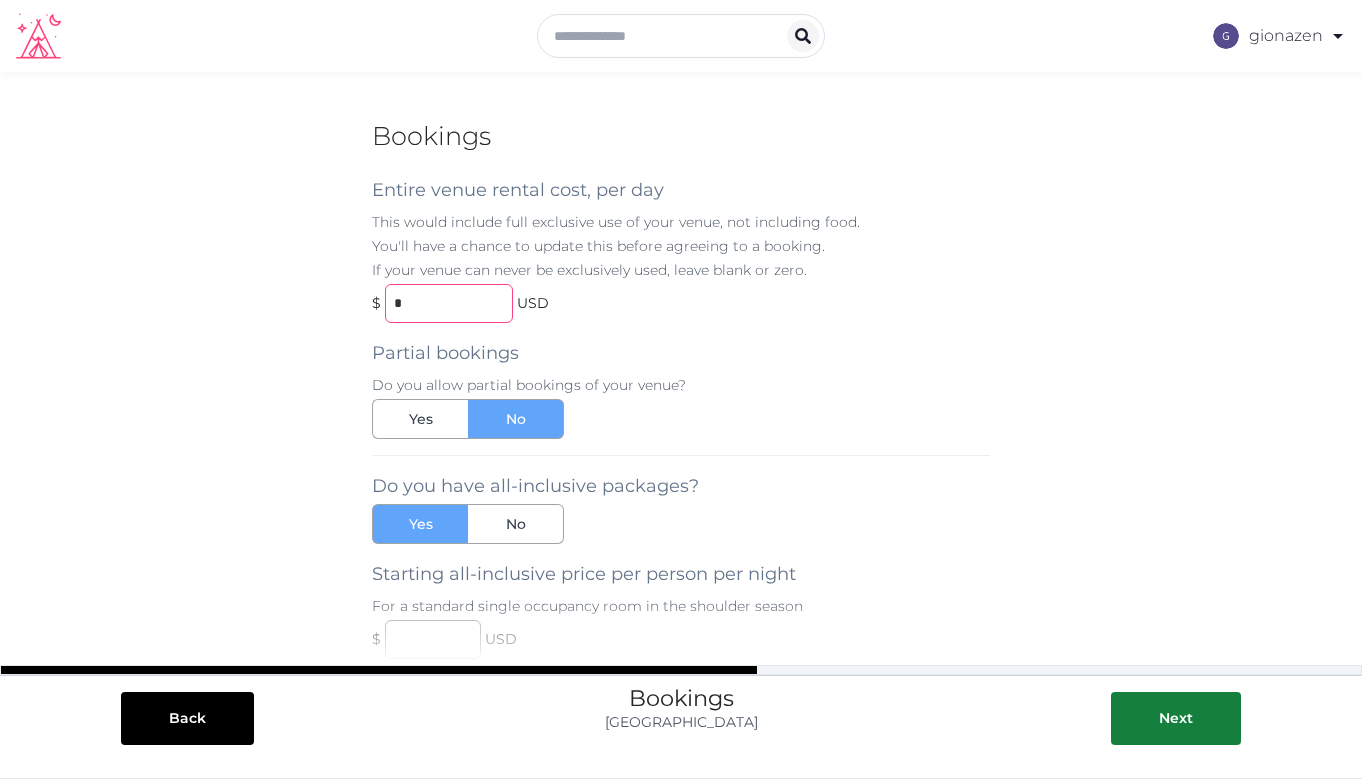 click on "*" at bounding box center [449, 303] 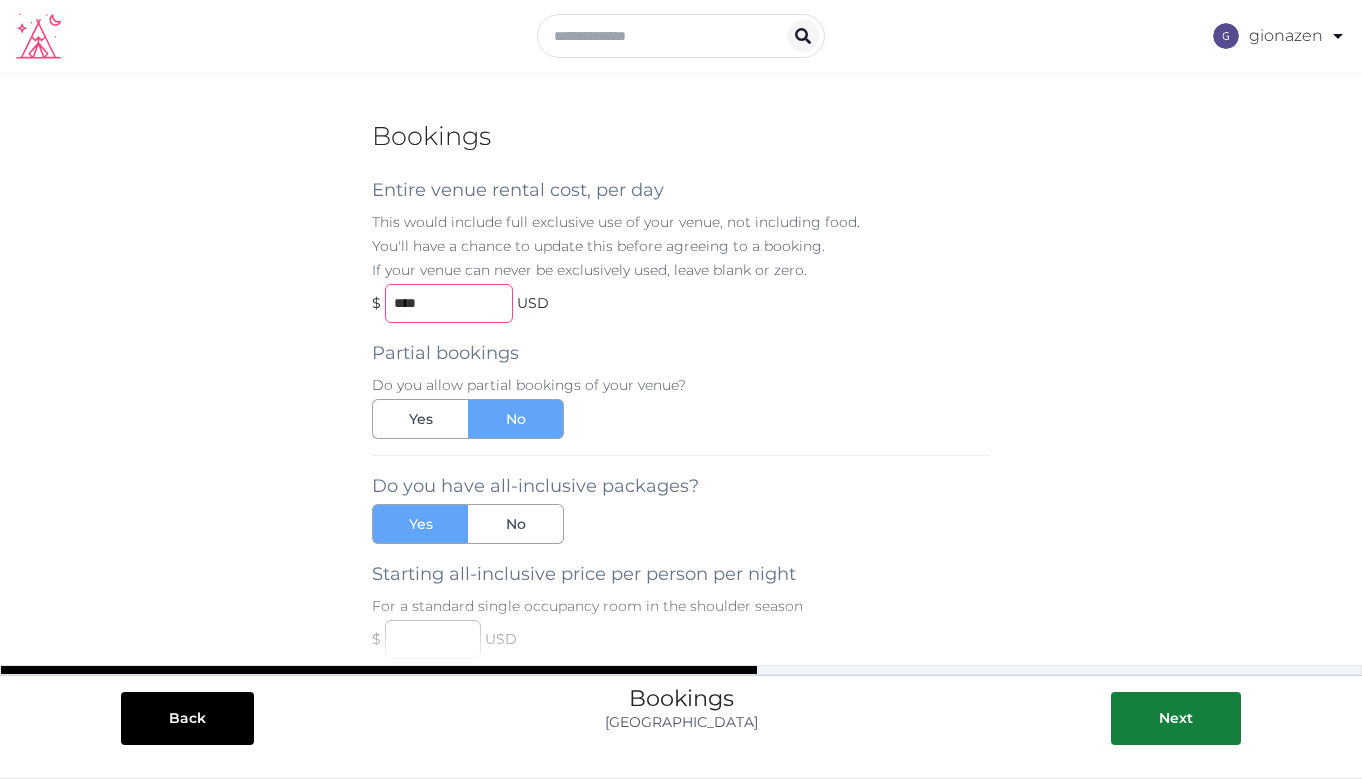 scroll, scrollTop: 0, scrollLeft: 0, axis: both 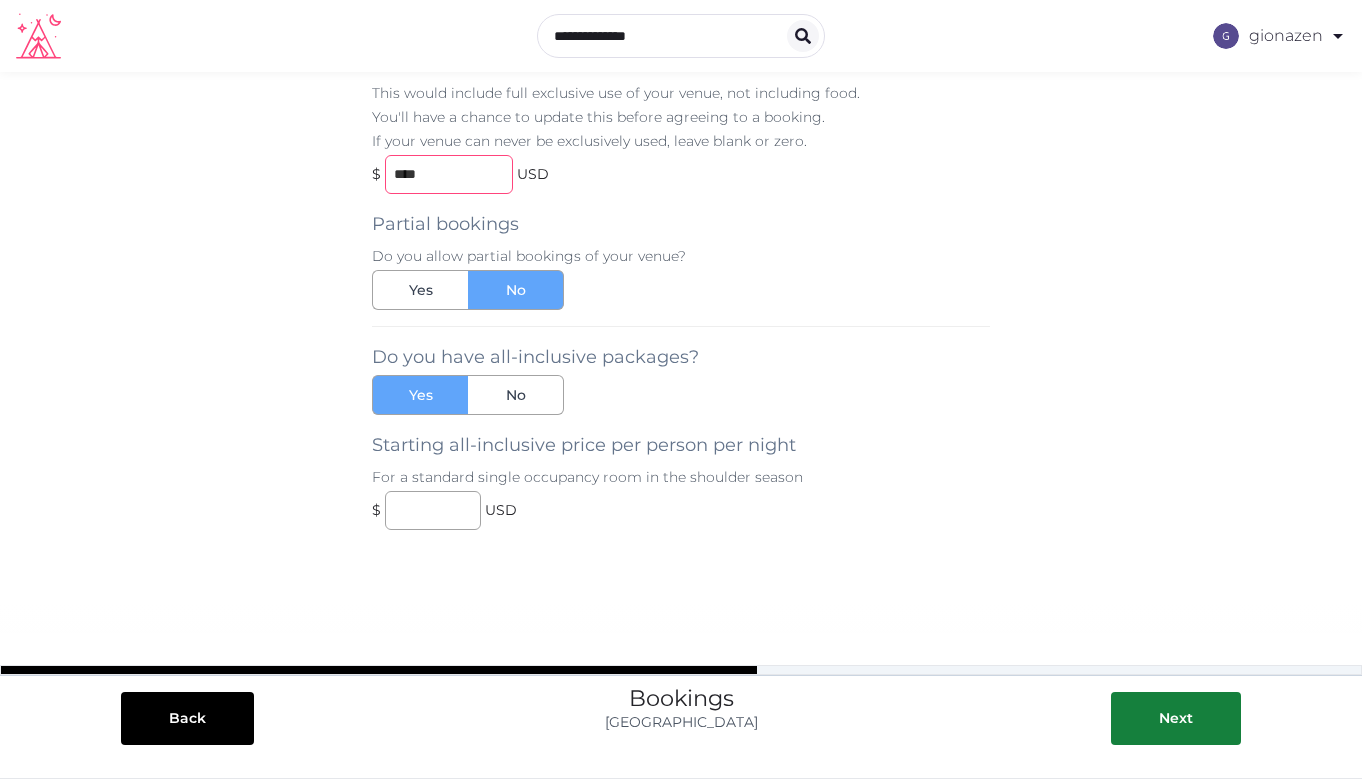 type on "****" 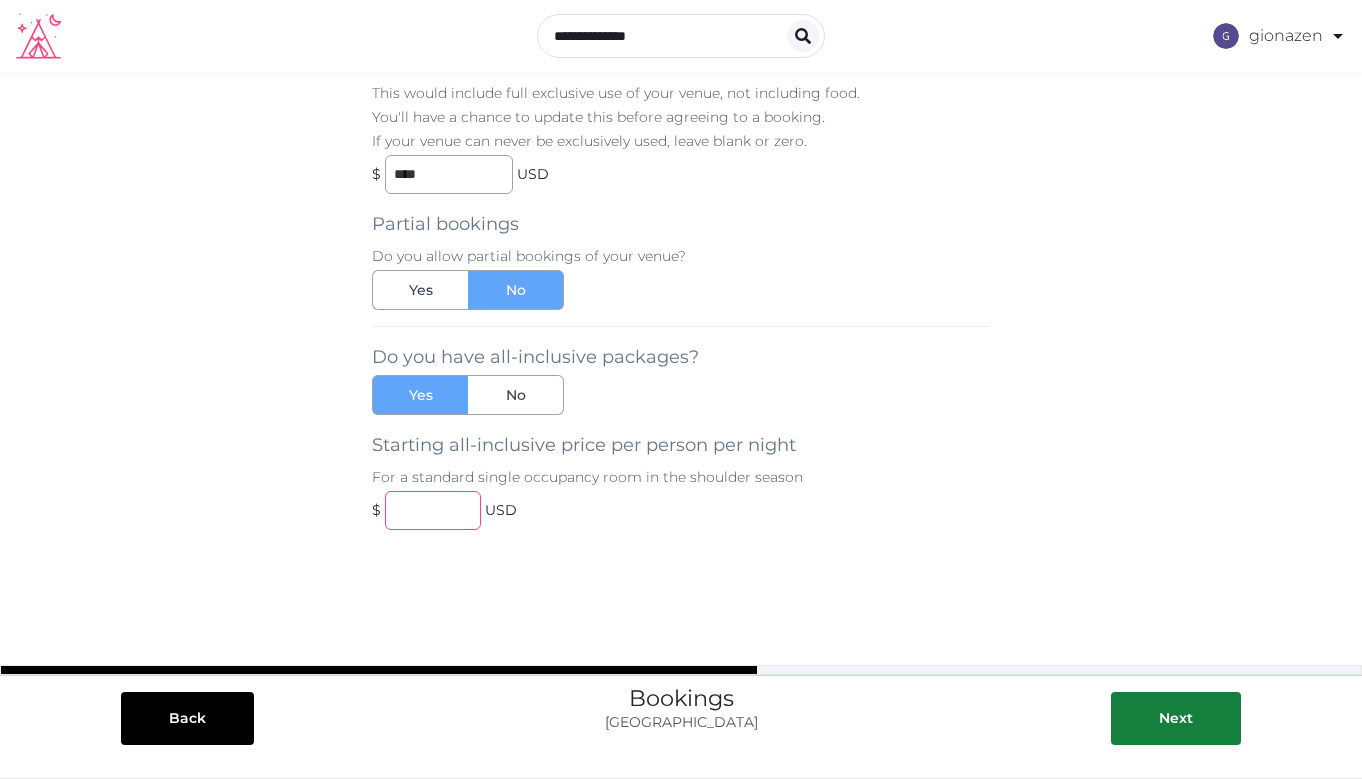 click at bounding box center [433, 510] 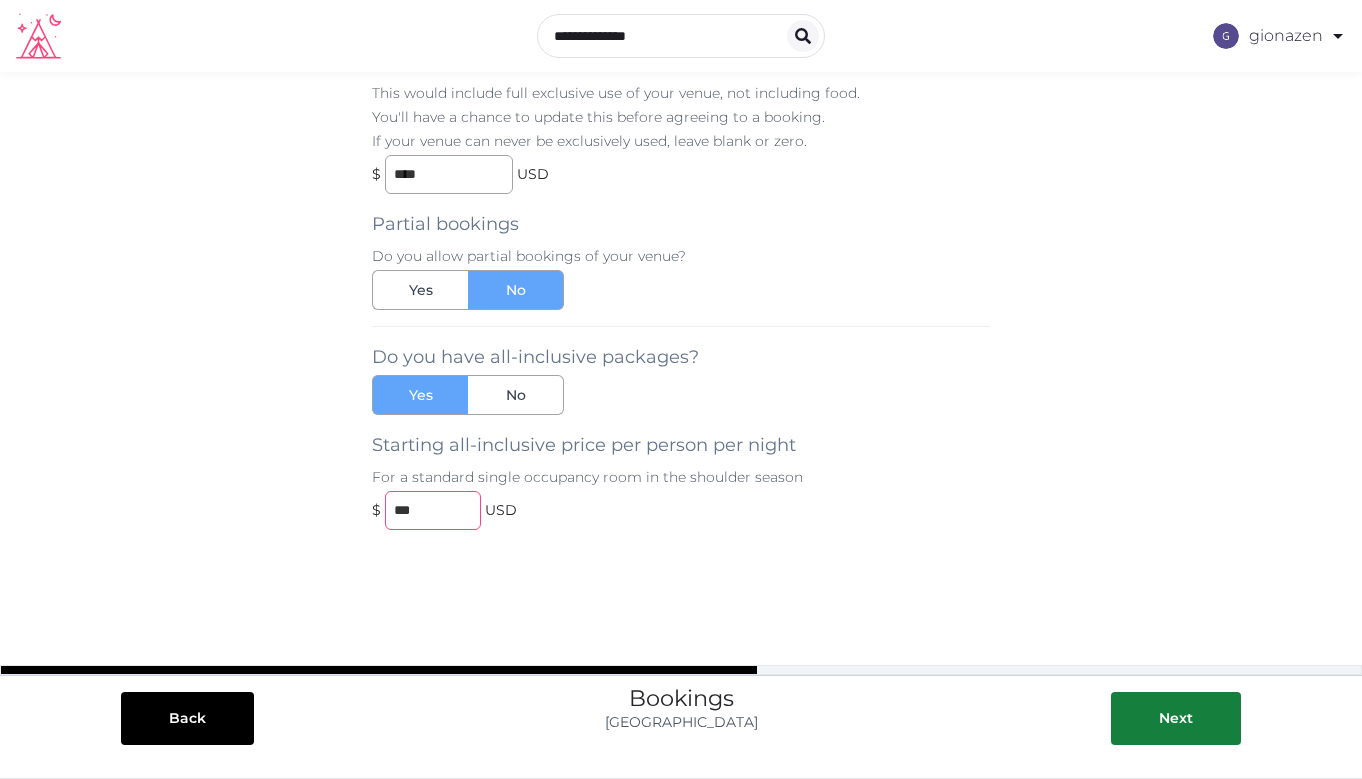 click on "***" at bounding box center [433, 510] 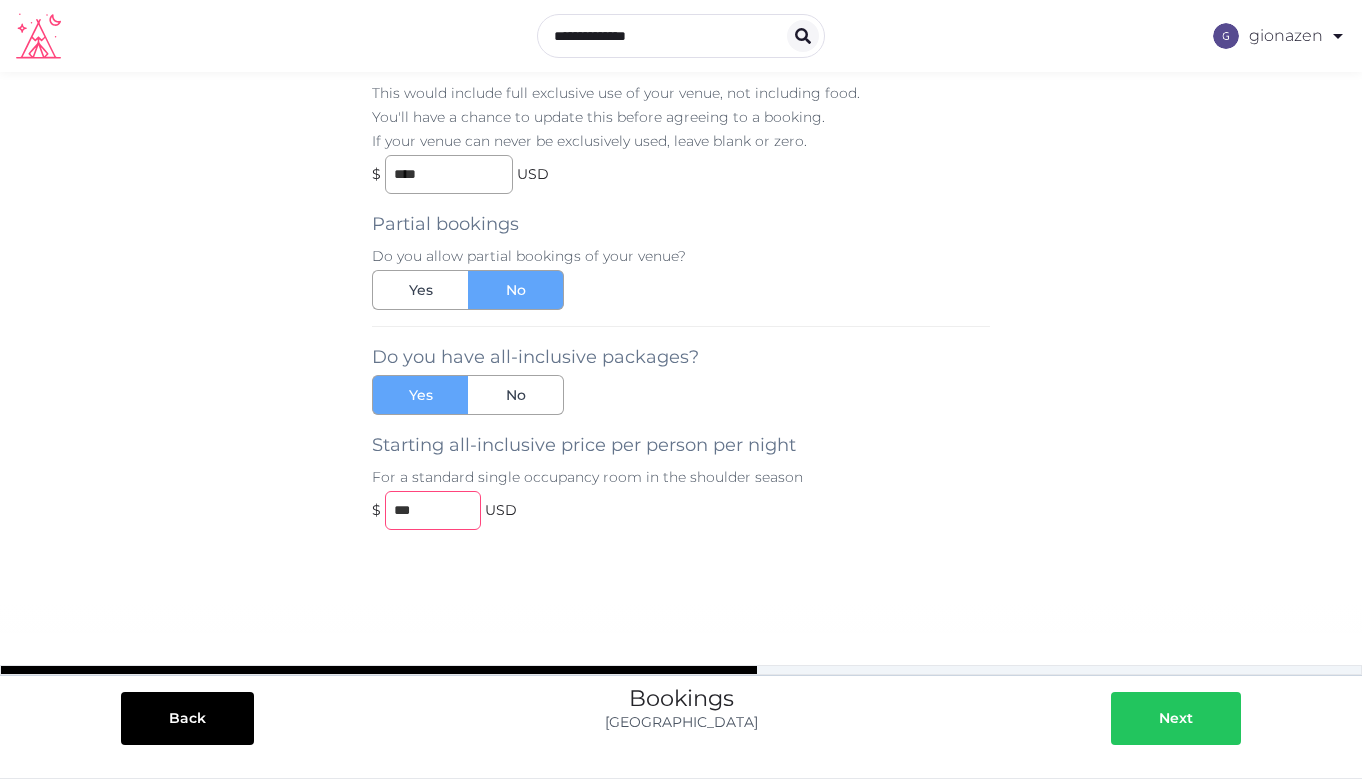 type on "***" 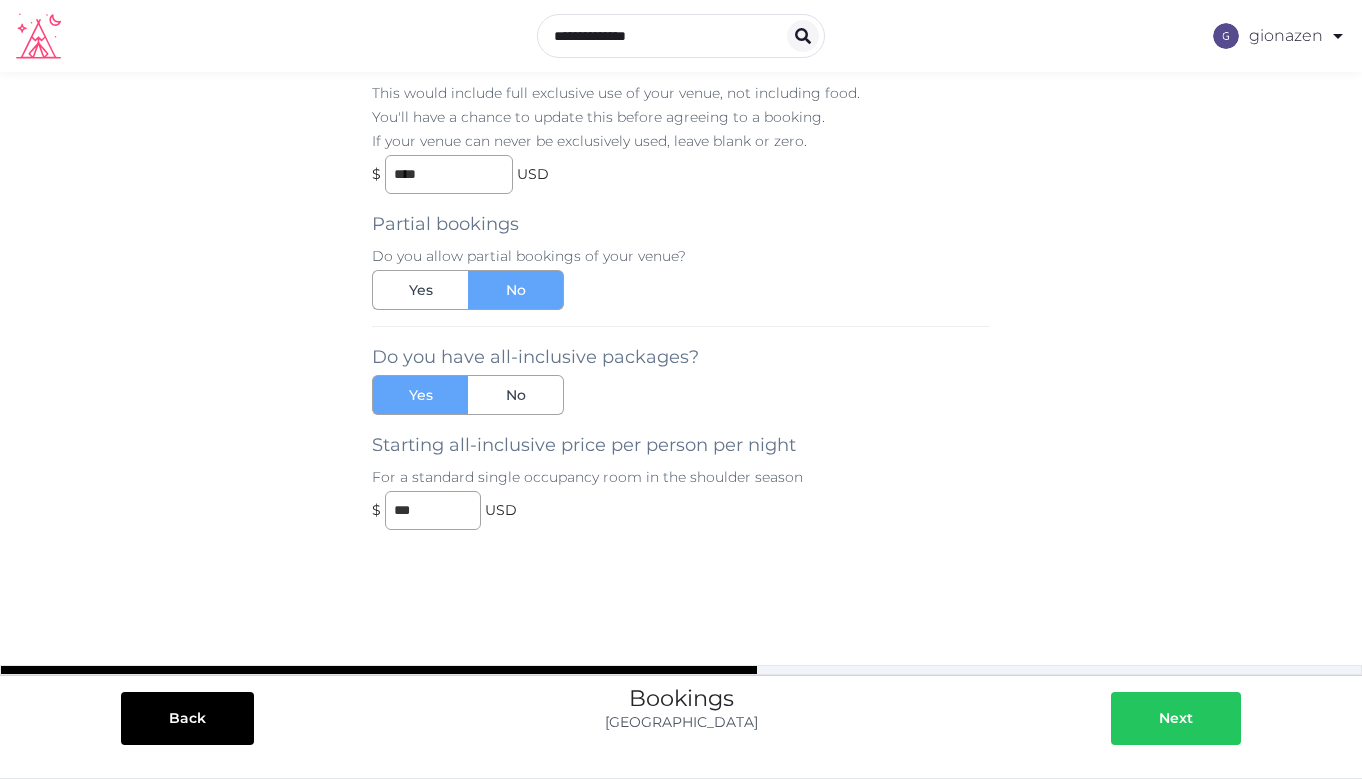 click at bounding box center (1213, 718) 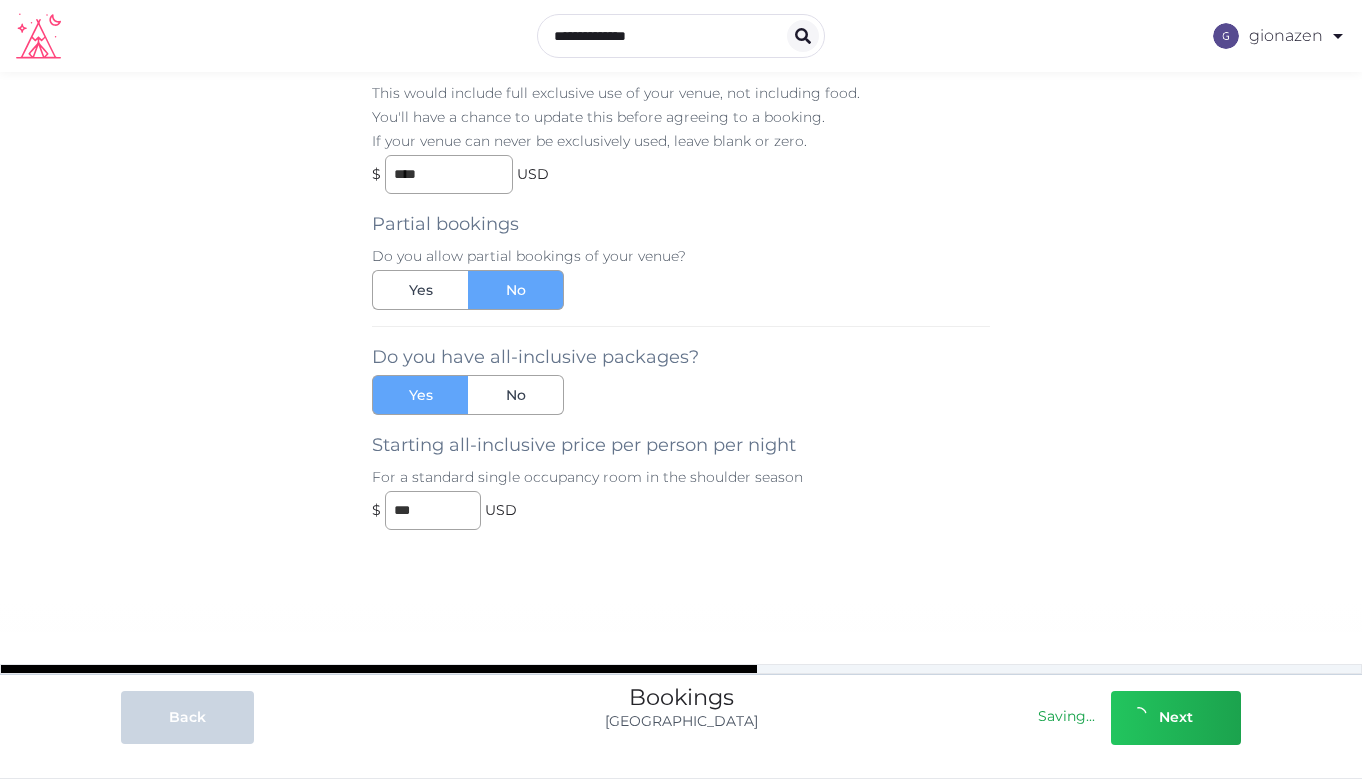 scroll, scrollTop: 0, scrollLeft: 0, axis: both 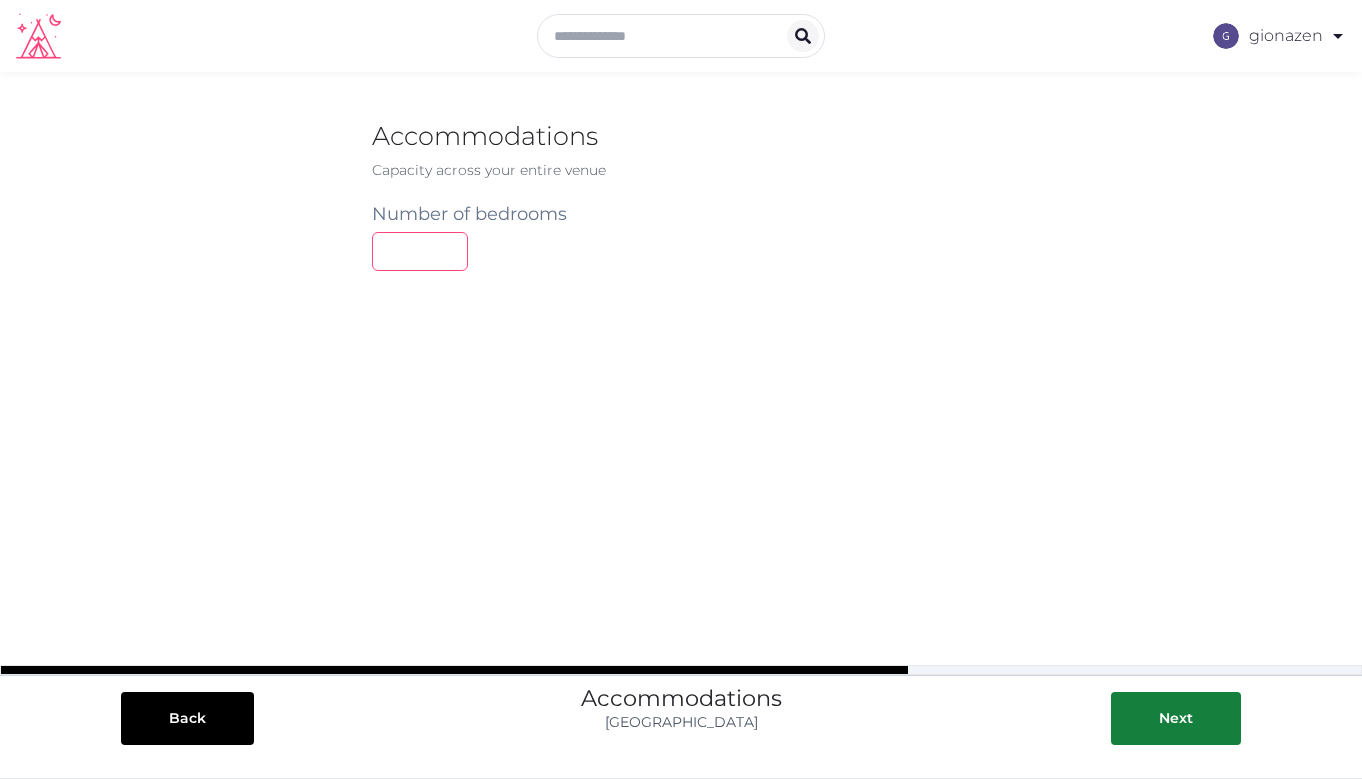 click at bounding box center (420, 251) 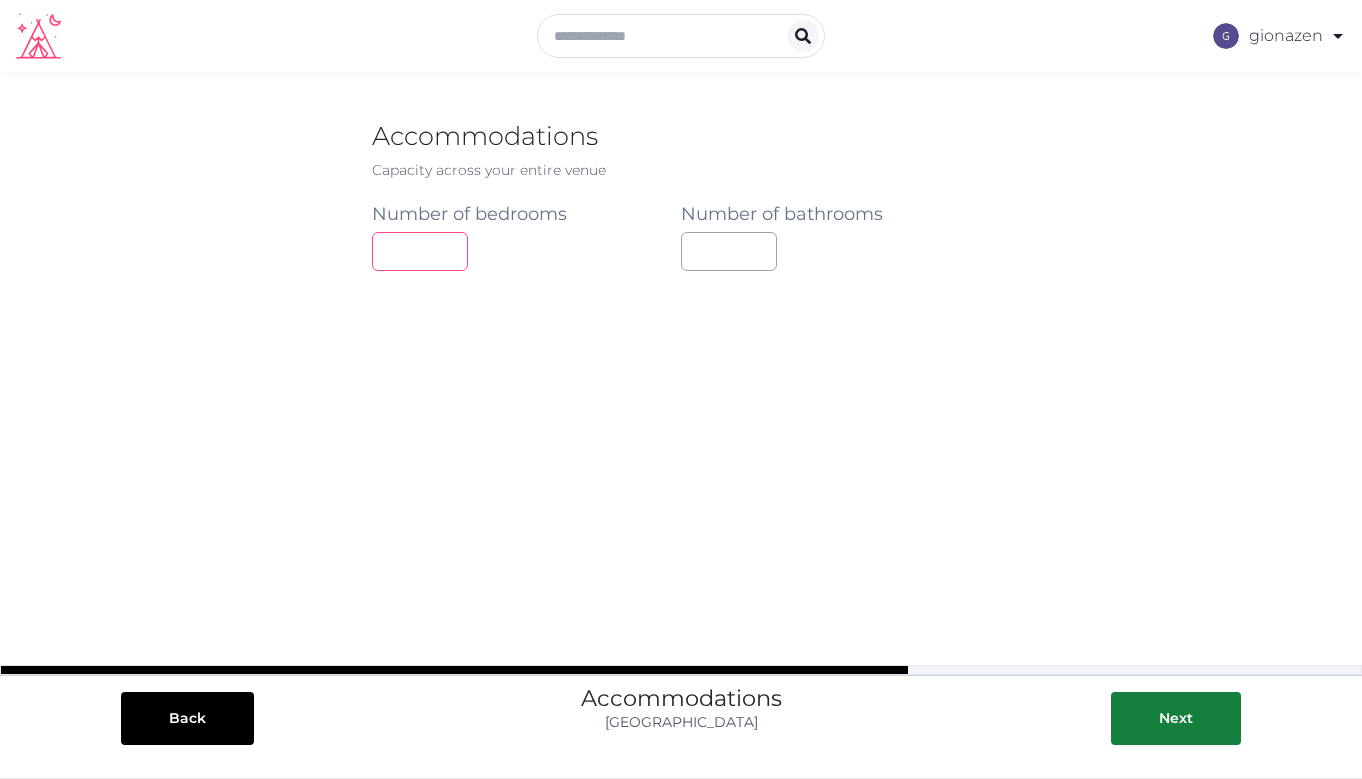 type on "*" 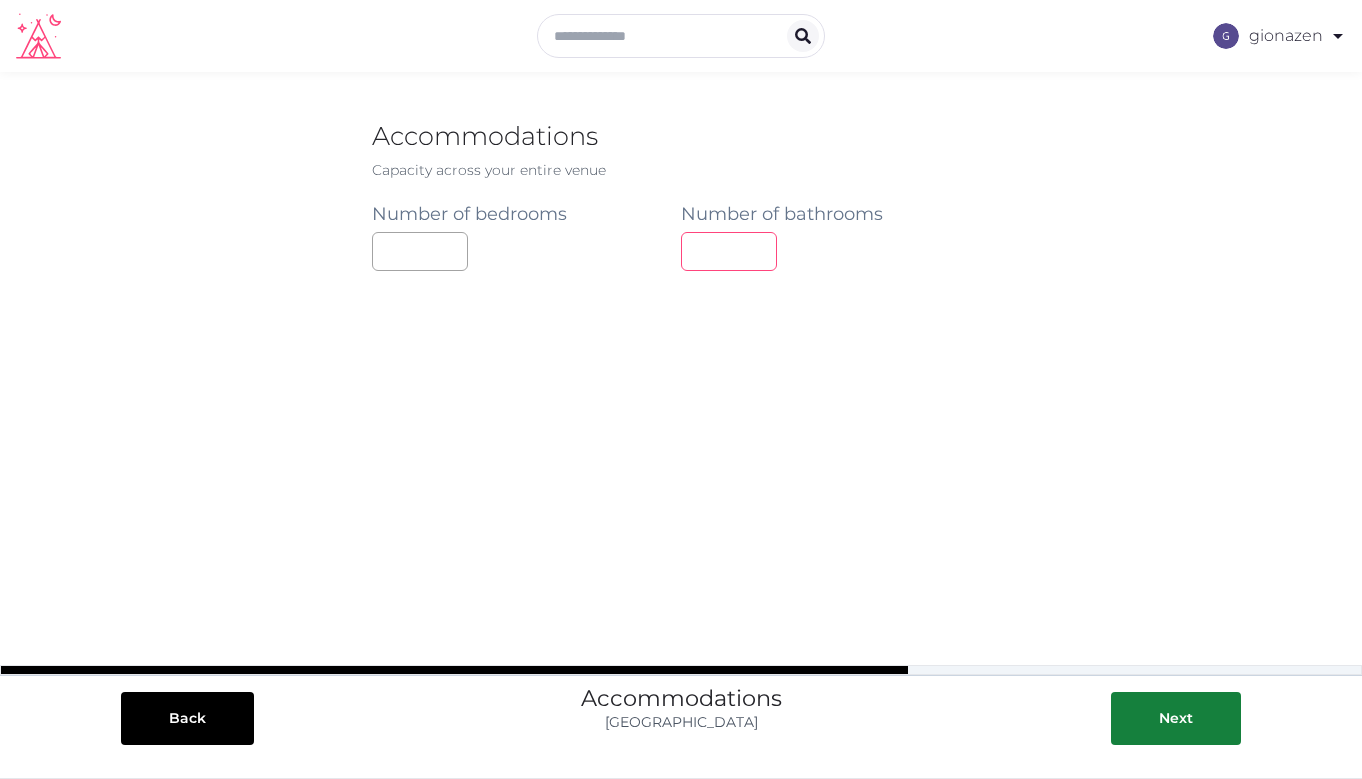 click at bounding box center (729, 251) 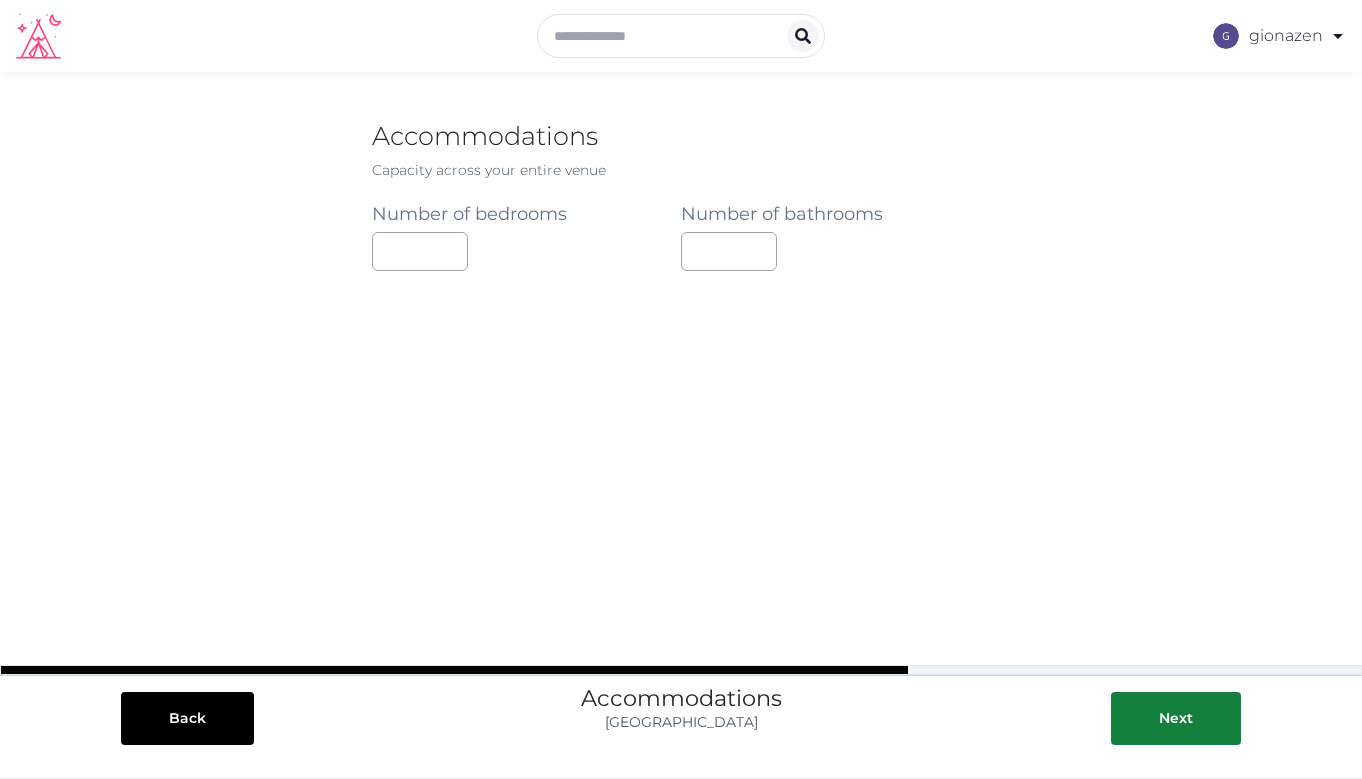 click on "**********" at bounding box center (681, 381) 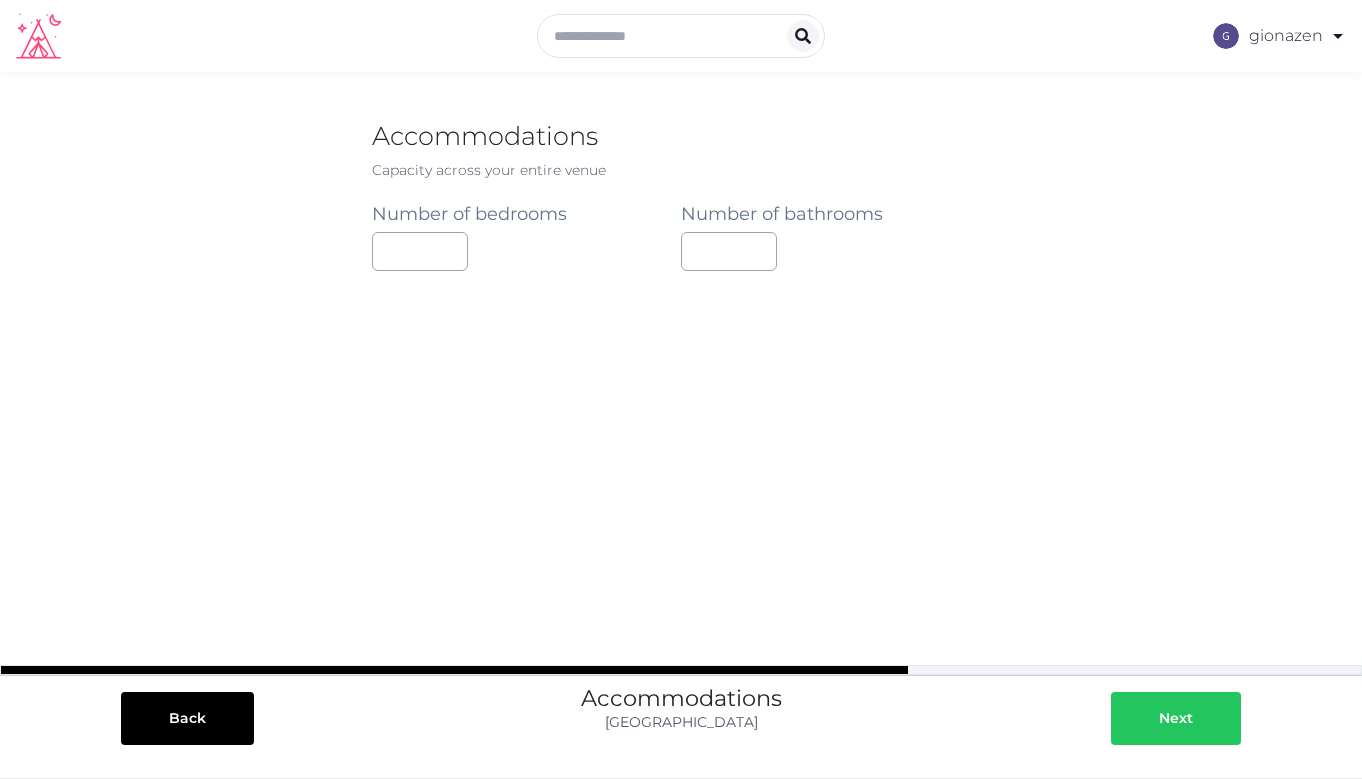 click on "Next" at bounding box center (1176, 718) 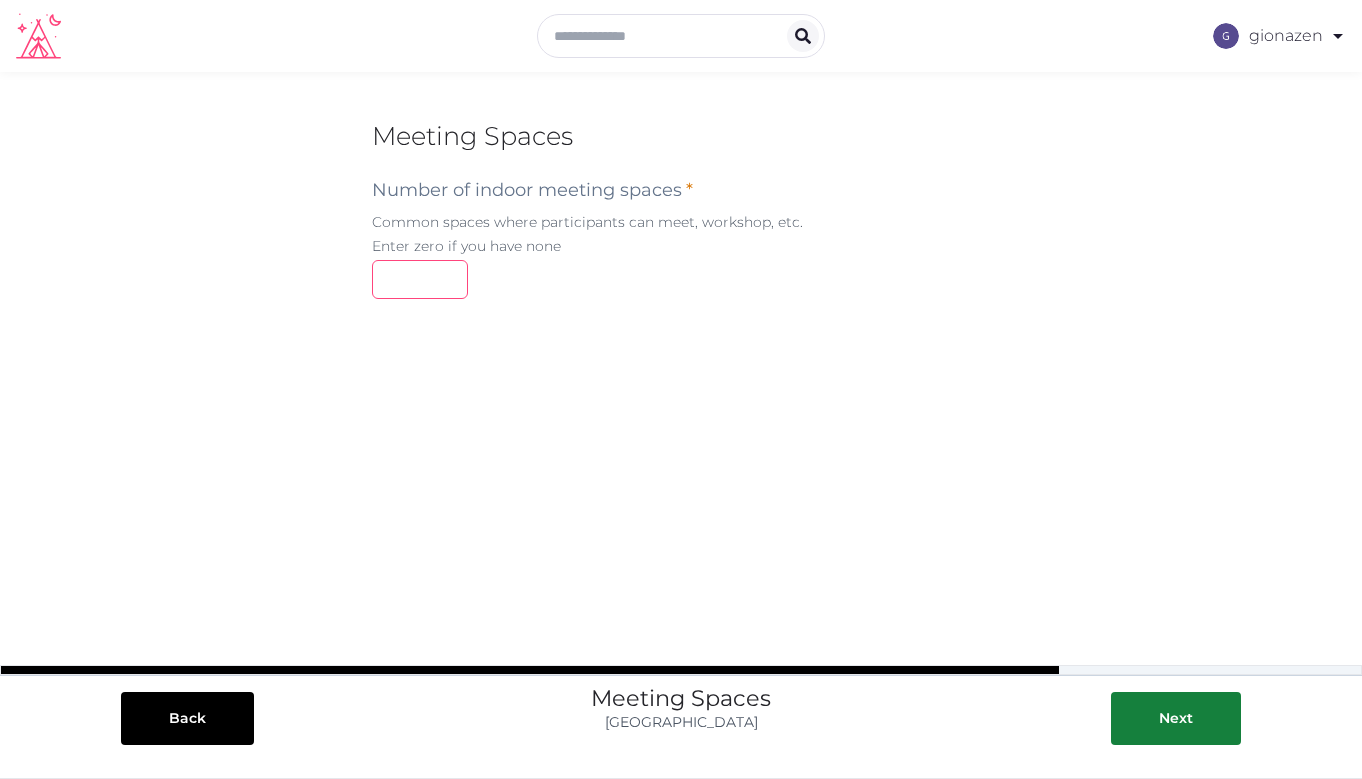 click at bounding box center (420, 279) 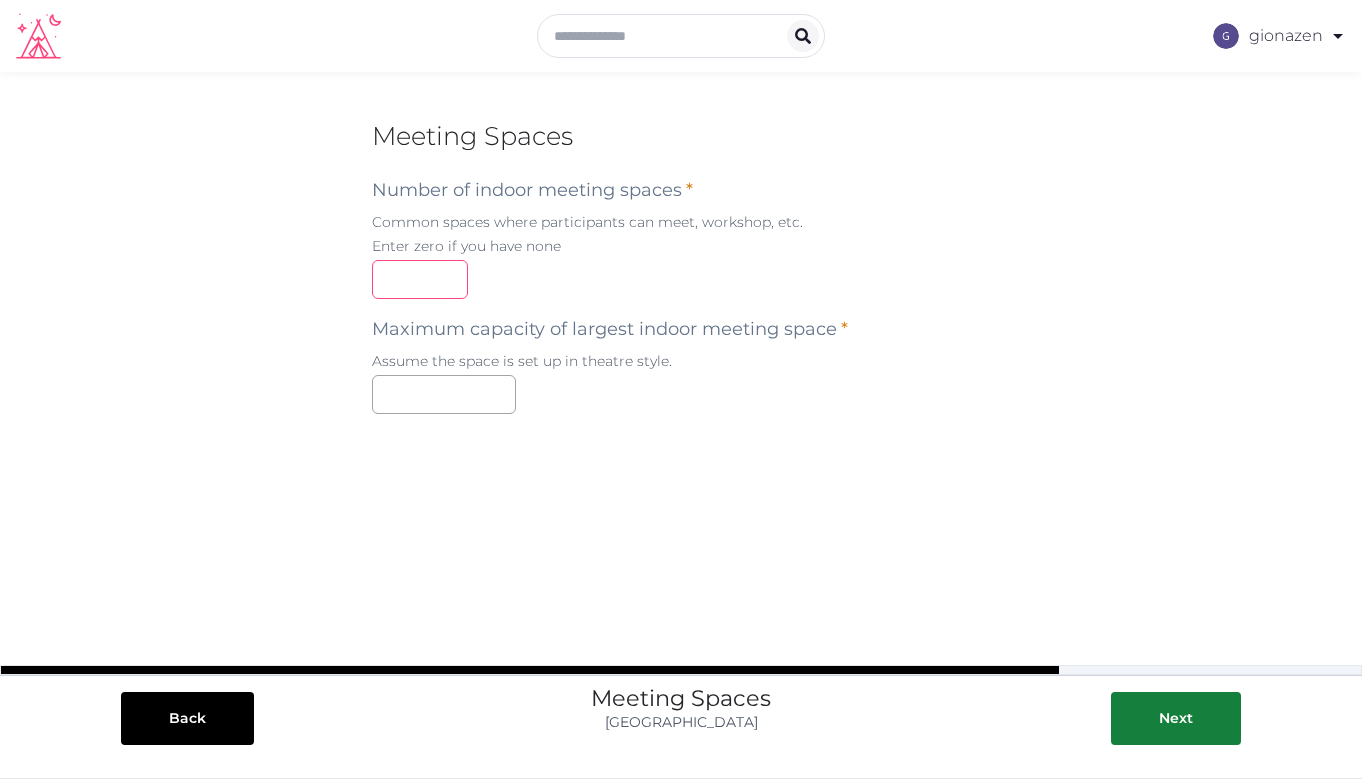 type on "*" 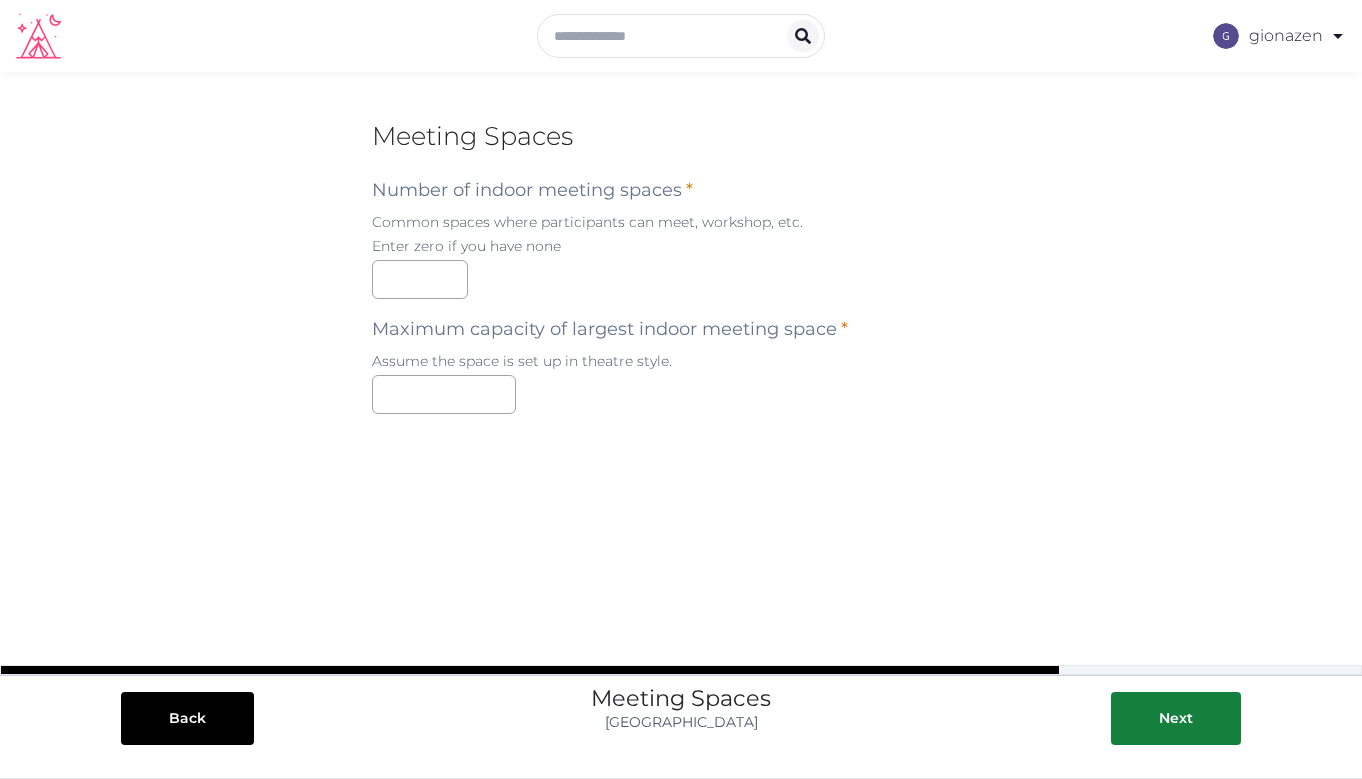 click on "Maximum capacity of largest indoor meeting space * Assume the space is set up in theatre style." at bounding box center [681, 356] 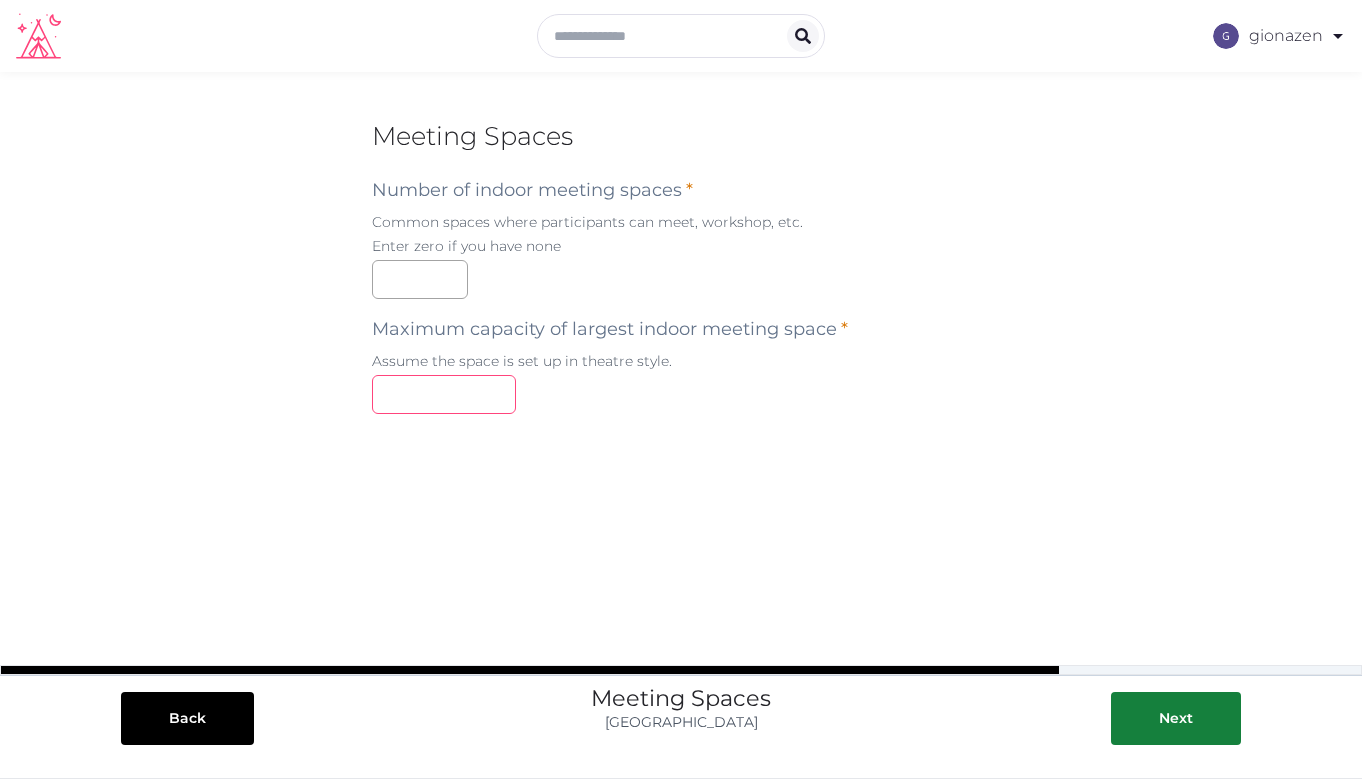 click at bounding box center (444, 394) 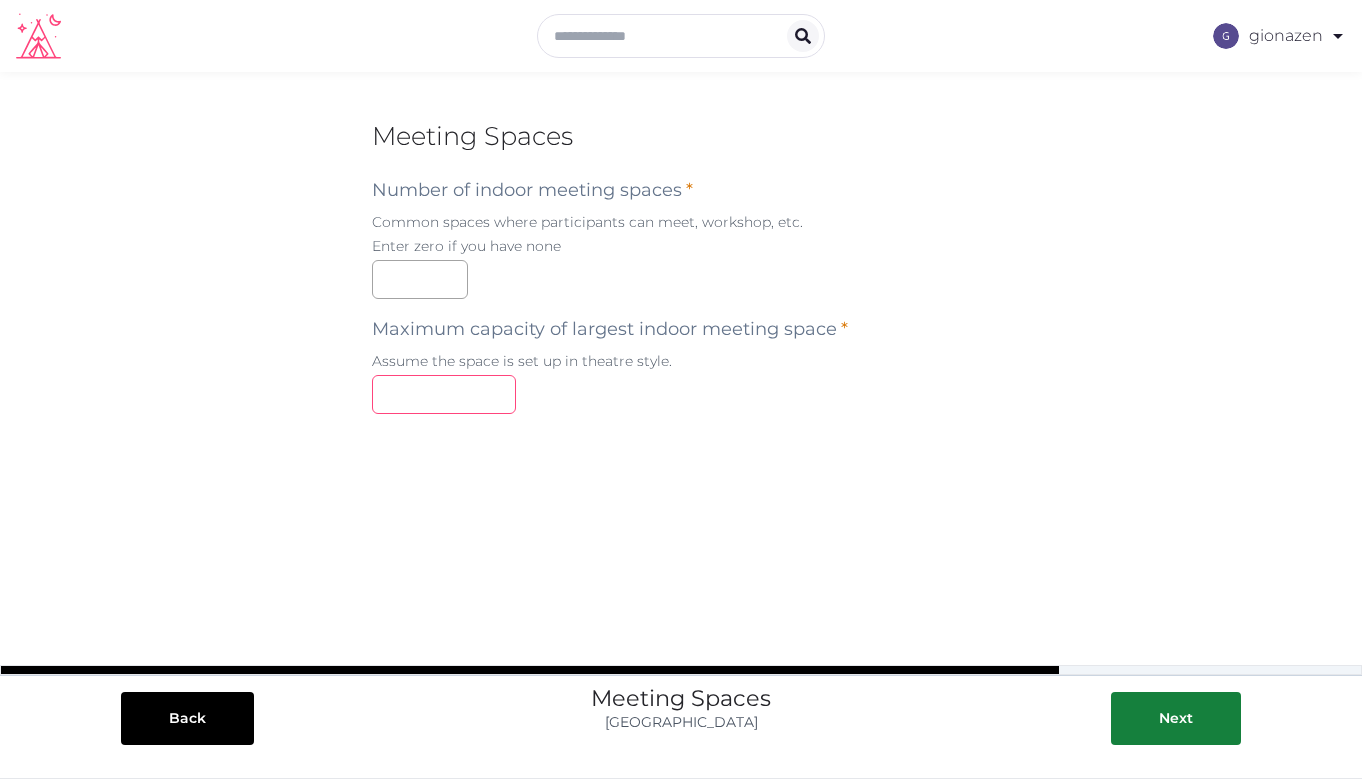 type on "**" 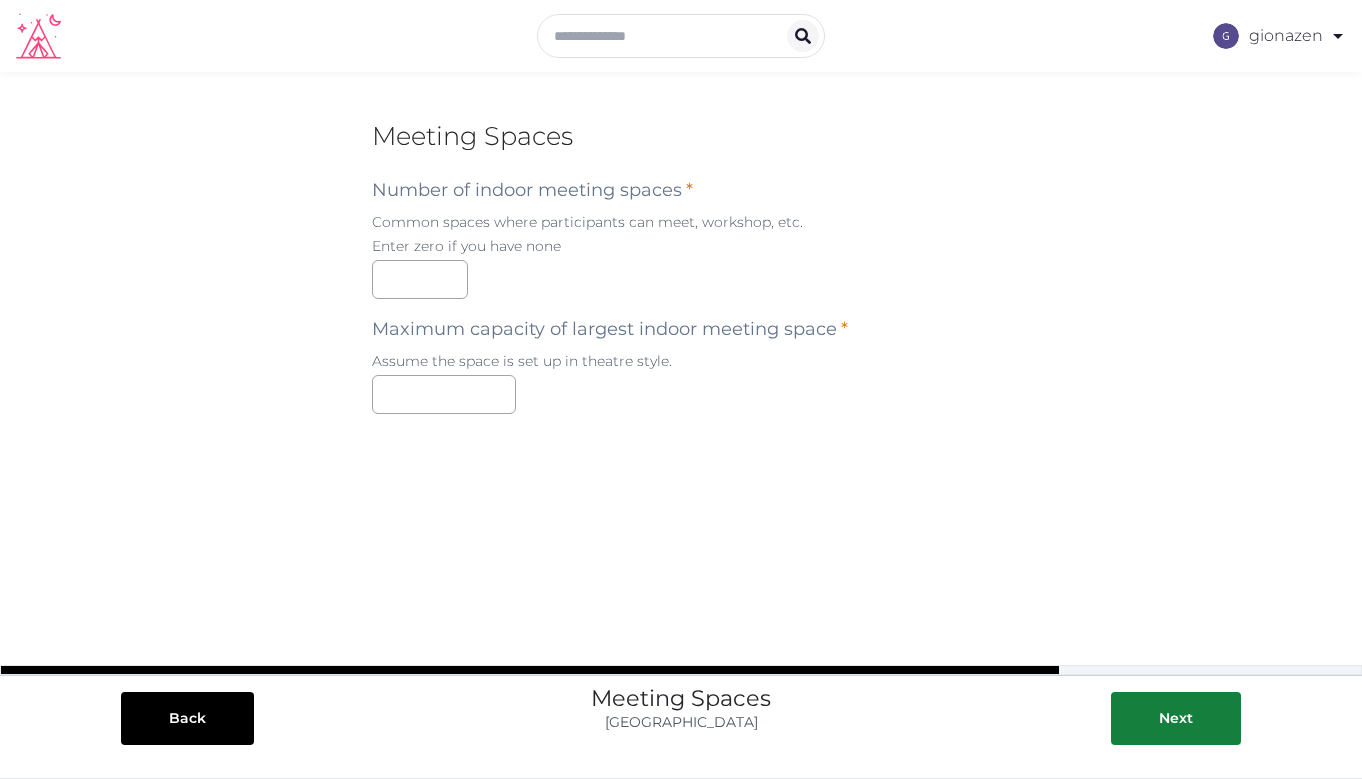 click on "**********" at bounding box center (681, 381) 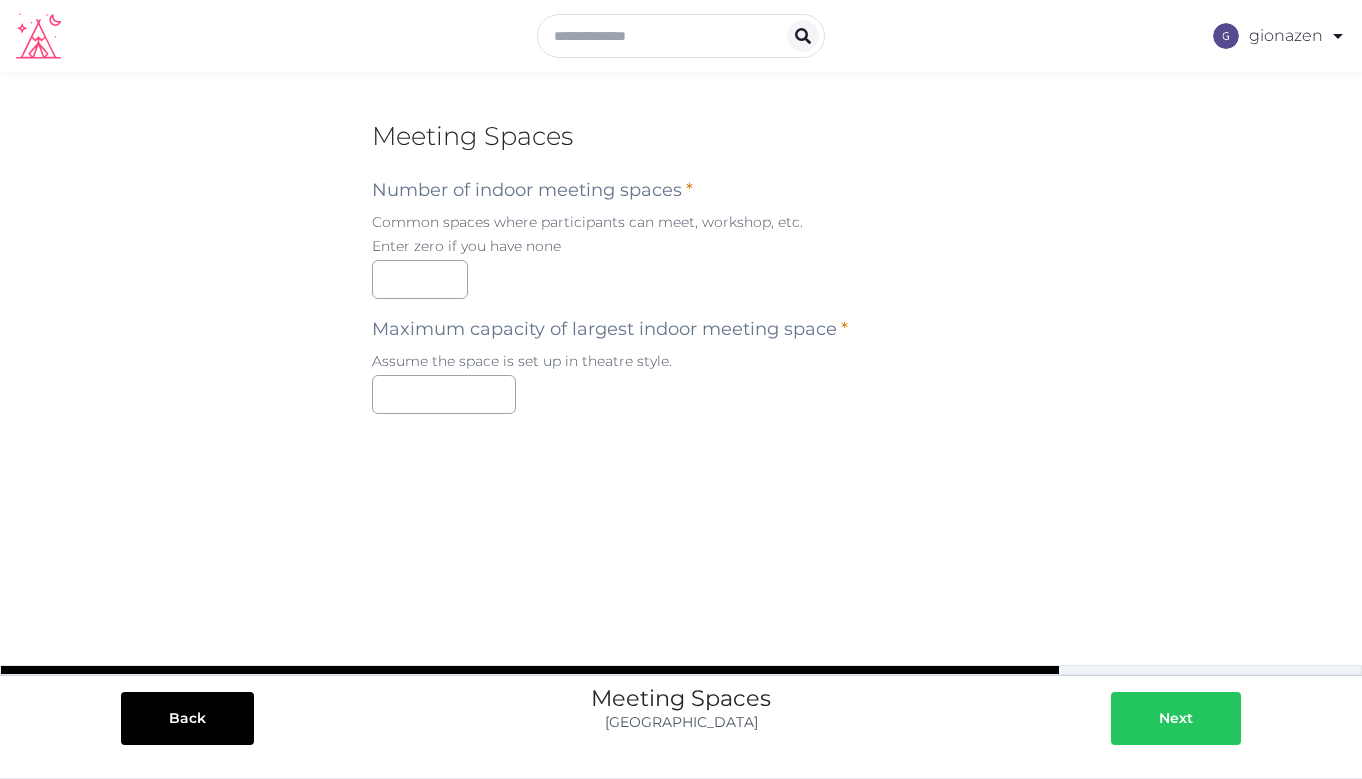 click at bounding box center (1213, 718) 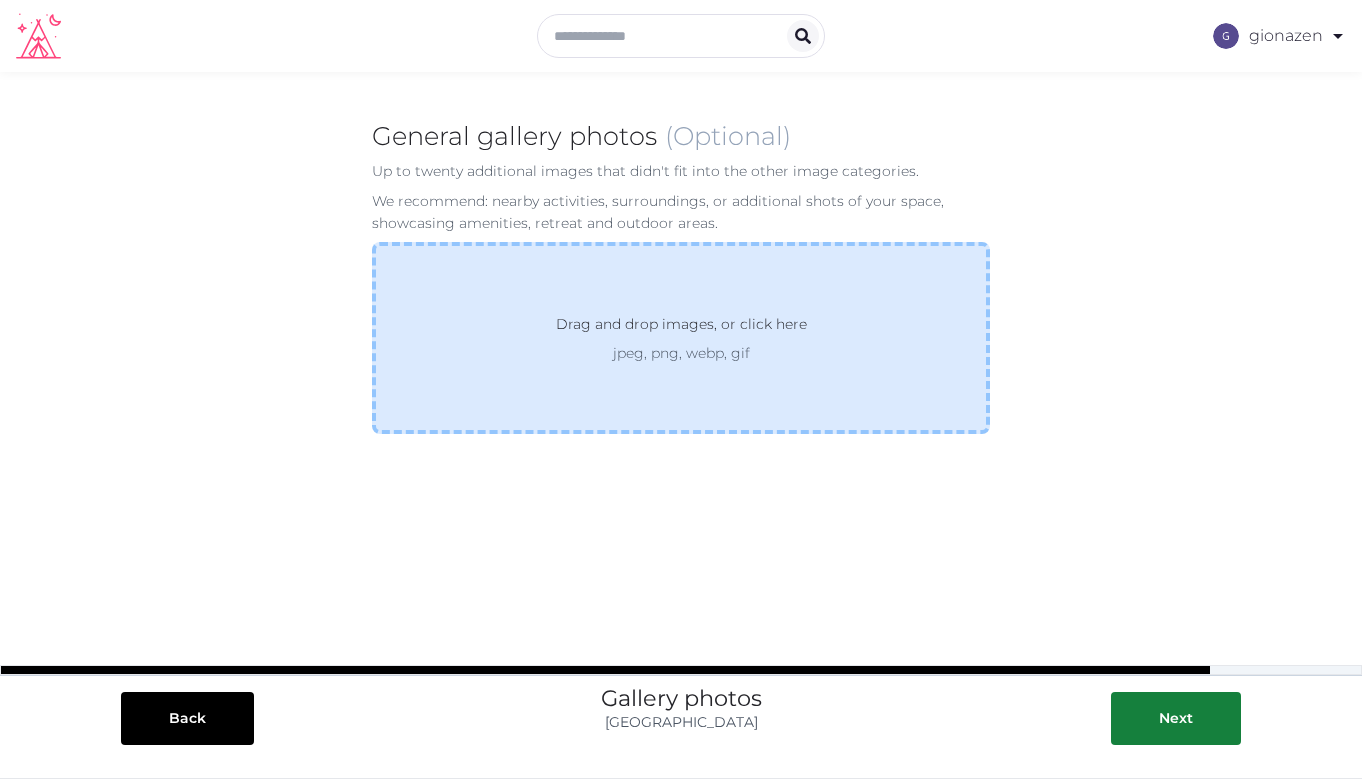 click on "Drag and drop images, or click here" at bounding box center (681, 328) 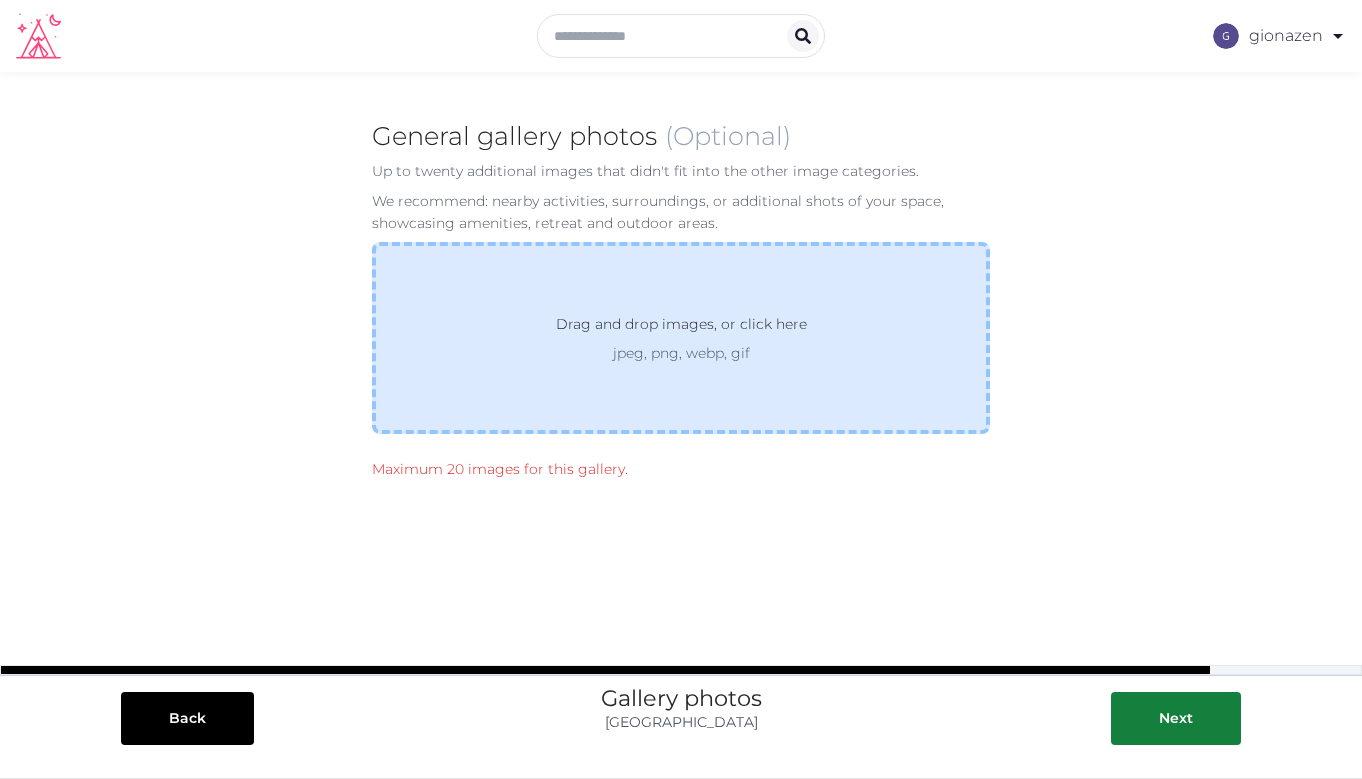 click on "Drag and drop images, or click here jpeg, png, webp, gif" at bounding box center [681, 338] 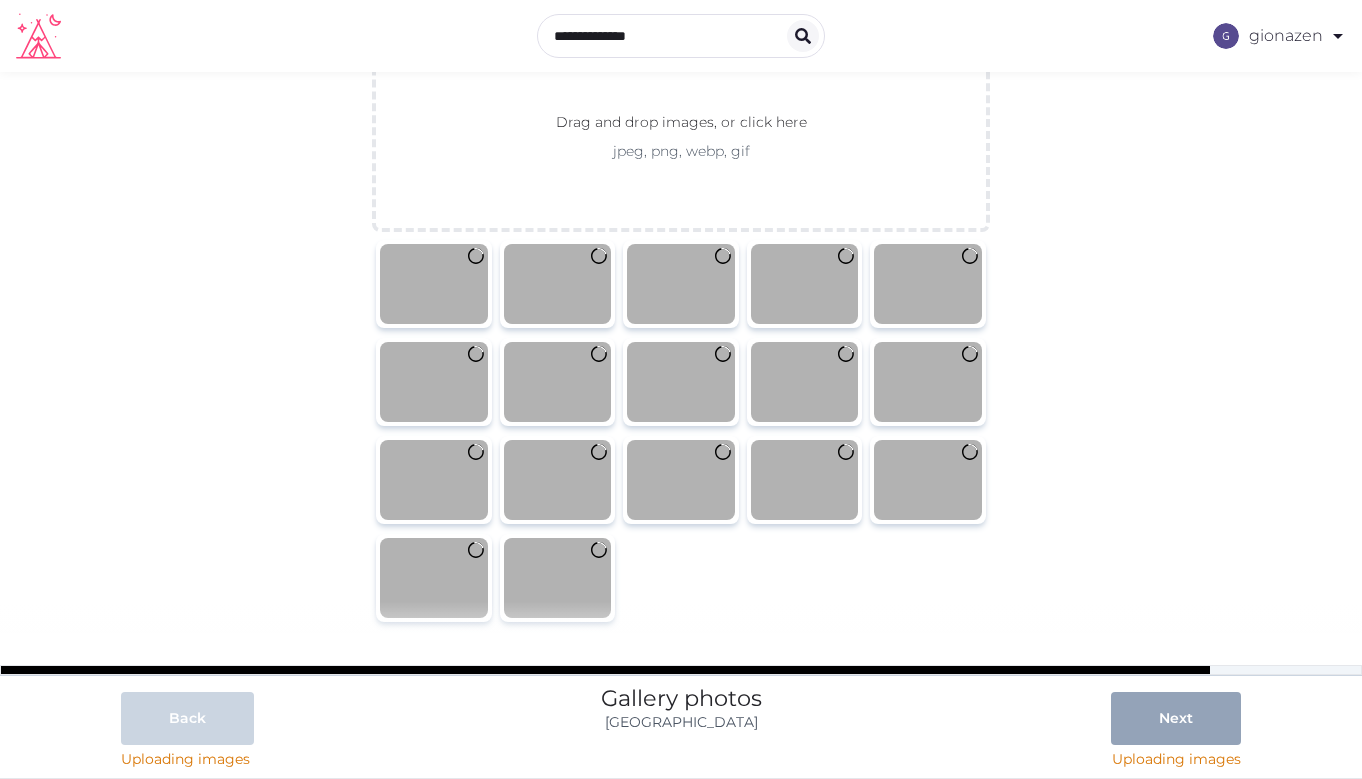 scroll, scrollTop: 207, scrollLeft: 0, axis: vertical 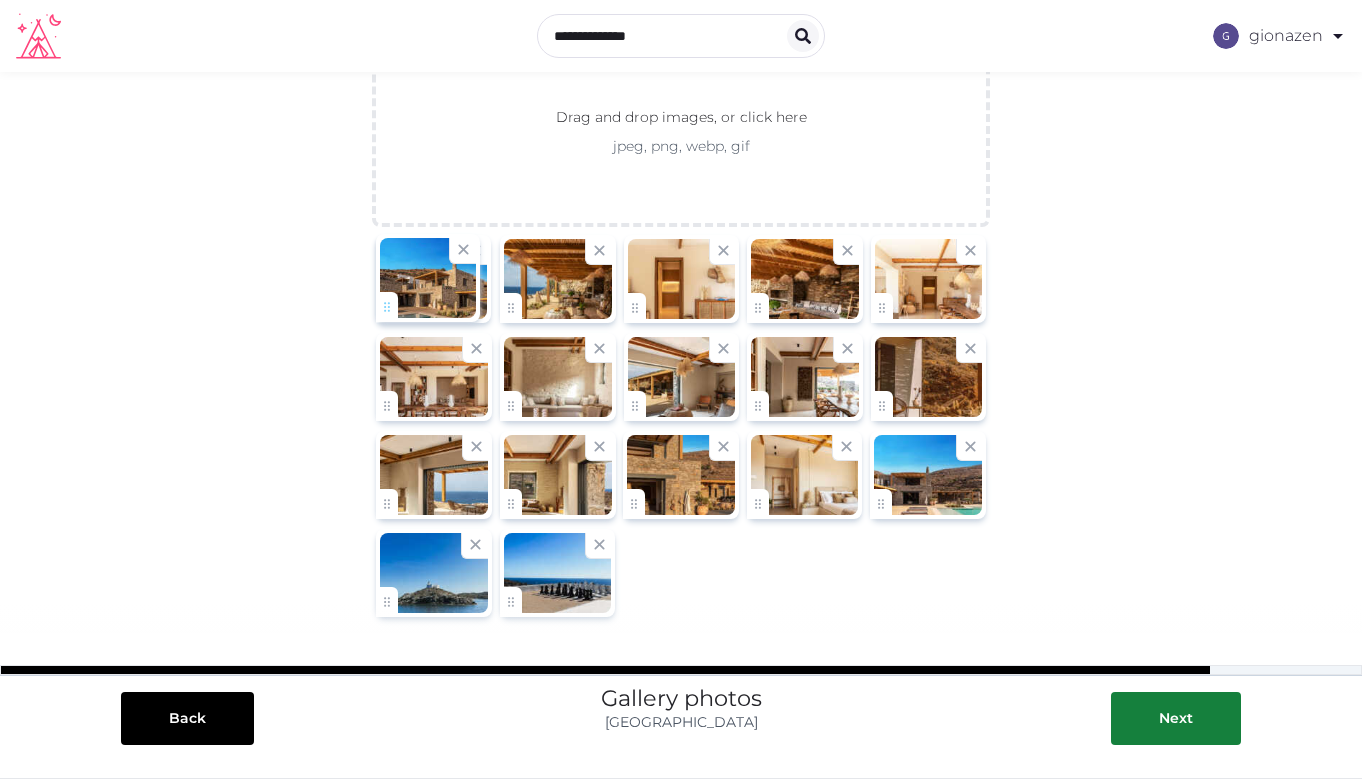 drag, startPoint x: 514, startPoint y: 508, endPoint x: 386, endPoint y: 299, distance: 245.08162 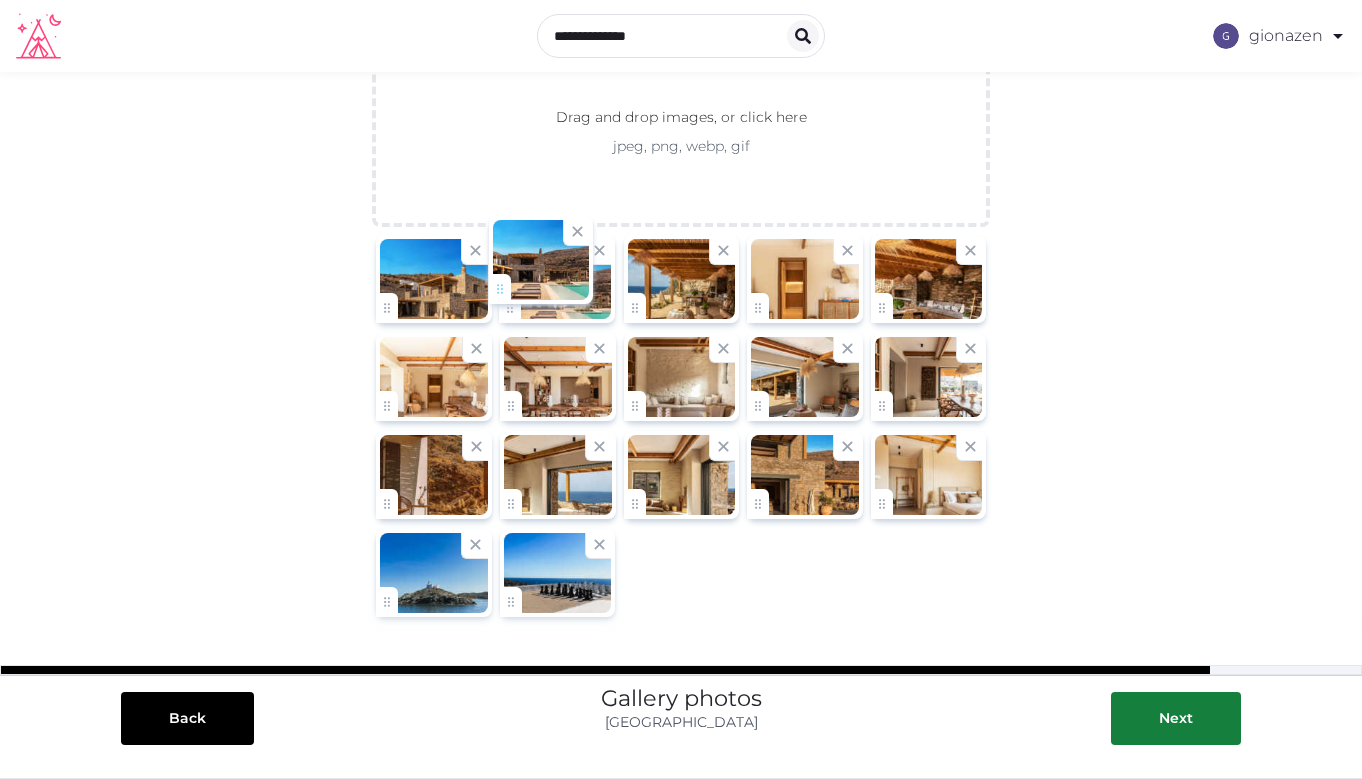 drag, startPoint x: 886, startPoint y: 508, endPoint x: 506, endPoint y: 296, distance: 435.13675 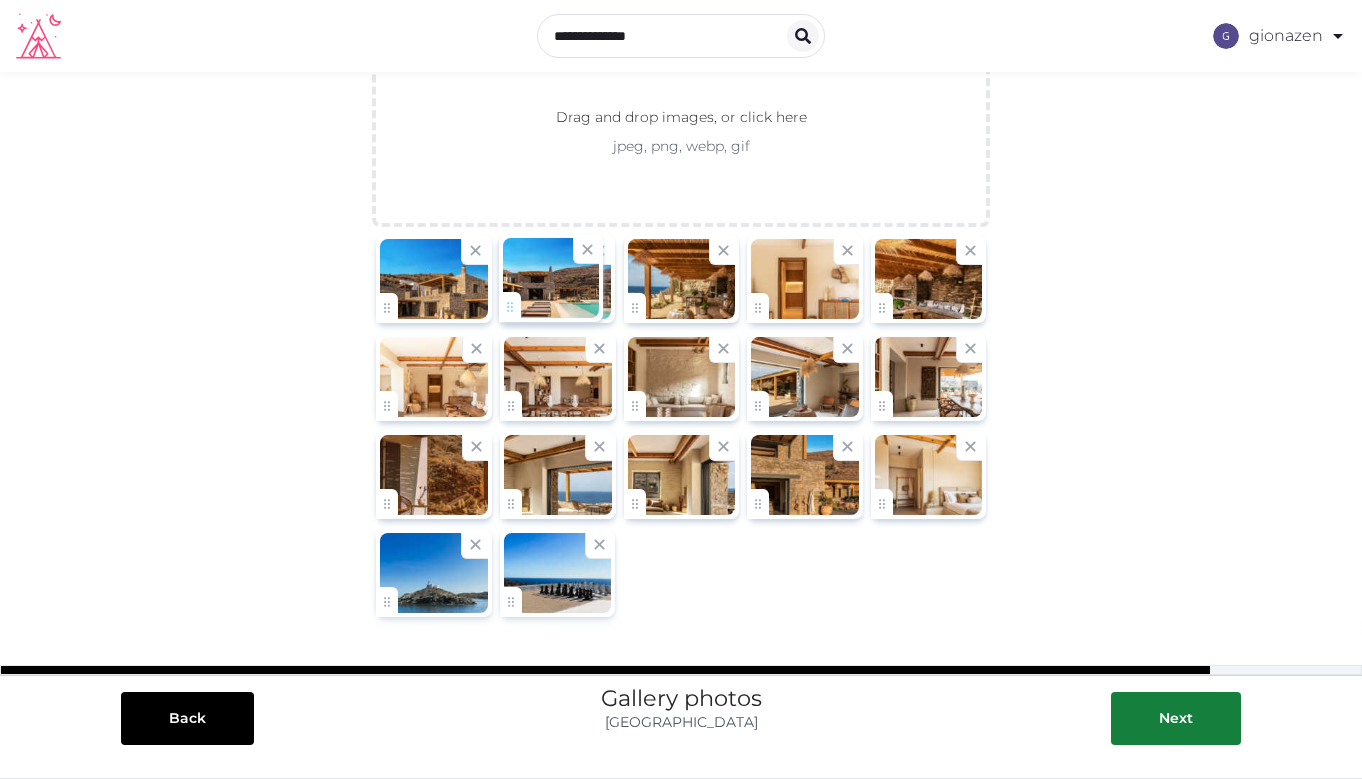 click on "**********" at bounding box center (681, 332) 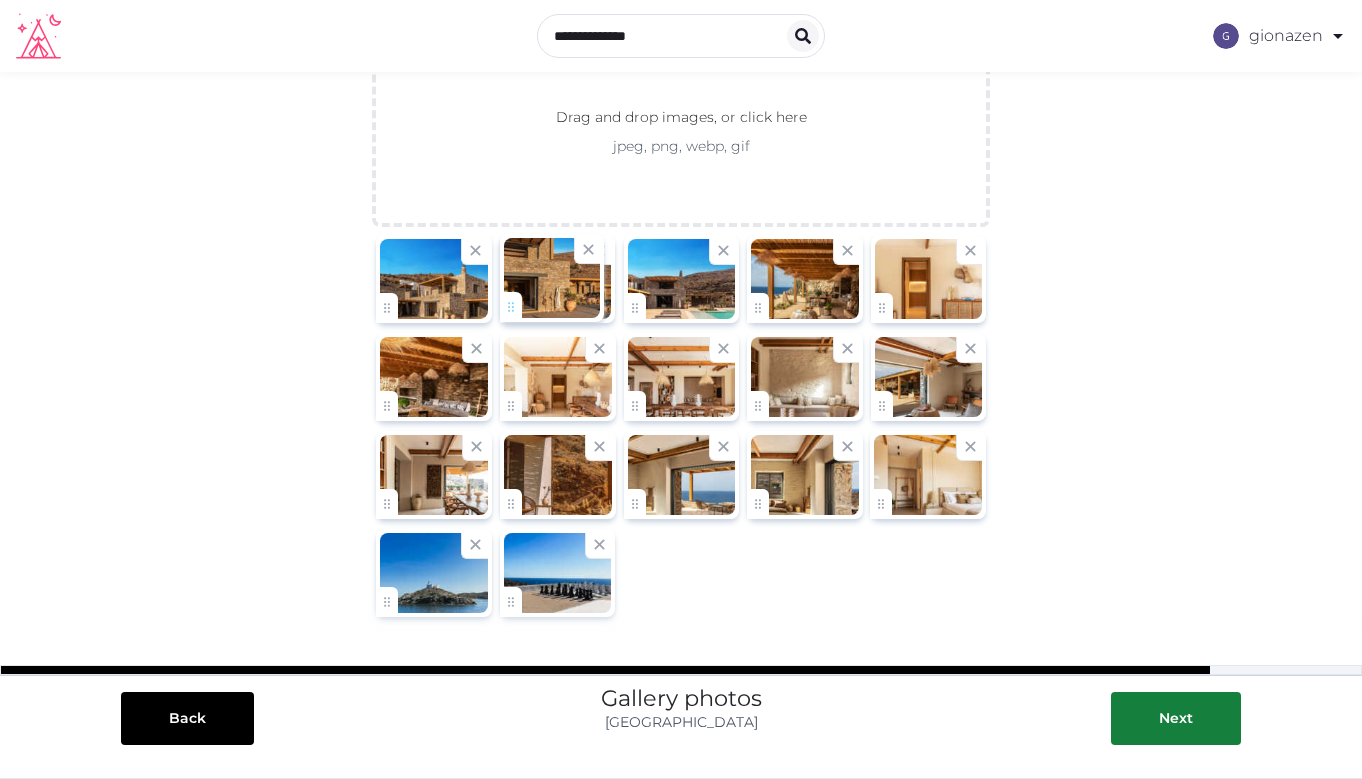 drag, startPoint x: 756, startPoint y: 502, endPoint x: 513, endPoint y: 309, distance: 310.31918 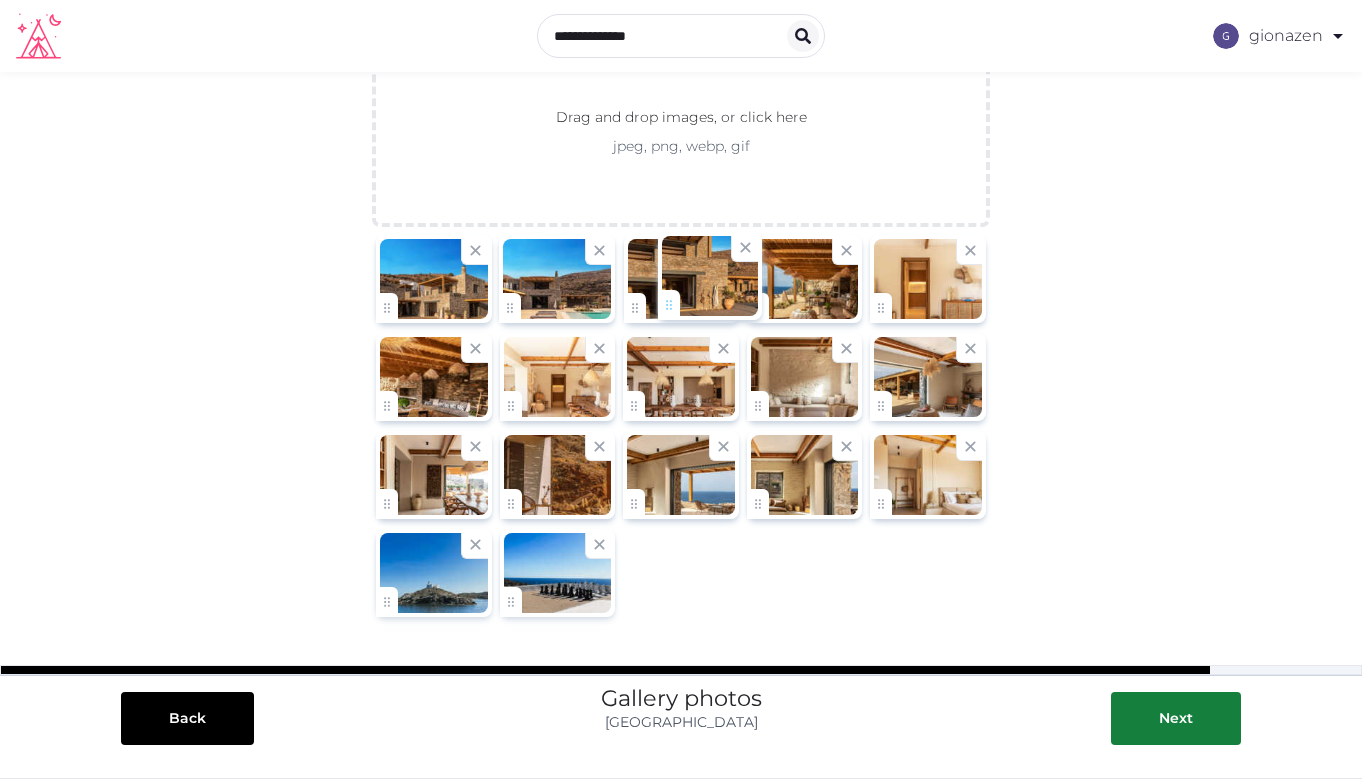 drag, startPoint x: 511, startPoint y: 304, endPoint x: 664, endPoint y: 302, distance: 153.01308 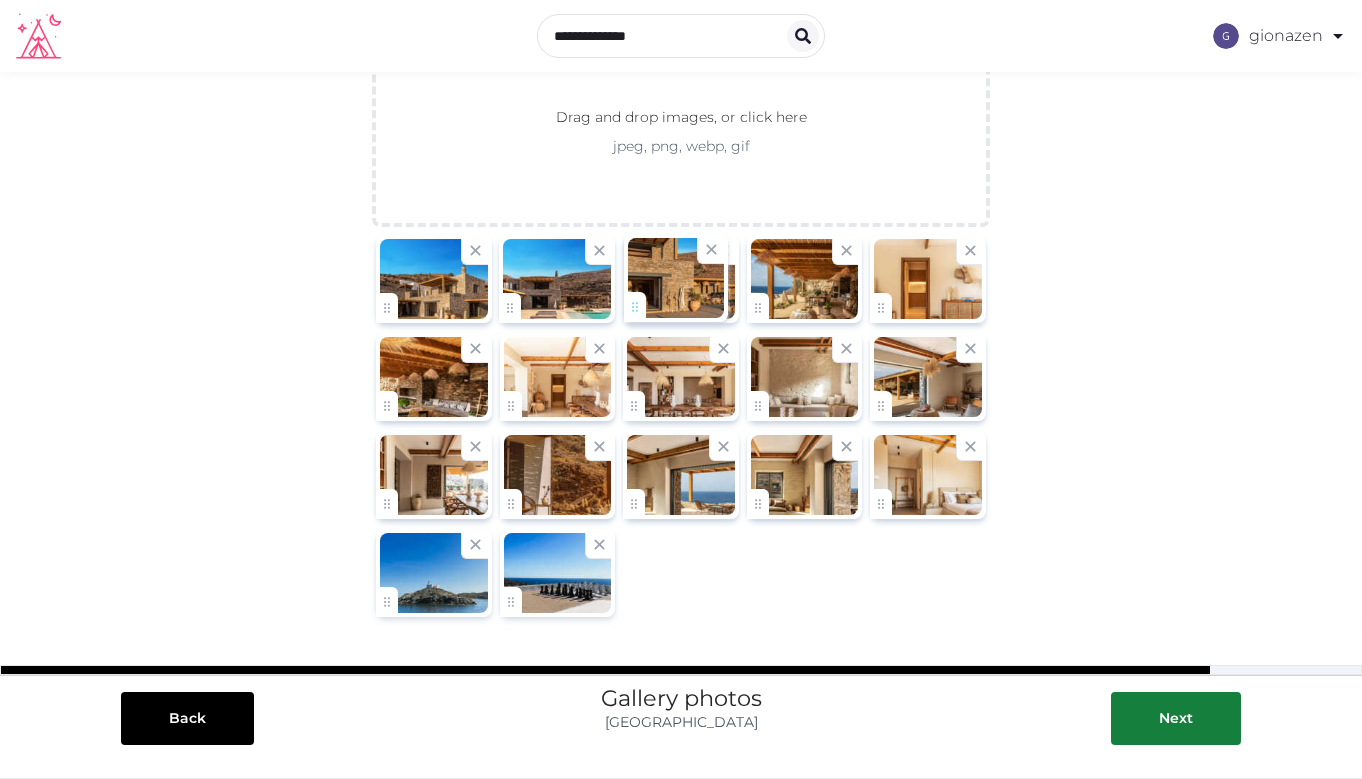 click on "**********" at bounding box center [681, 332] 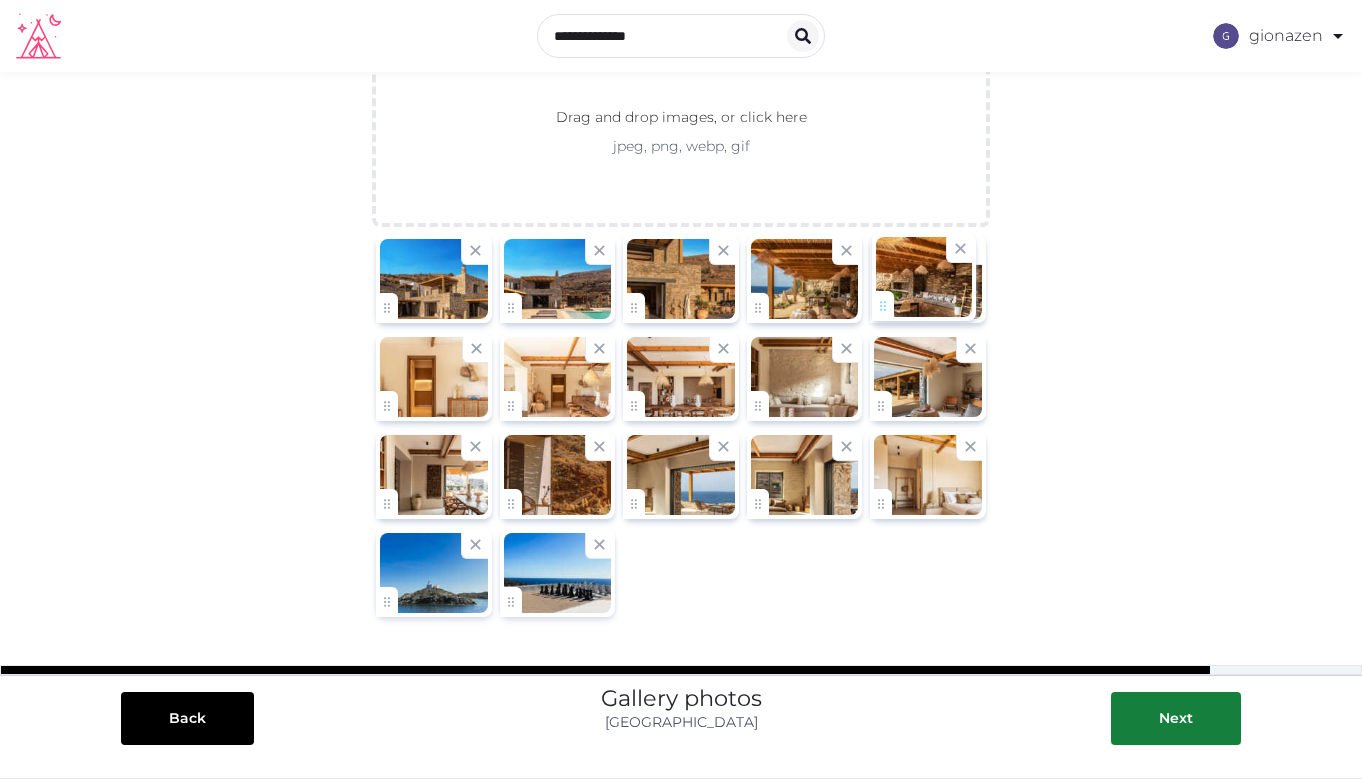 drag, startPoint x: 388, startPoint y: 403, endPoint x: 885, endPoint y: 304, distance: 506.76425 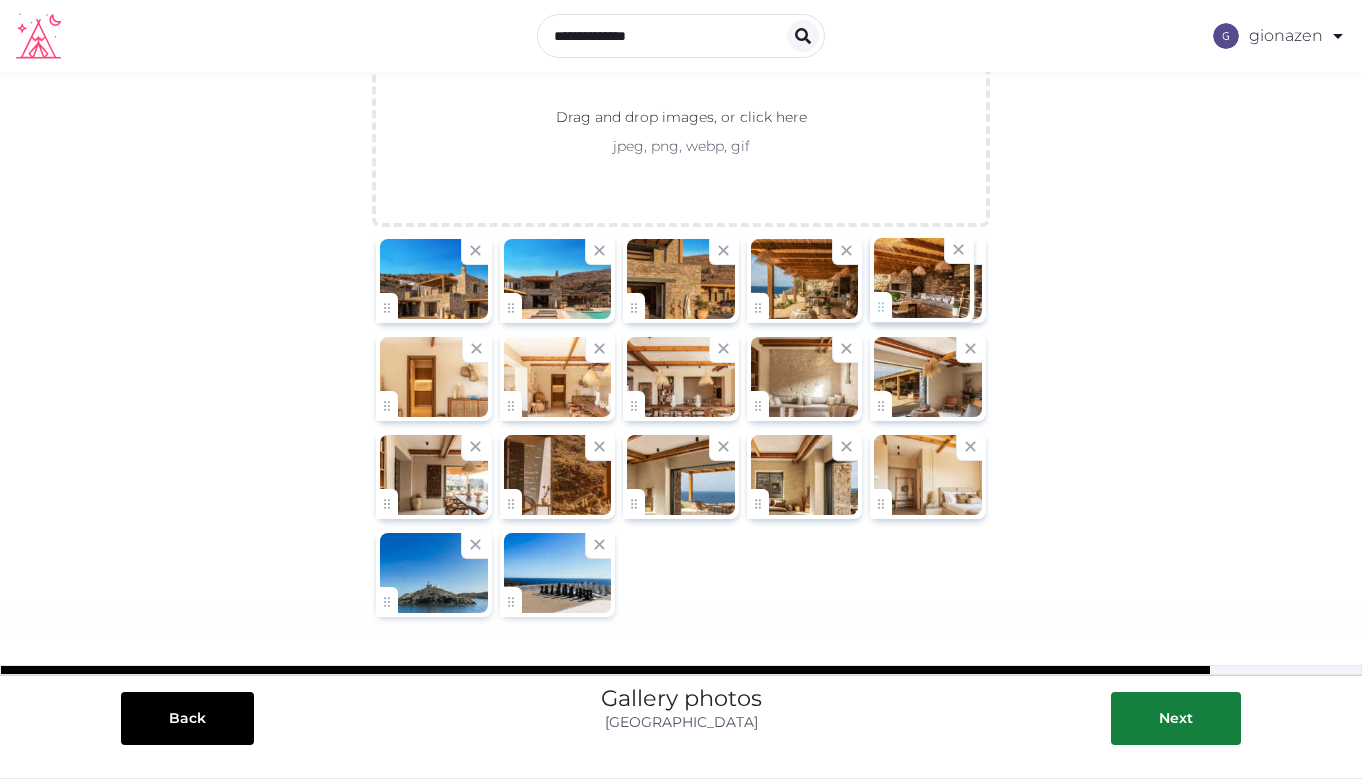 click on "**********" at bounding box center (681, 332) 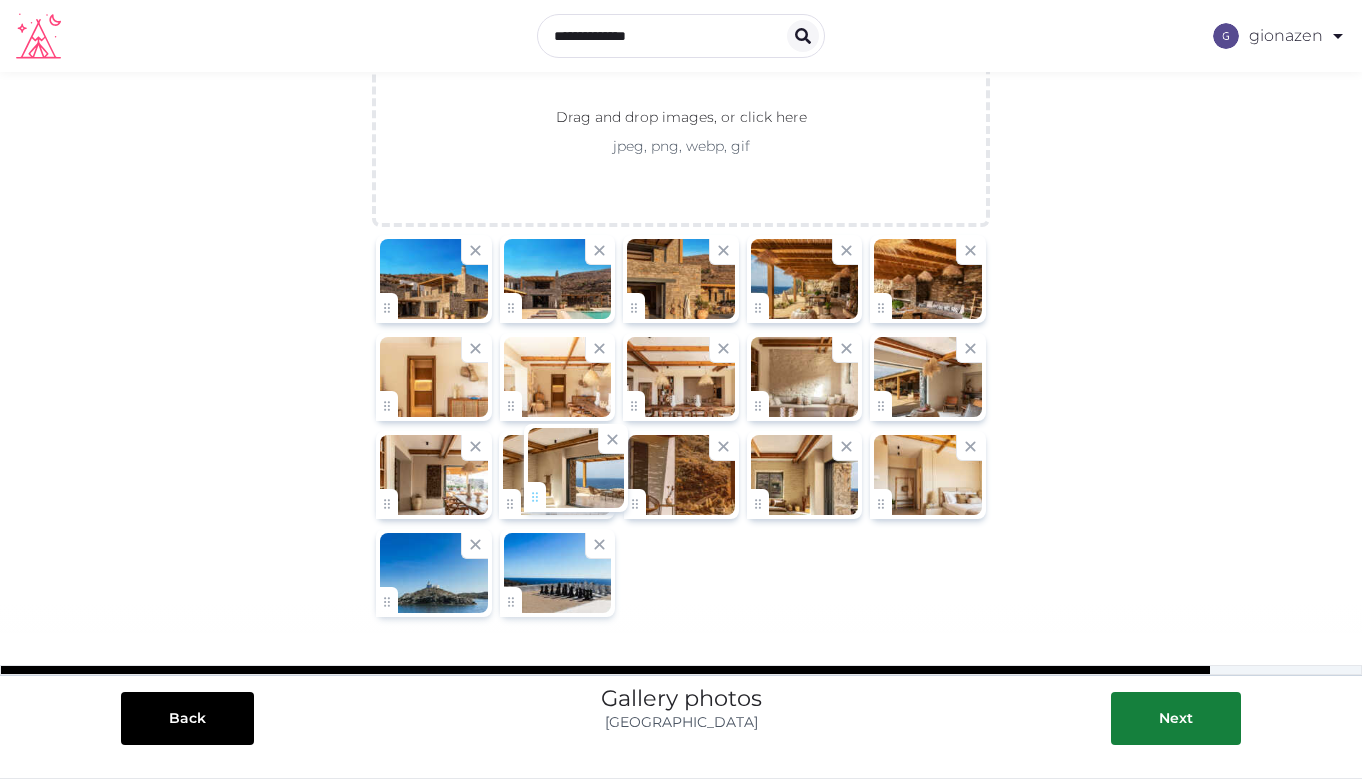 drag, startPoint x: 637, startPoint y: 503, endPoint x: 538, endPoint y: 497, distance: 99.18165 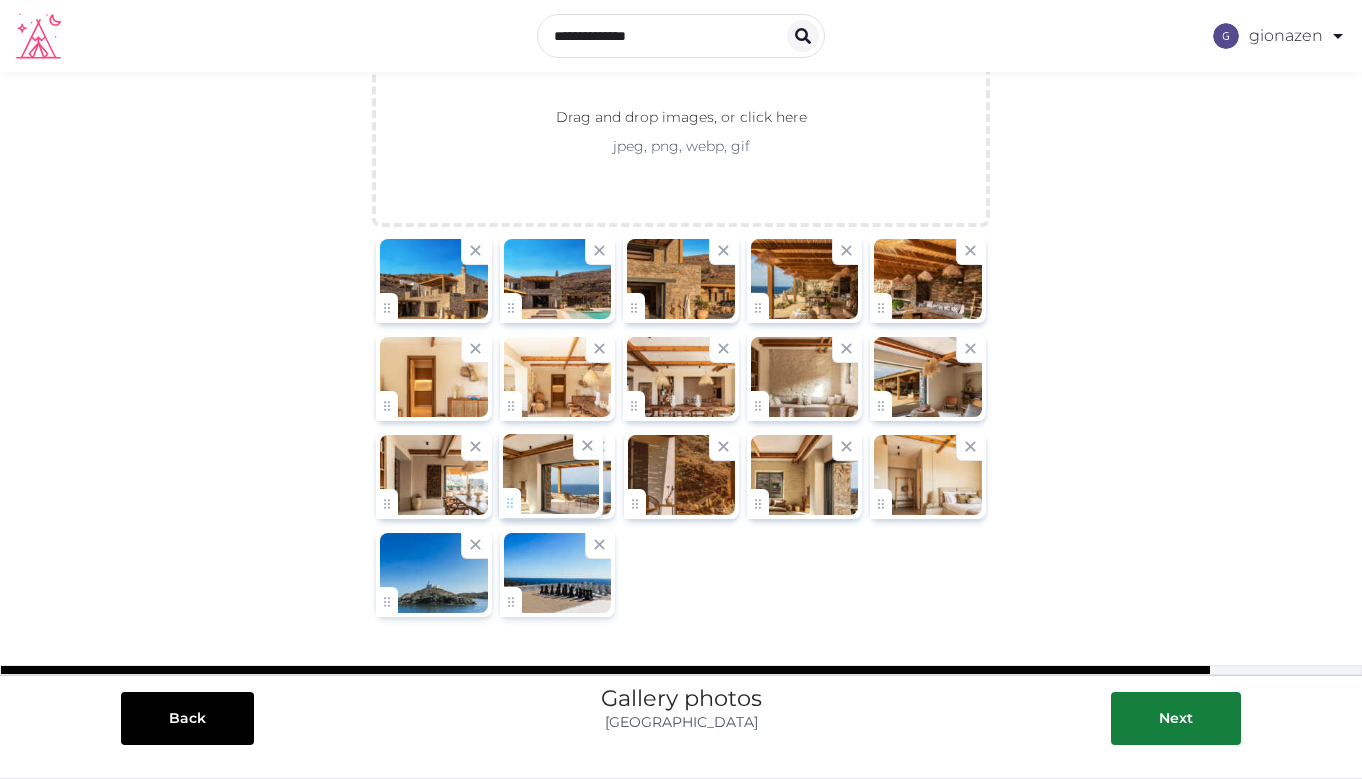 click on "**********" at bounding box center (681, 332) 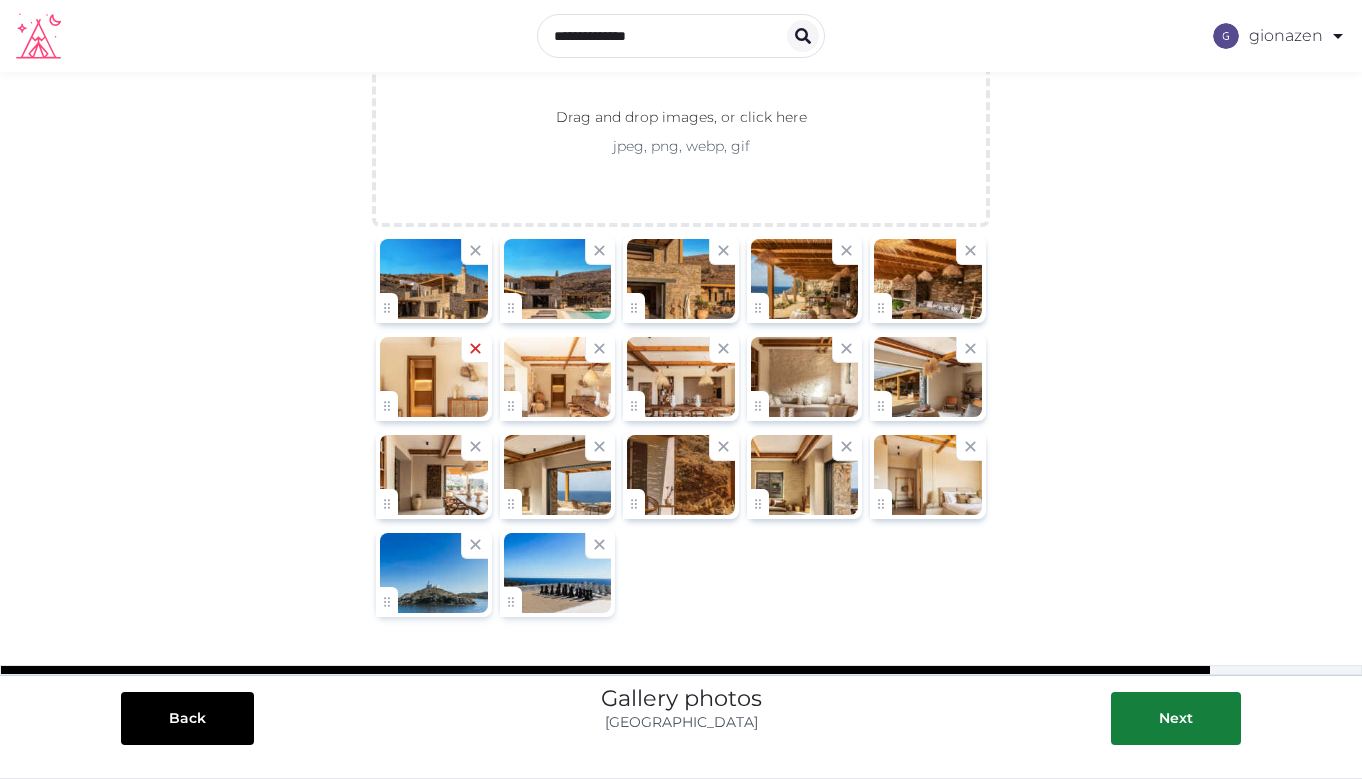 click 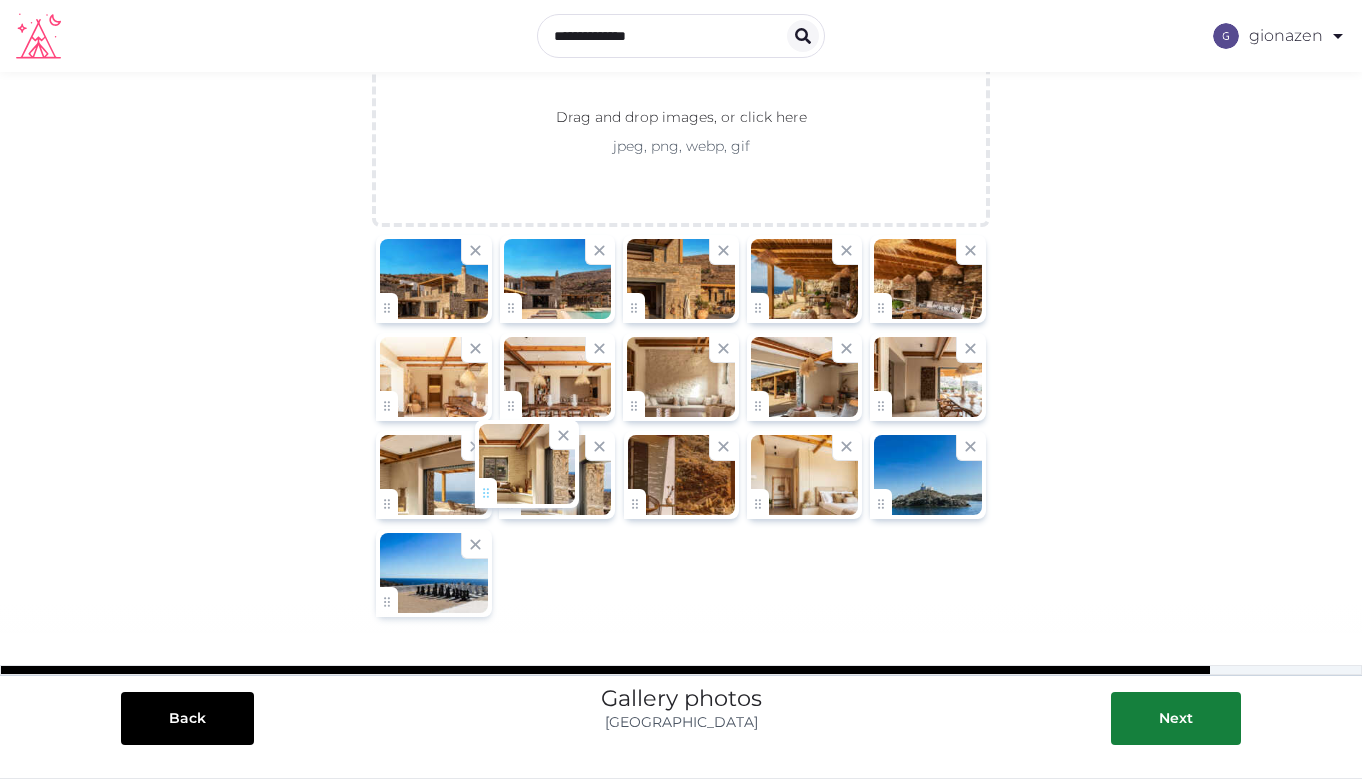 drag, startPoint x: 636, startPoint y: 505, endPoint x: 488, endPoint y: 495, distance: 148.33745 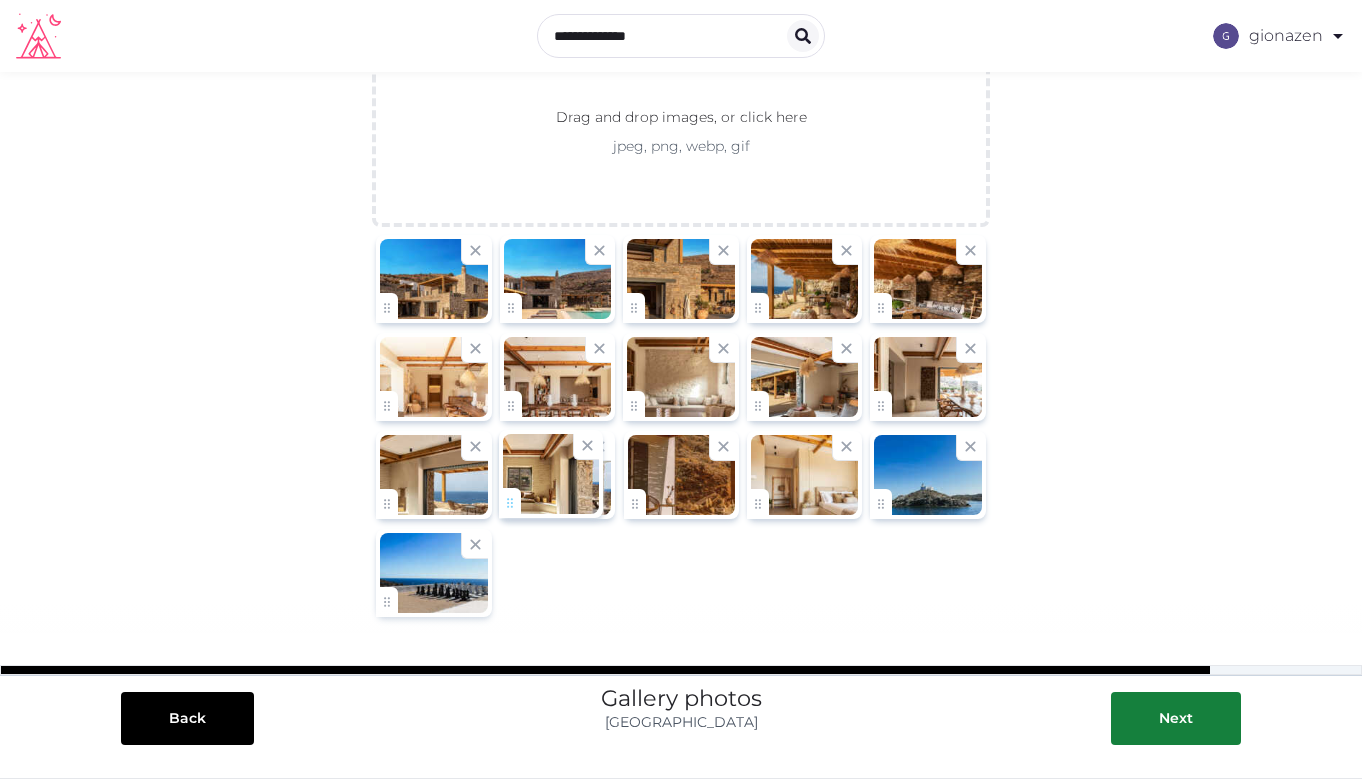 click on "**********" at bounding box center [681, 332] 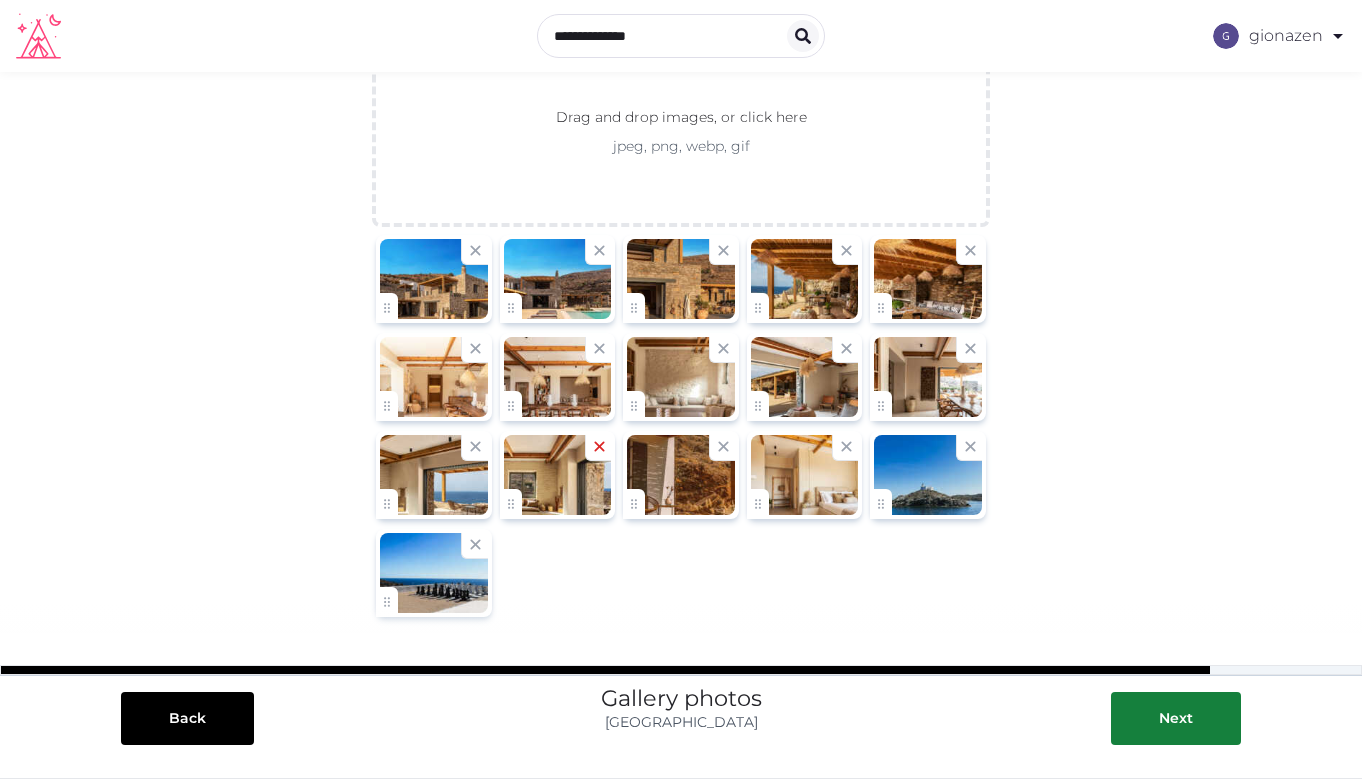 click 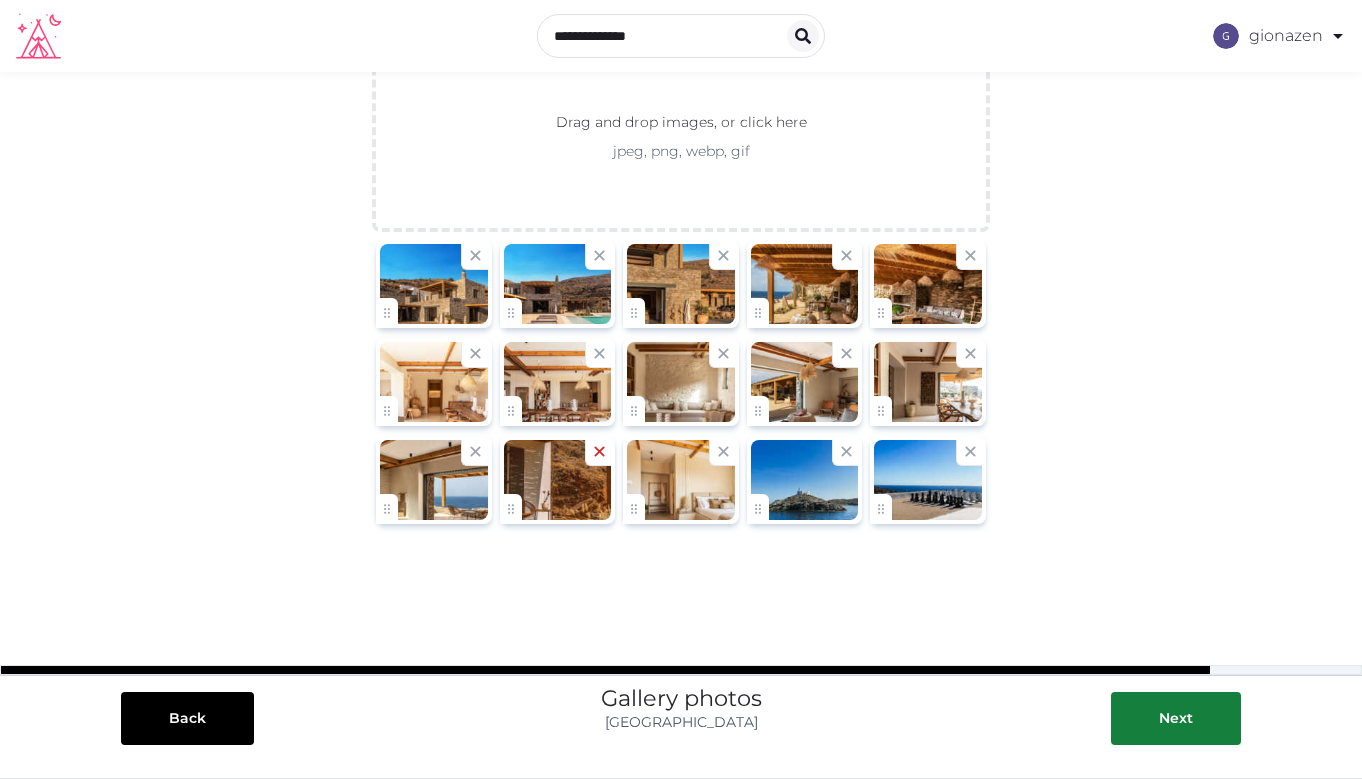 scroll, scrollTop: 202, scrollLeft: 0, axis: vertical 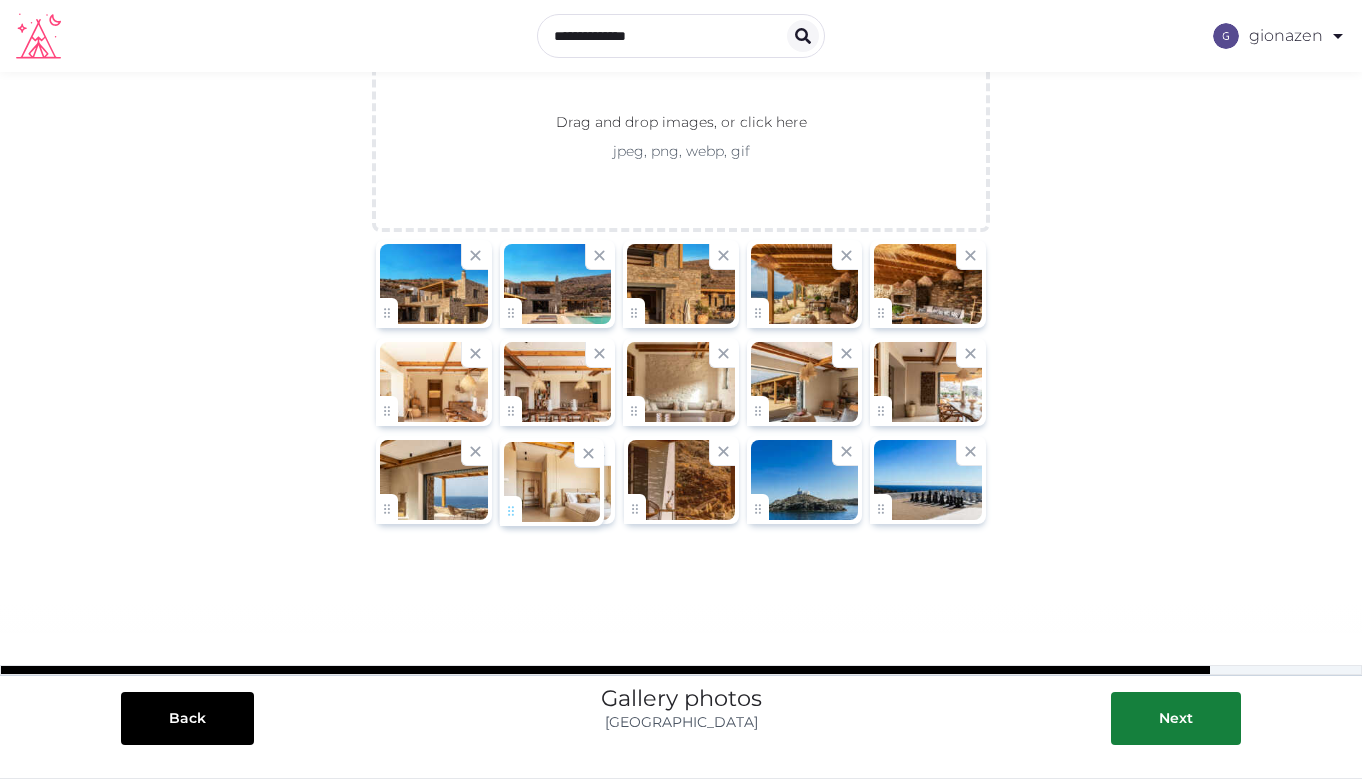 drag, startPoint x: 632, startPoint y: 510, endPoint x: 509, endPoint y: 513, distance: 123.03658 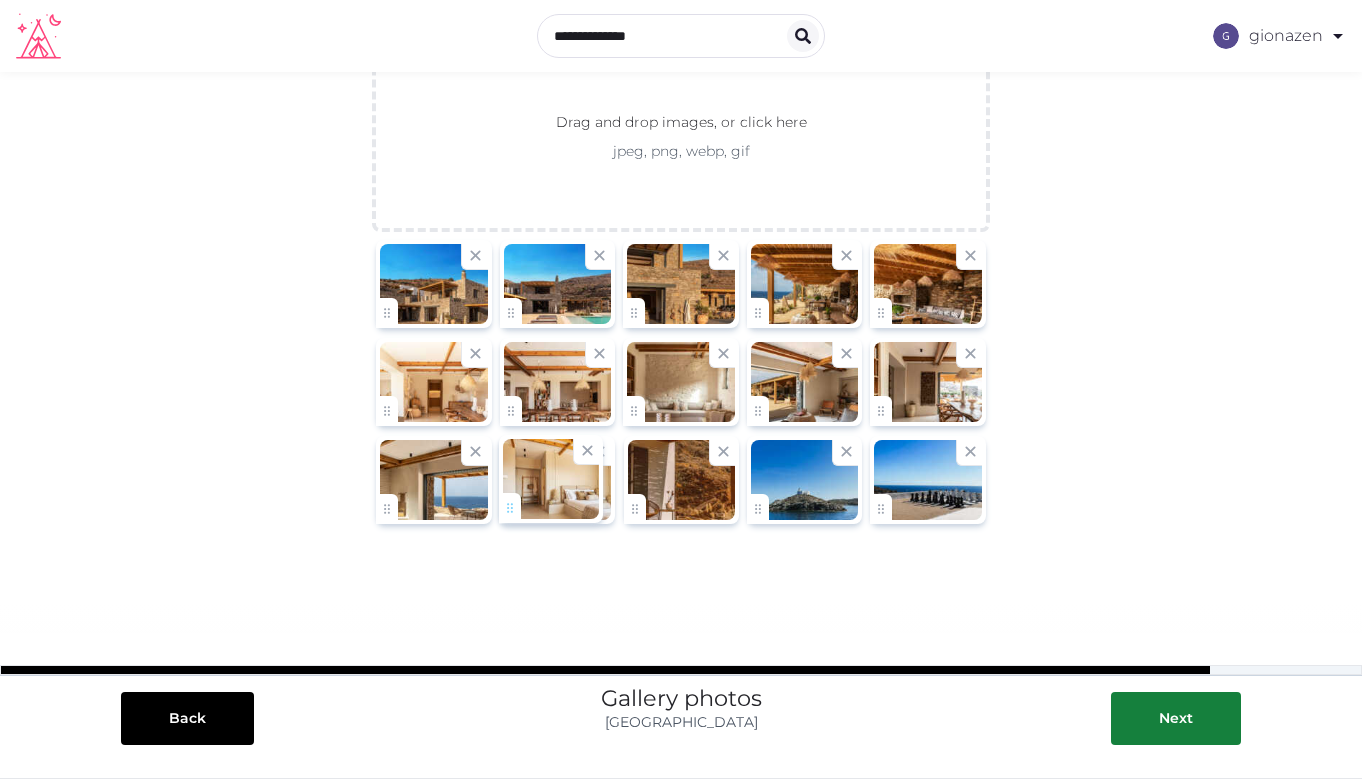 click on "**********" at bounding box center (681, 288) 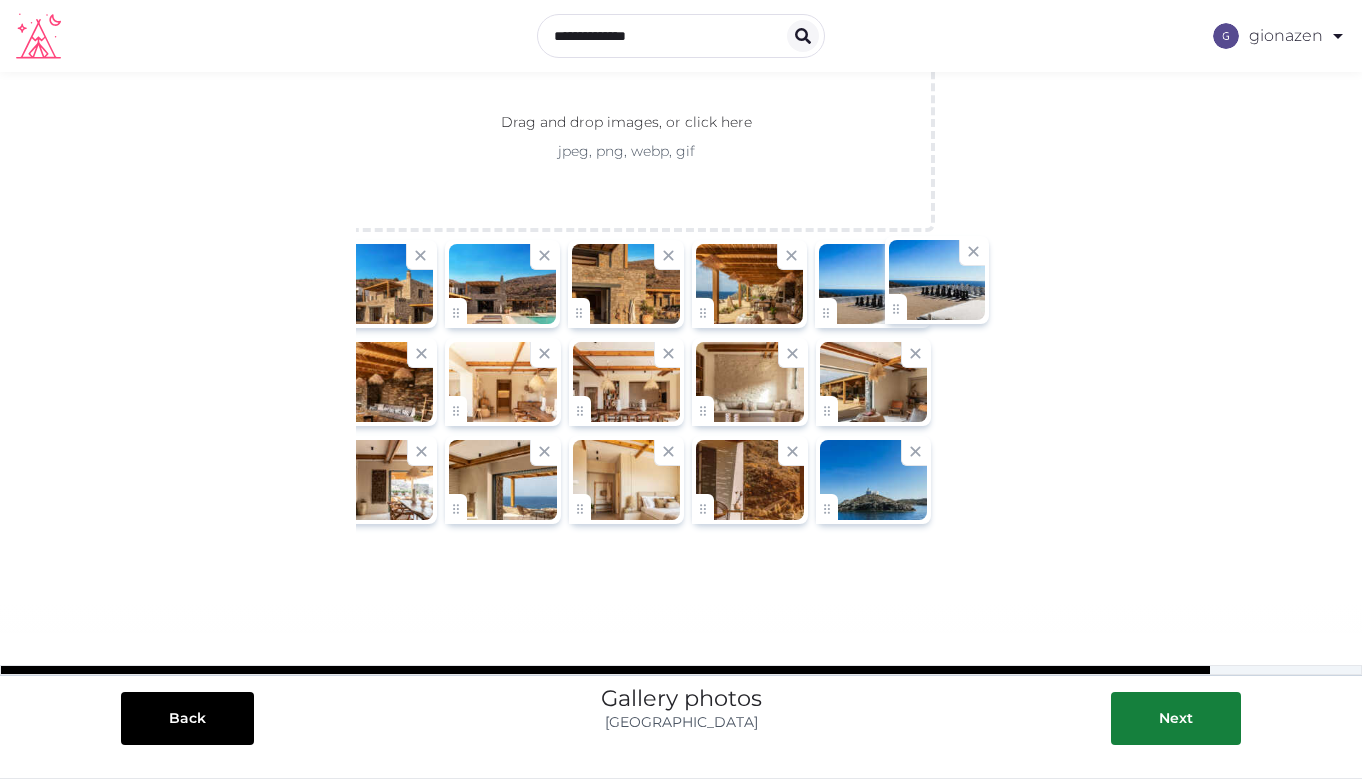 scroll, scrollTop: 0, scrollLeft: 79, axis: horizontal 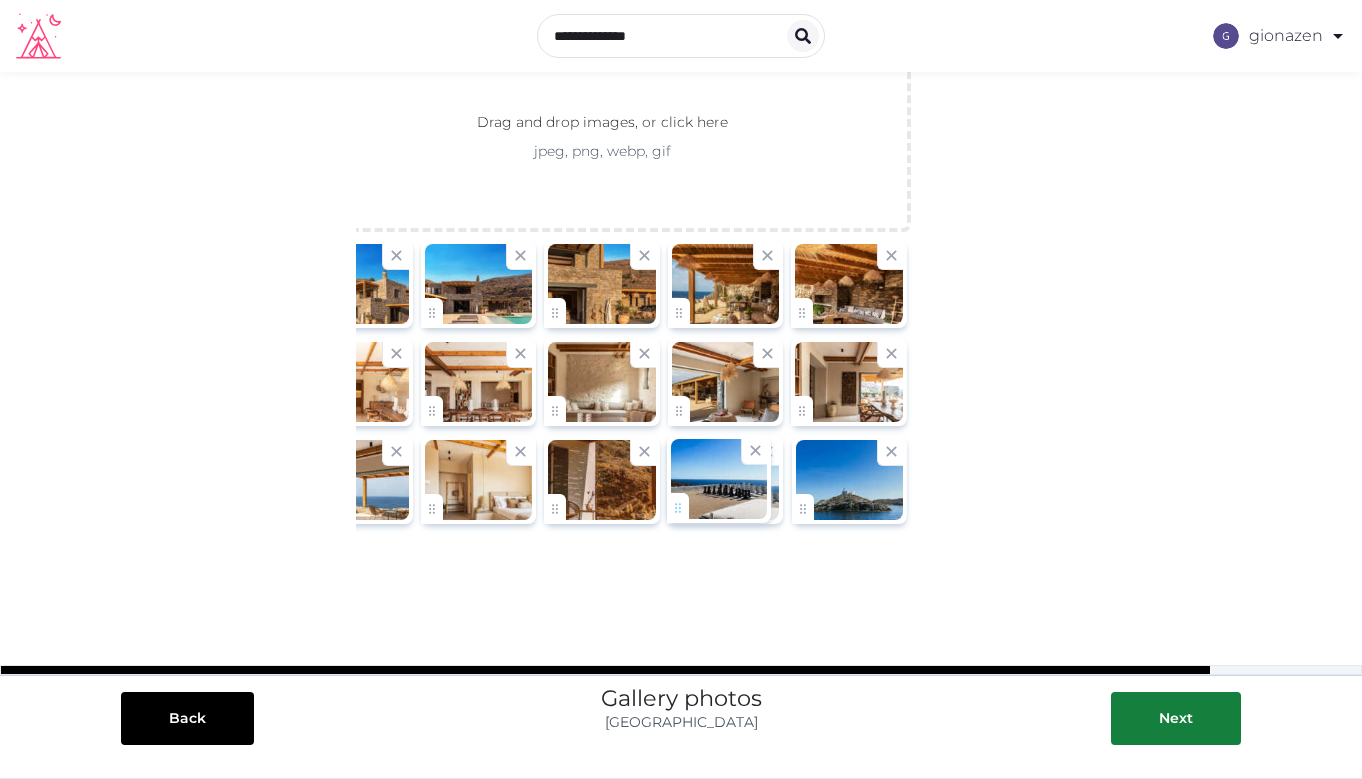 drag, startPoint x: 884, startPoint y: 508, endPoint x: 703, endPoint y: 499, distance: 181.22362 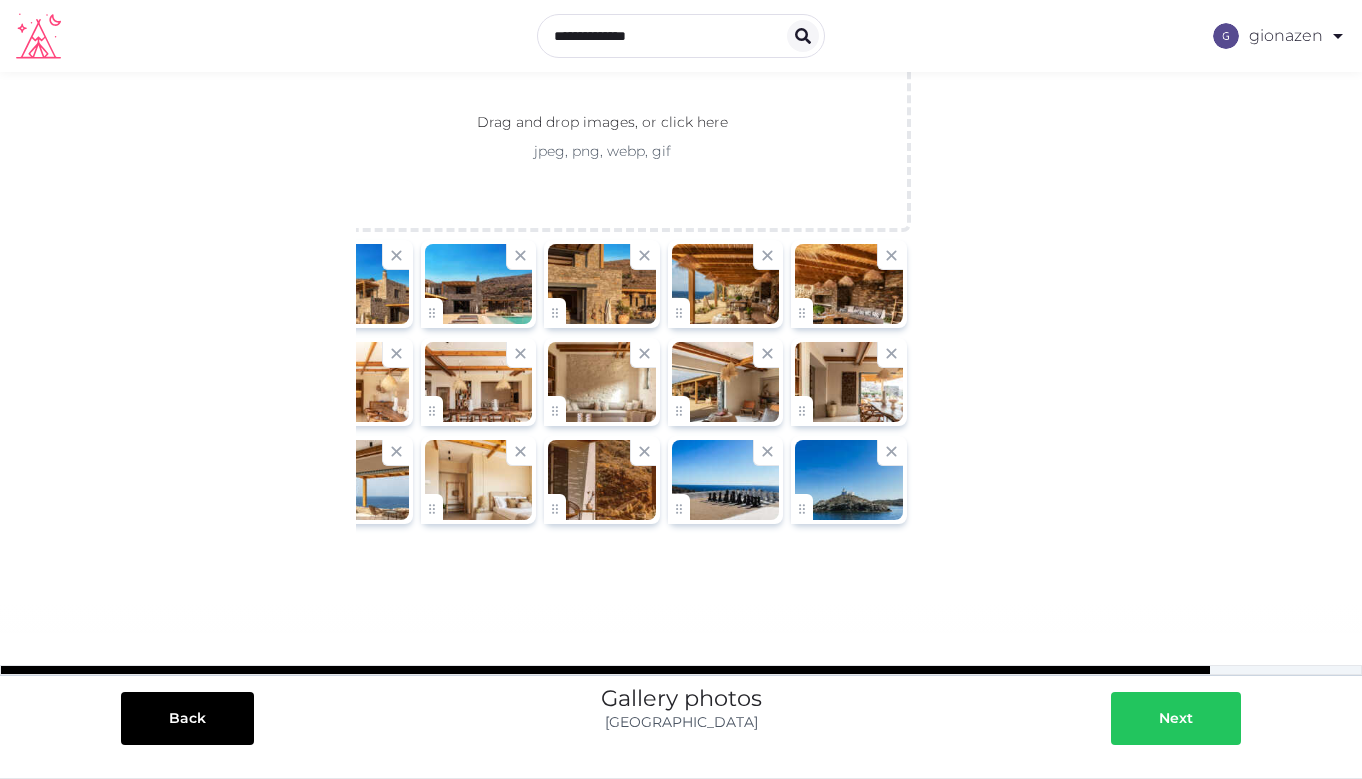 click on "Next" at bounding box center (1176, 718) 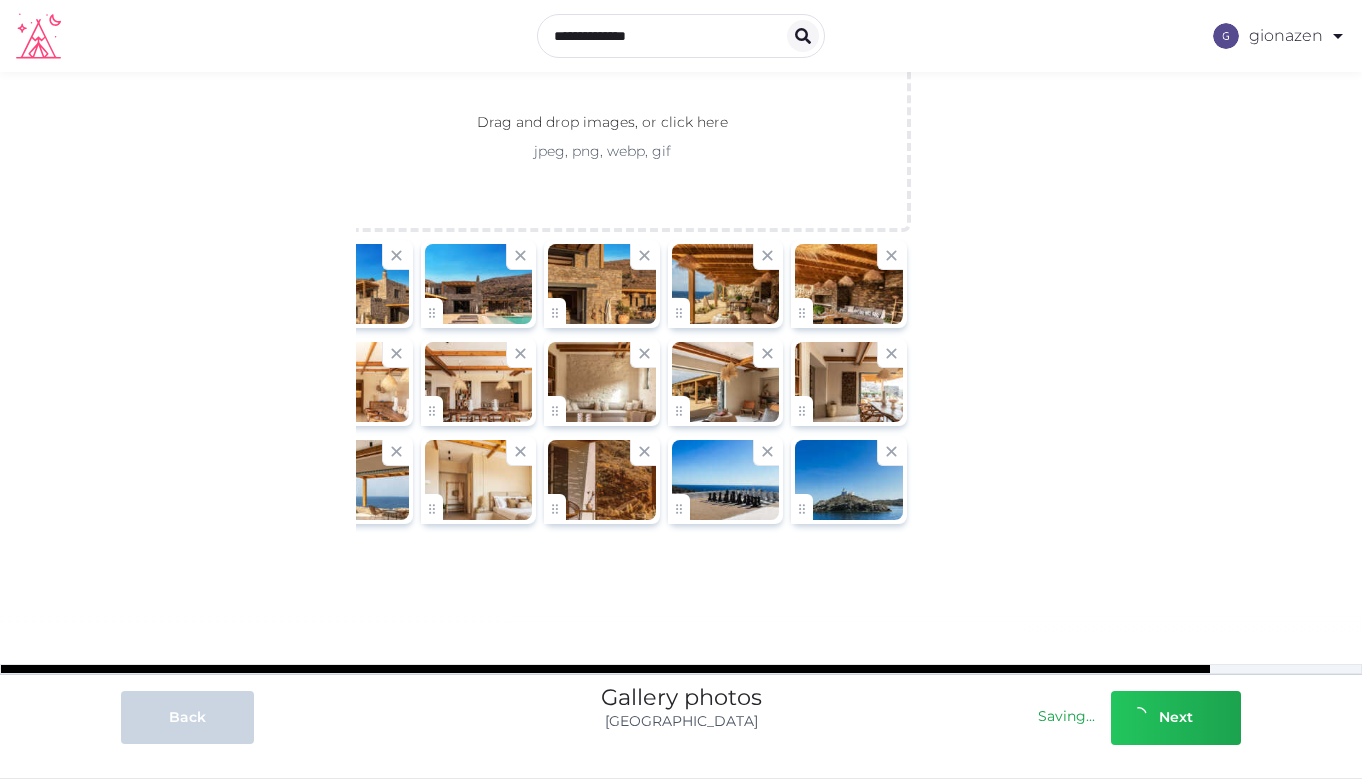 scroll, scrollTop: 0, scrollLeft: 0, axis: both 